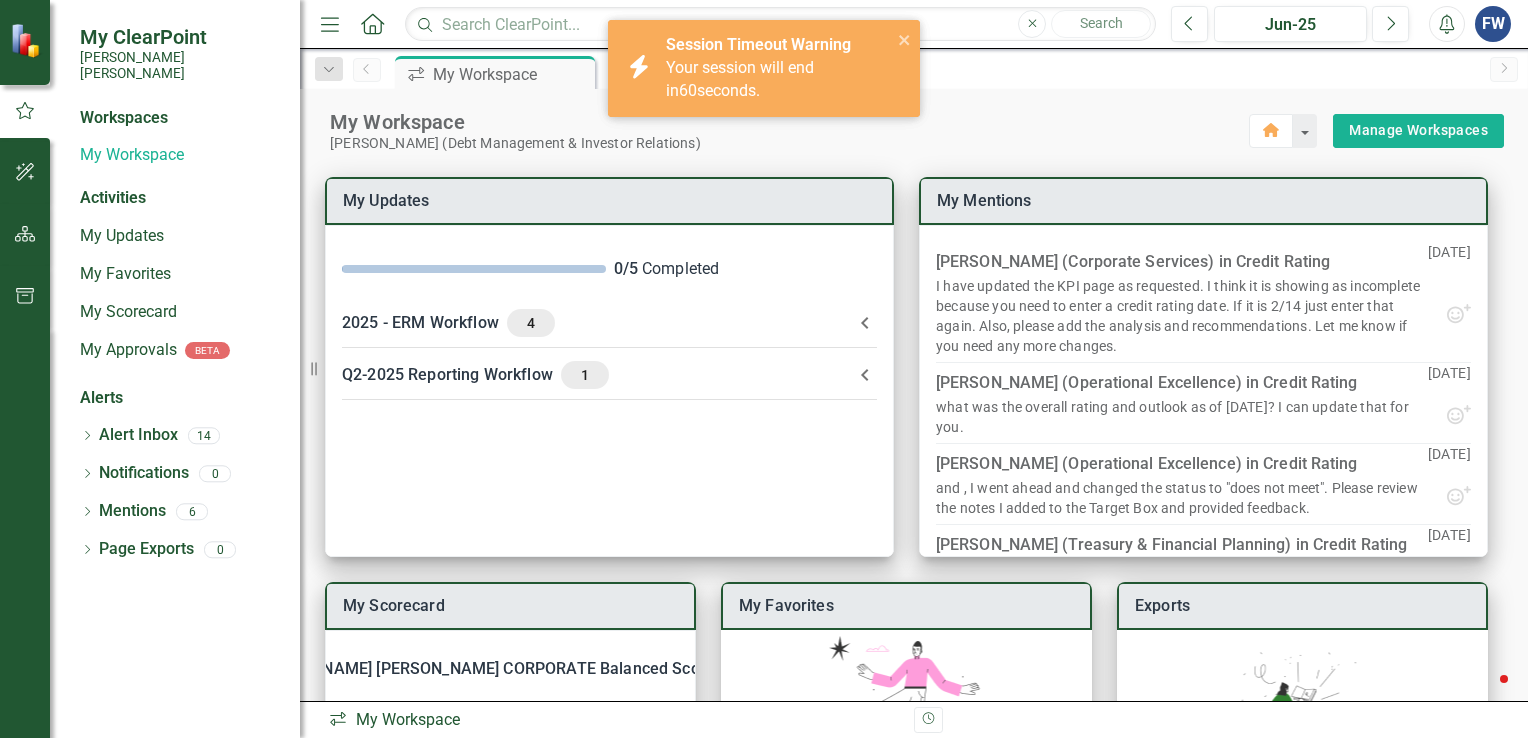 scroll, scrollTop: 0, scrollLeft: 0, axis: both 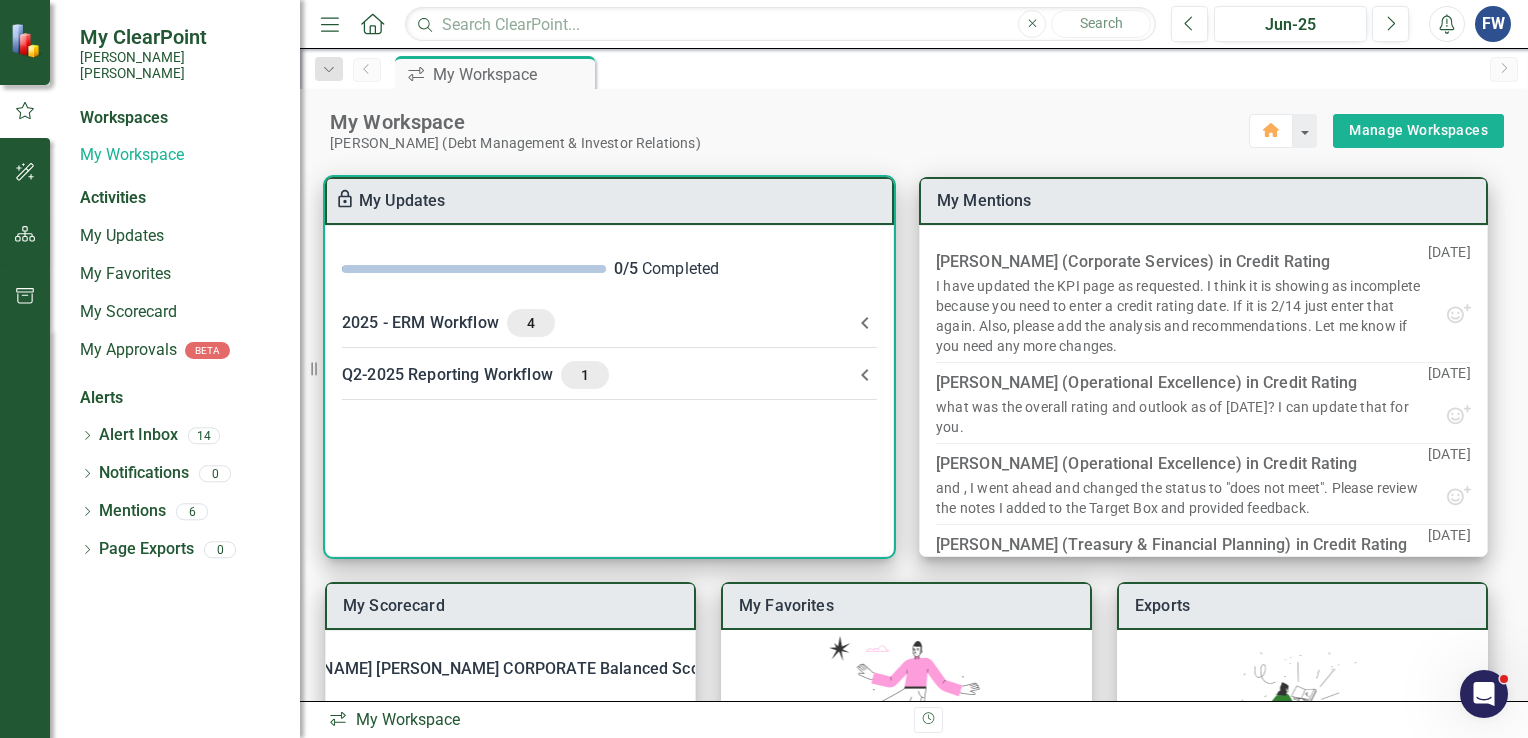 click on "Q2-2025 Reporting Workflow 1" at bounding box center [597, 375] 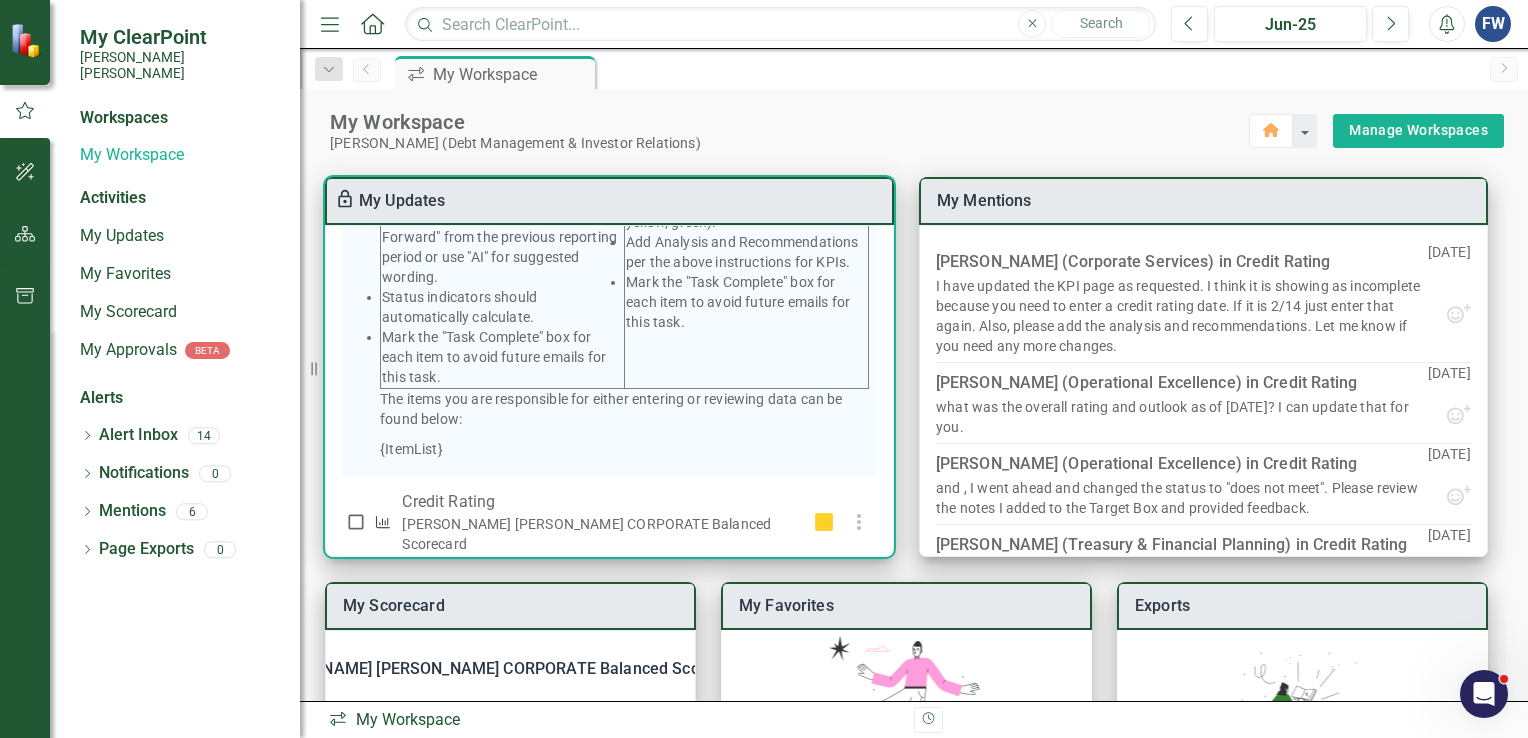 scroll, scrollTop: 558, scrollLeft: 0, axis: vertical 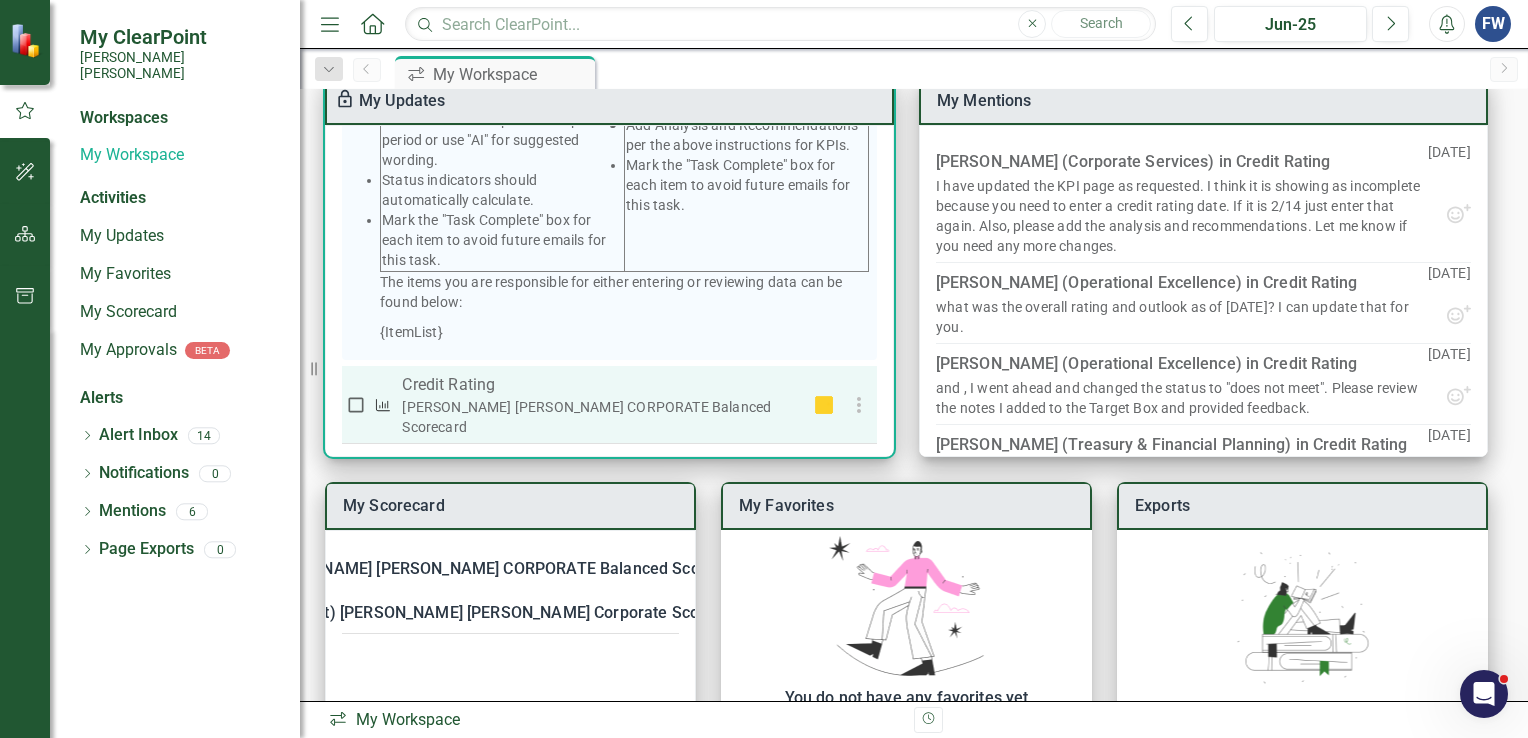 click on "Credit Rating" at bounding box center (601, 385) 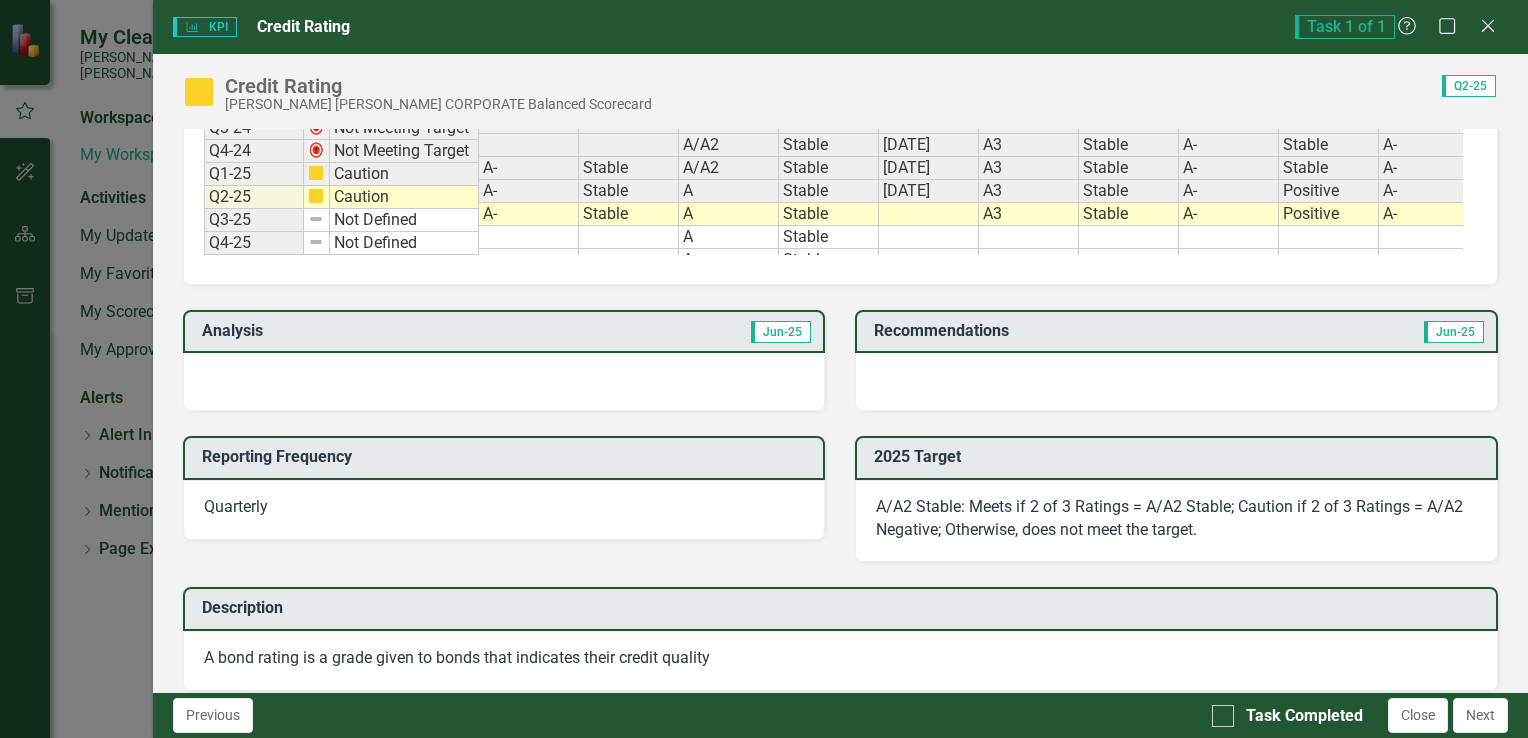 scroll, scrollTop: 300, scrollLeft: 0, axis: vertical 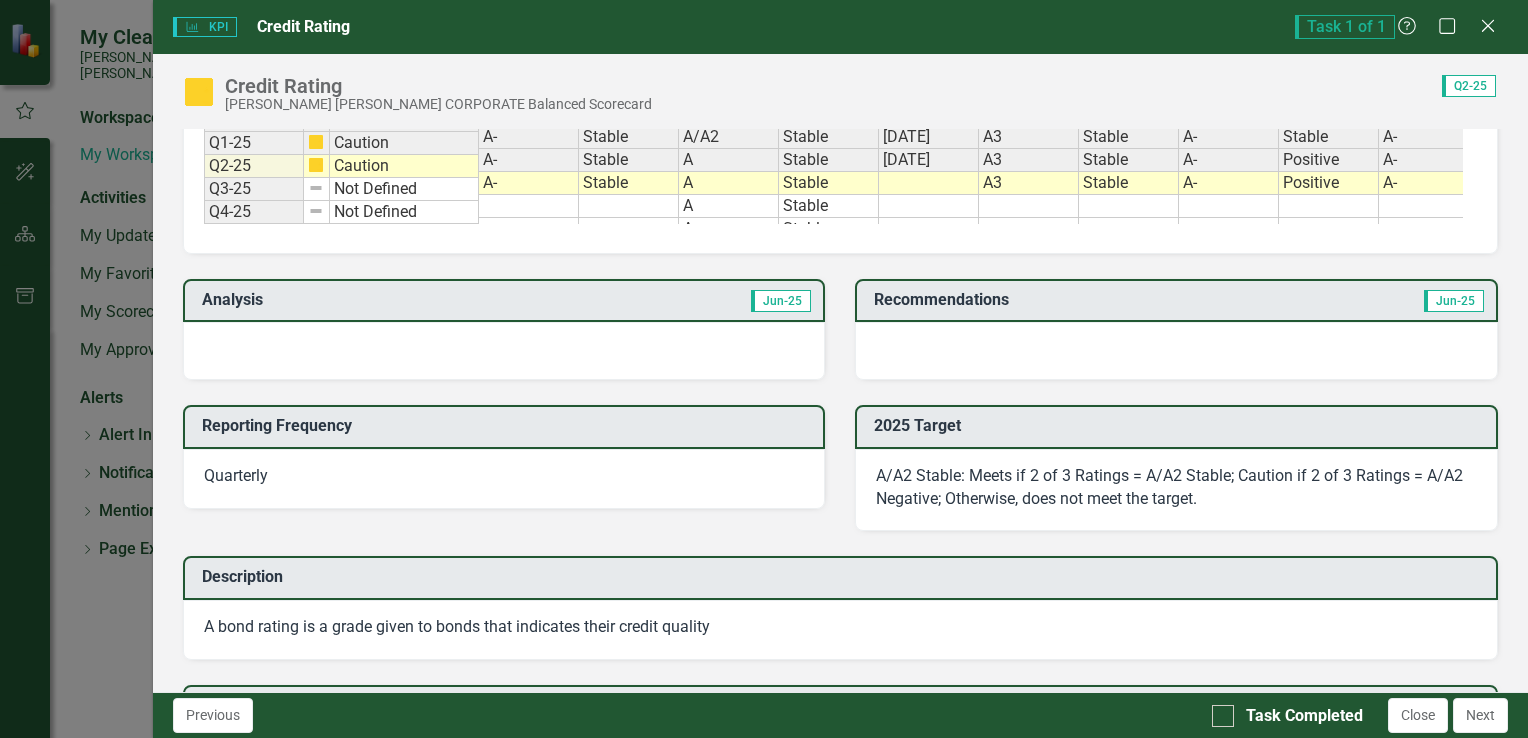 click at bounding box center [504, 351] 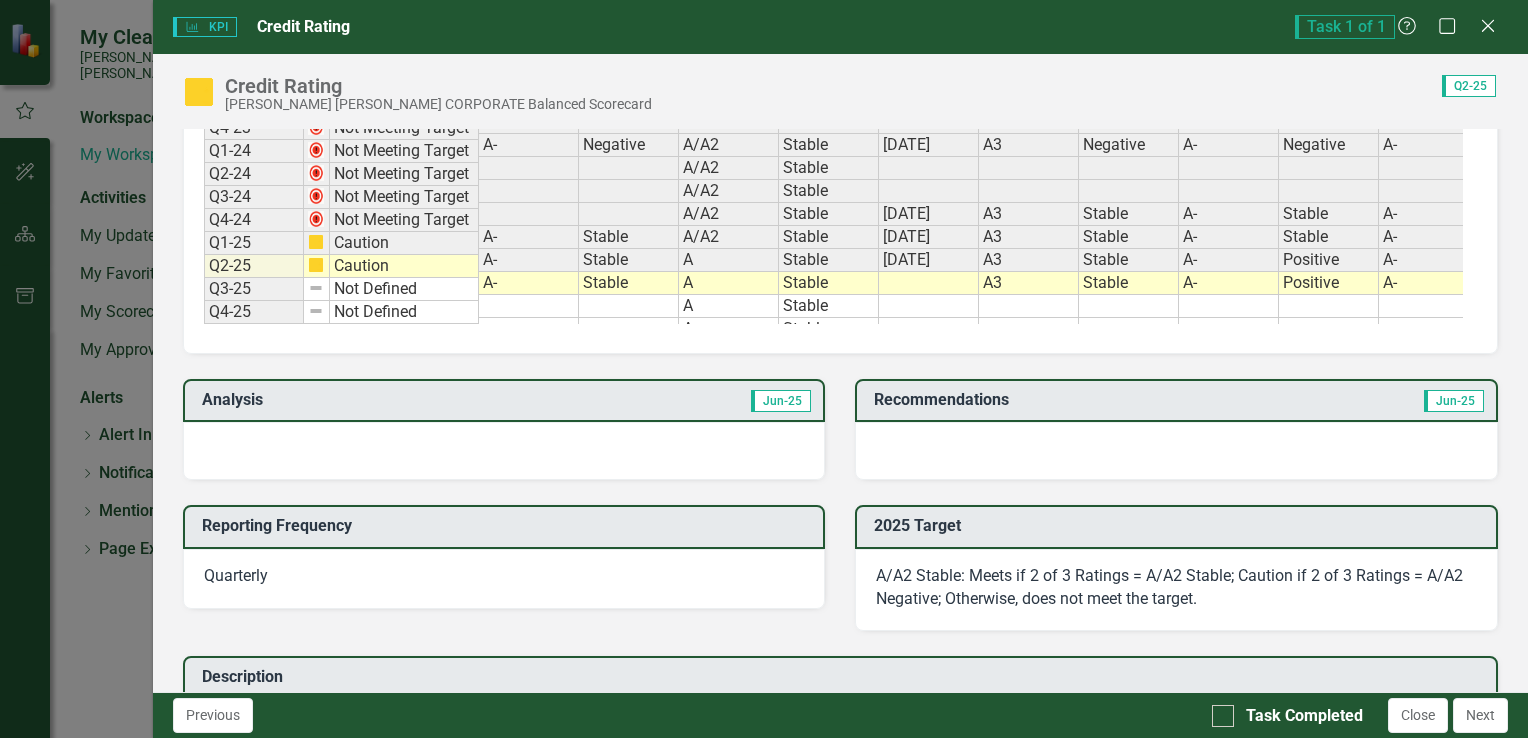 scroll, scrollTop: 100, scrollLeft: 0, axis: vertical 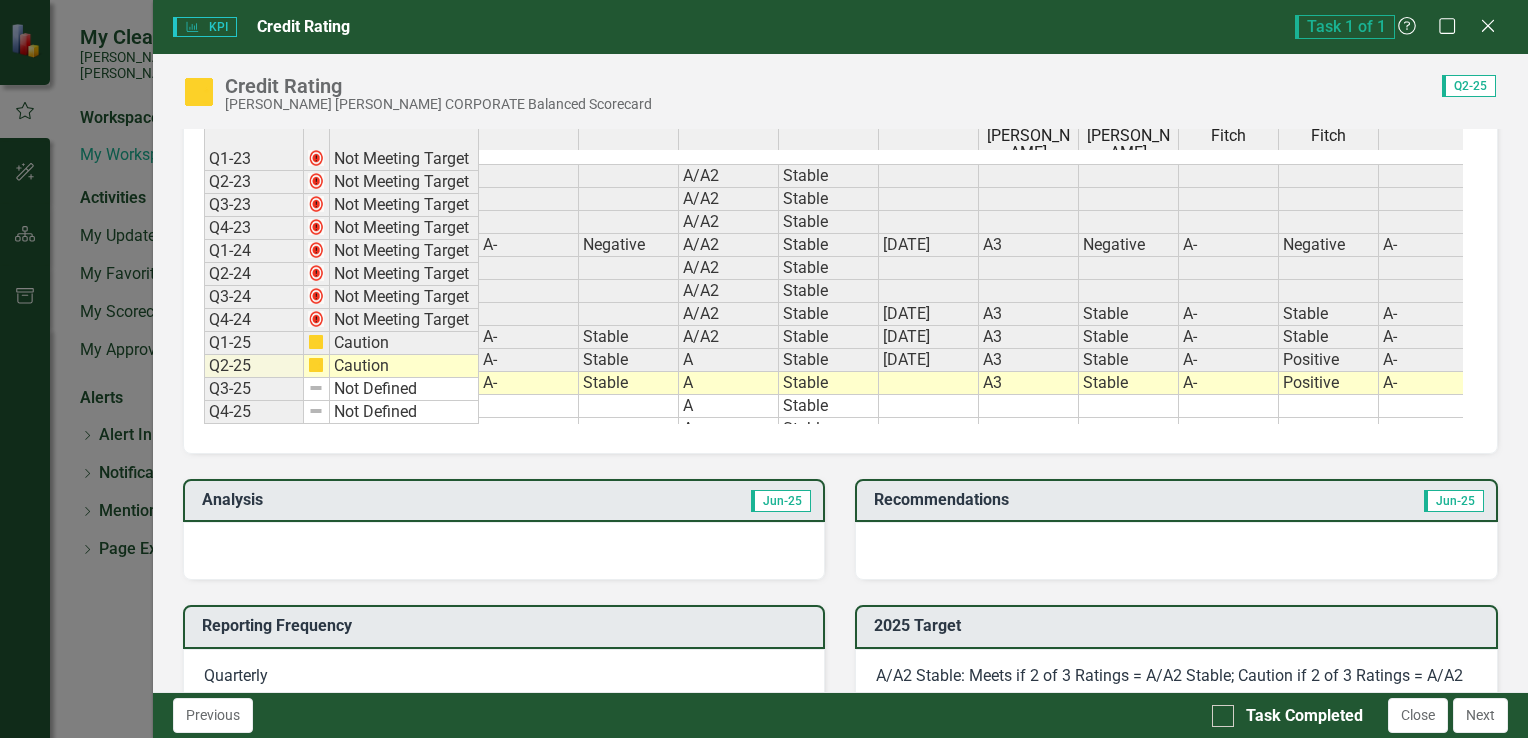 click at bounding box center (504, 551) 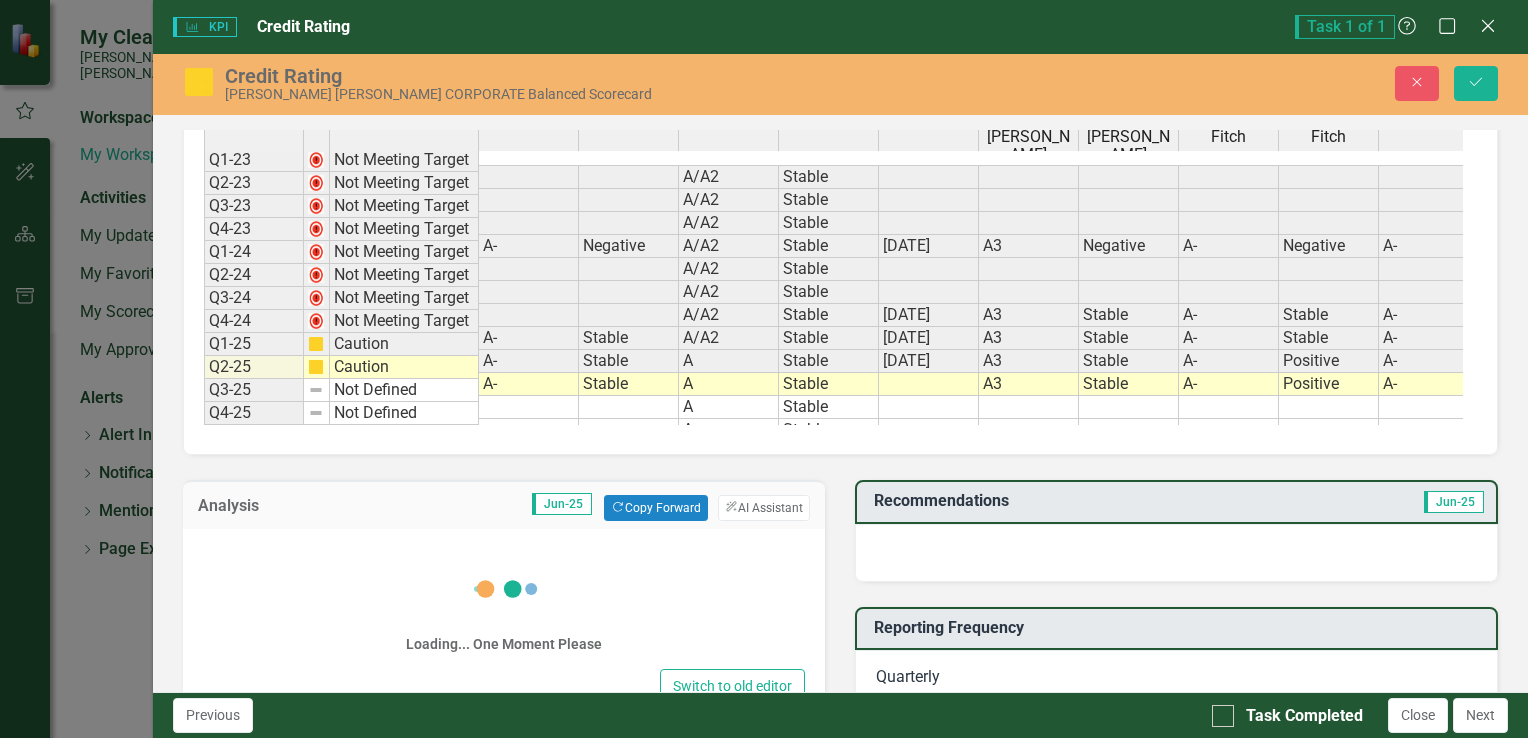 click on "Loading... One Moment Please Switch to old editor" at bounding box center [504, 634] 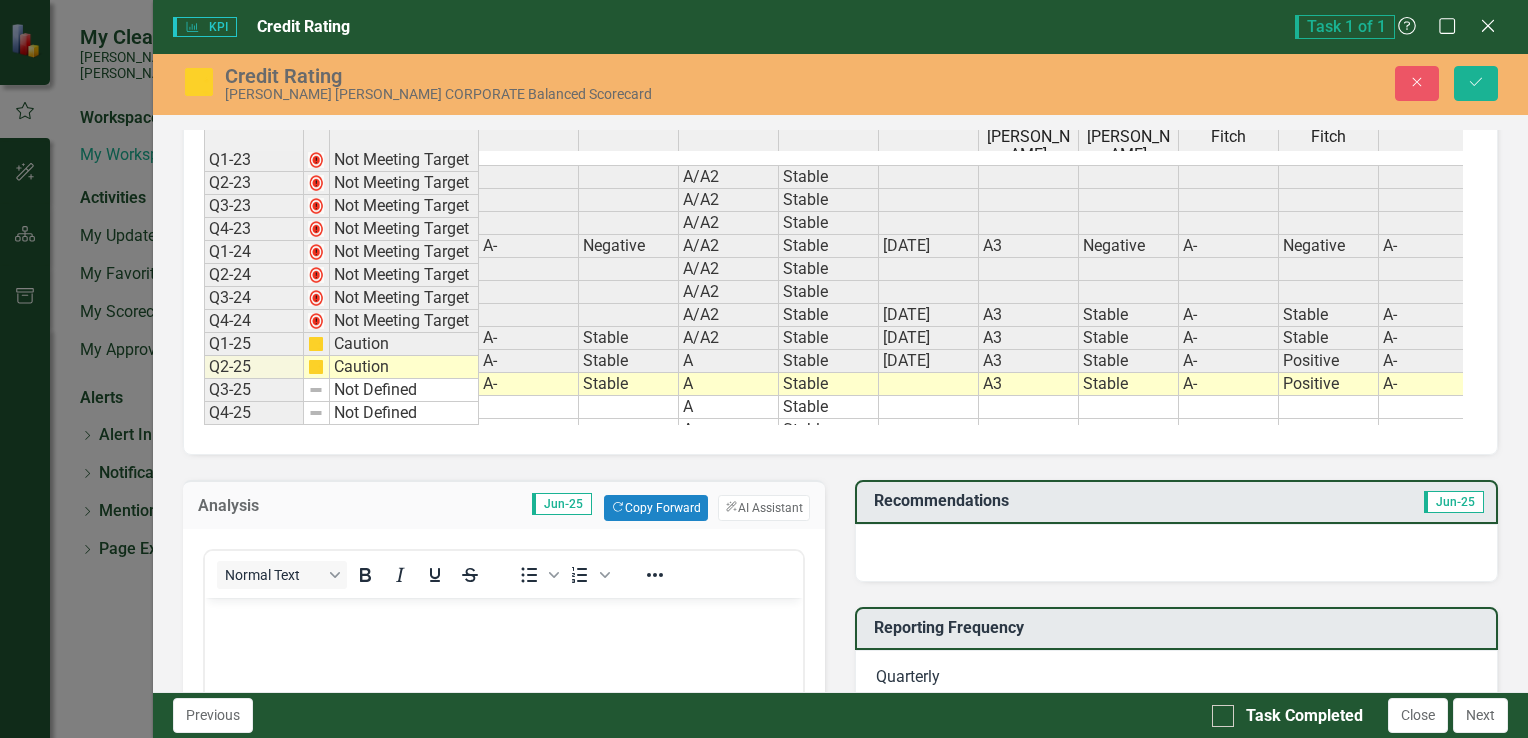 scroll, scrollTop: 0, scrollLeft: 0, axis: both 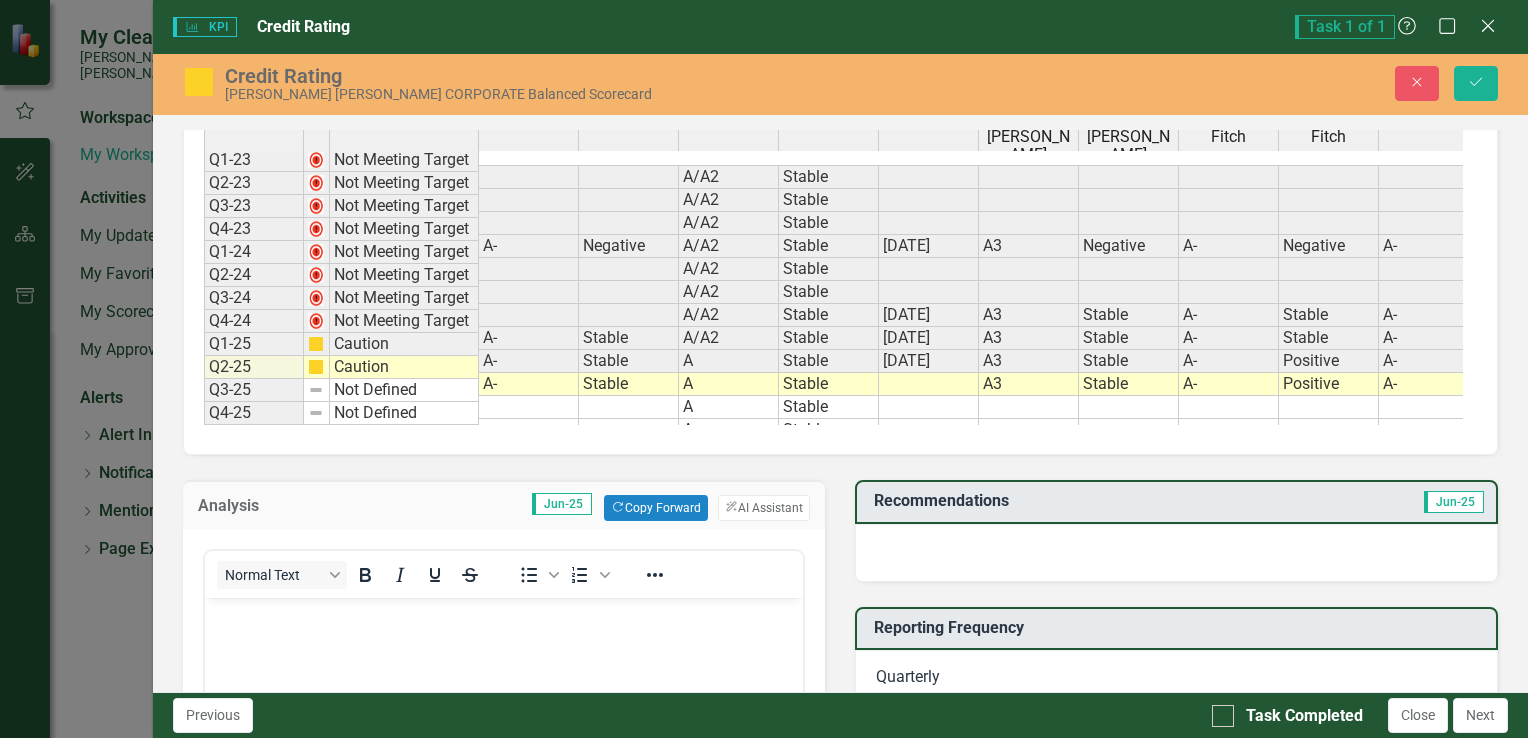 click at bounding box center [503, 615] 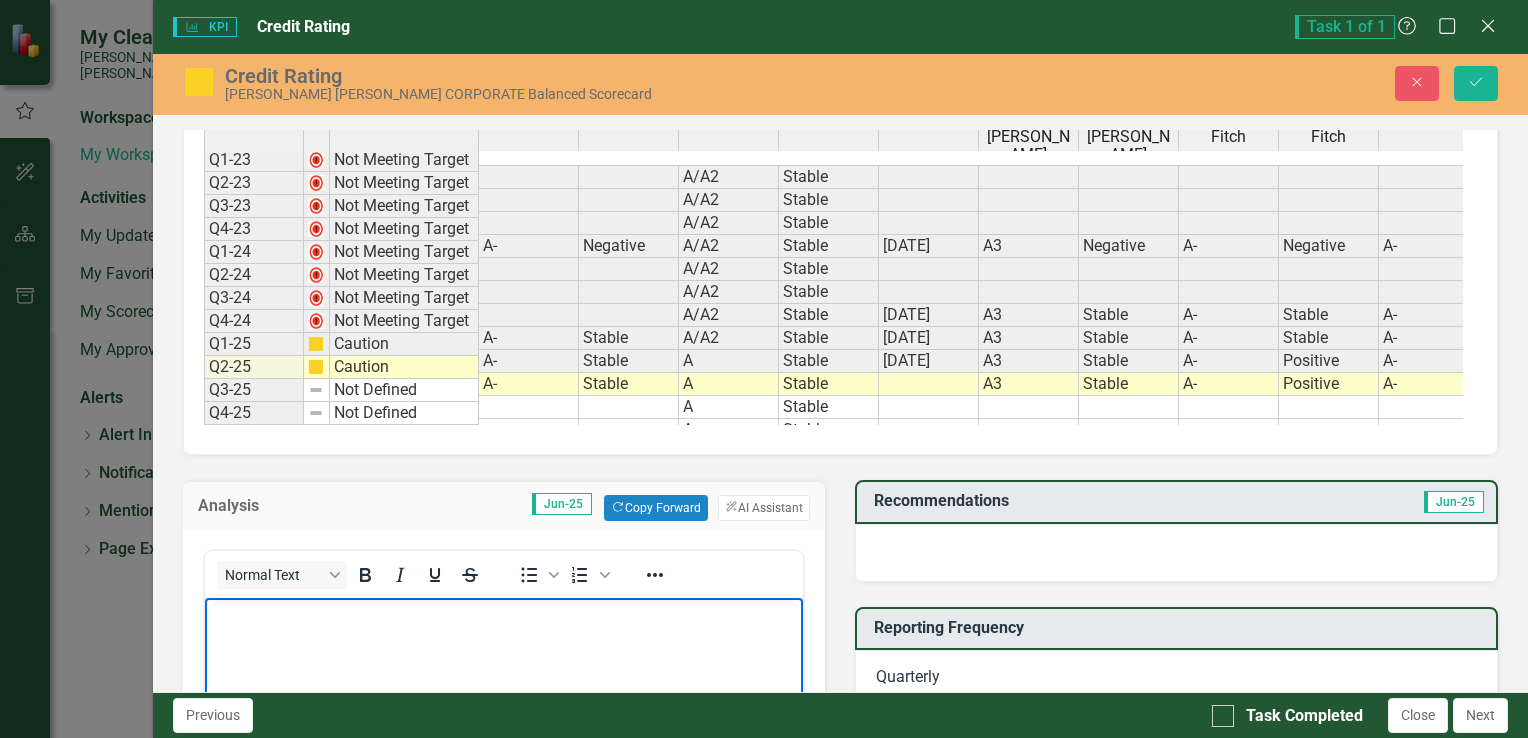 type 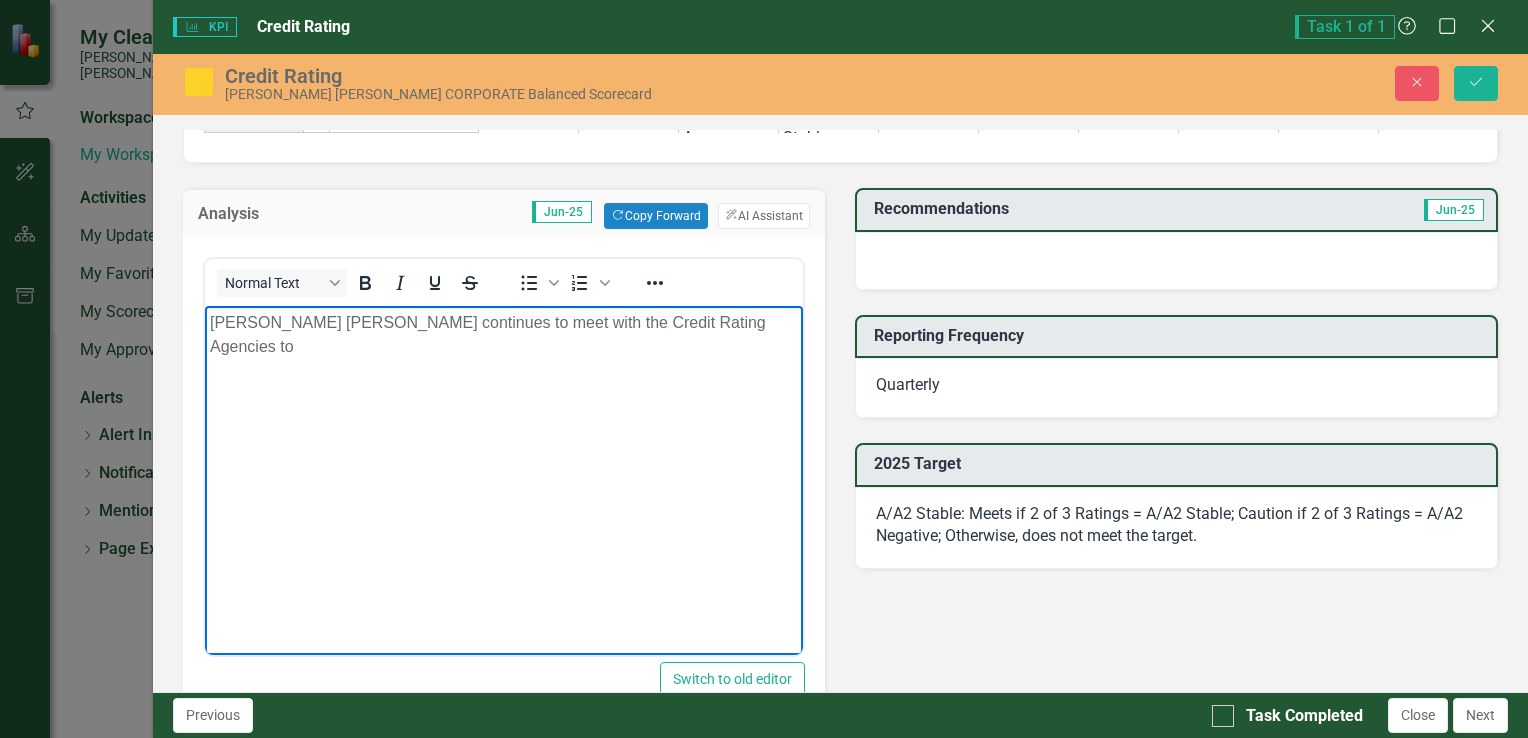 scroll, scrollTop: 400, scrollLeft: 0, axis: vertical 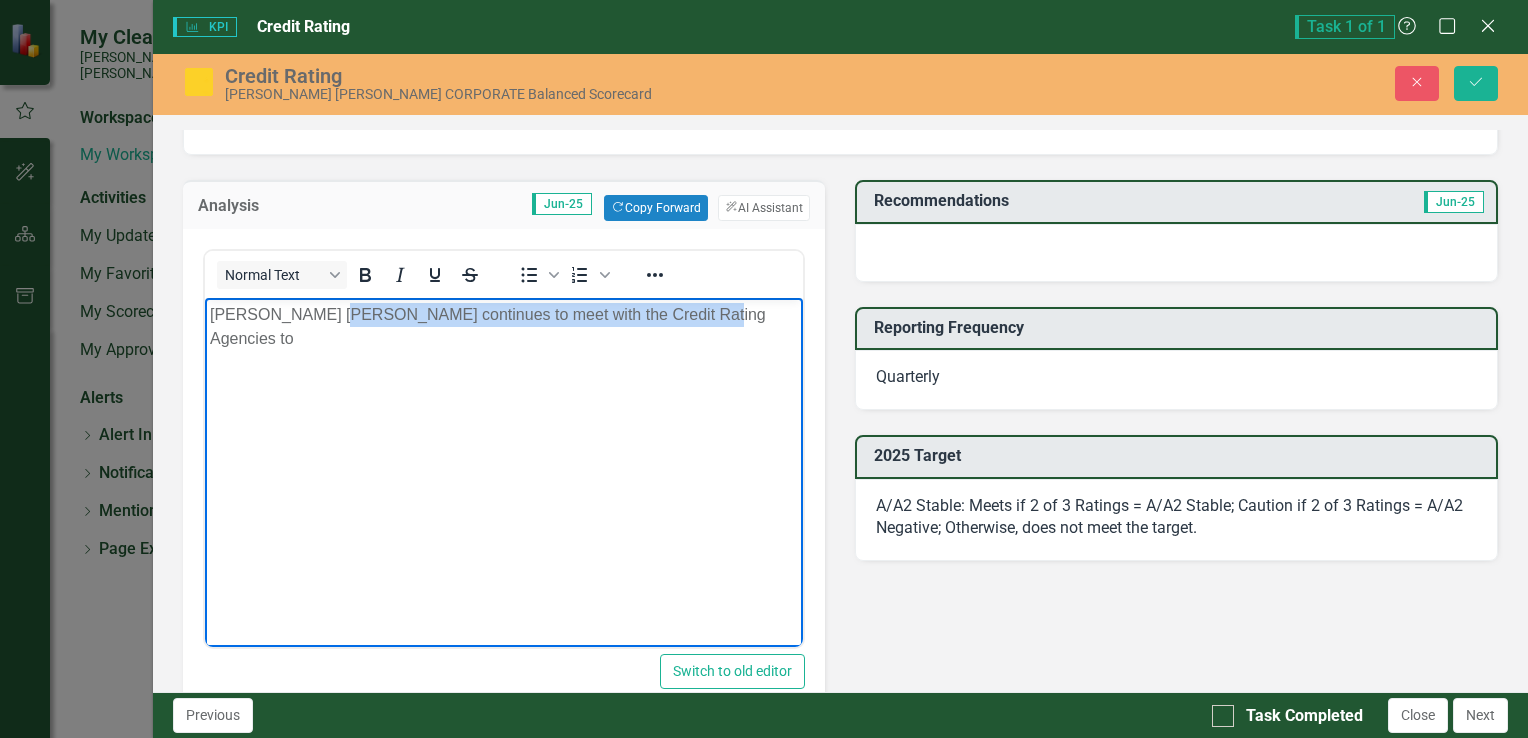 drag, startPoint x: 331, startPoint y: 319, endPoint x: 683, endPoint y: 329, distance: 352.14203 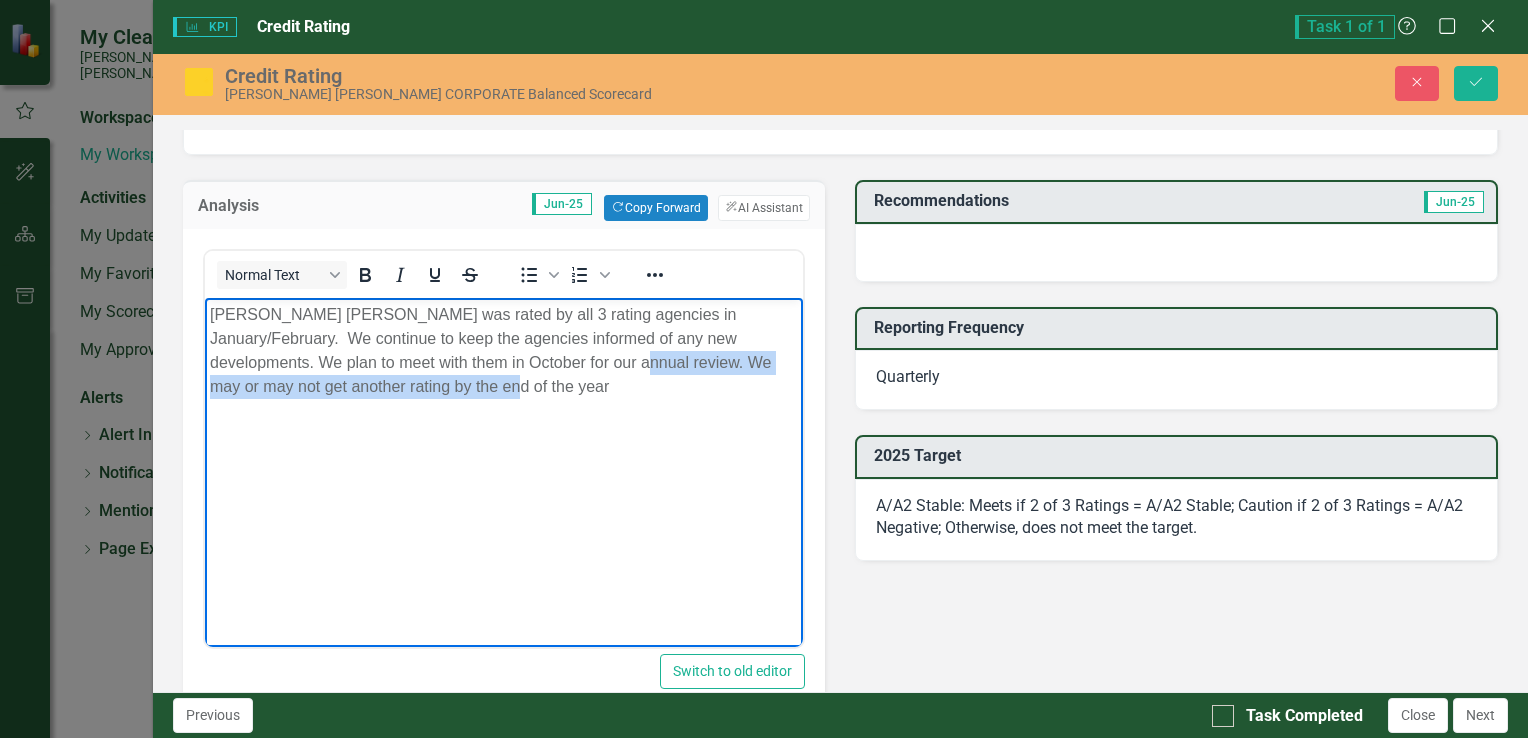 drag, startPoint x: 562, startPoint y: 359, endPoint x: 631, endPoint y: 390, distance: 75.643906 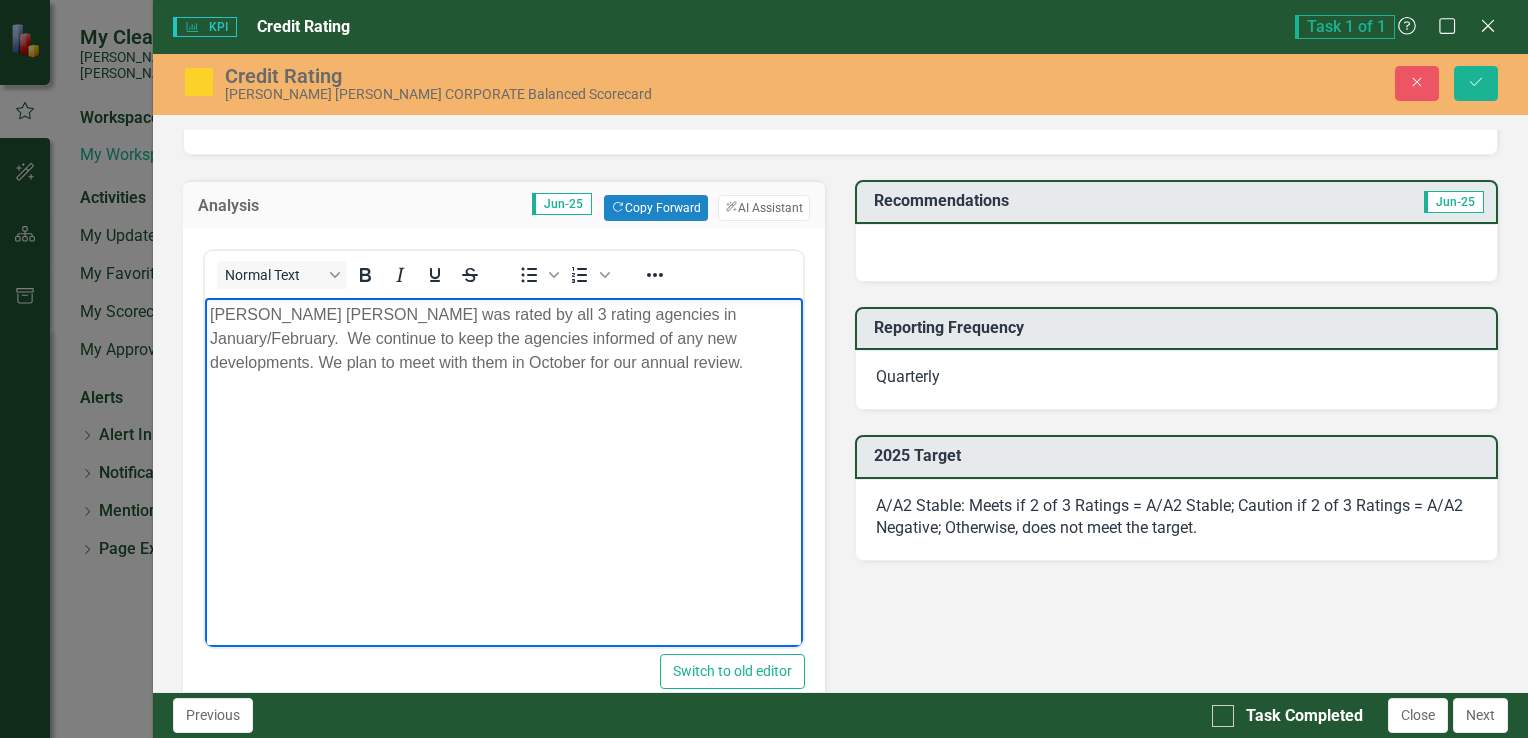 click on "[PERSON_NAME] [PERSON_NAME] was rated by all 3 rating agencies in January/February.  We continue to keep the agencies informed of any new developments. We plan to meet with them in October for our annual review." at bounding box center [503, 339] 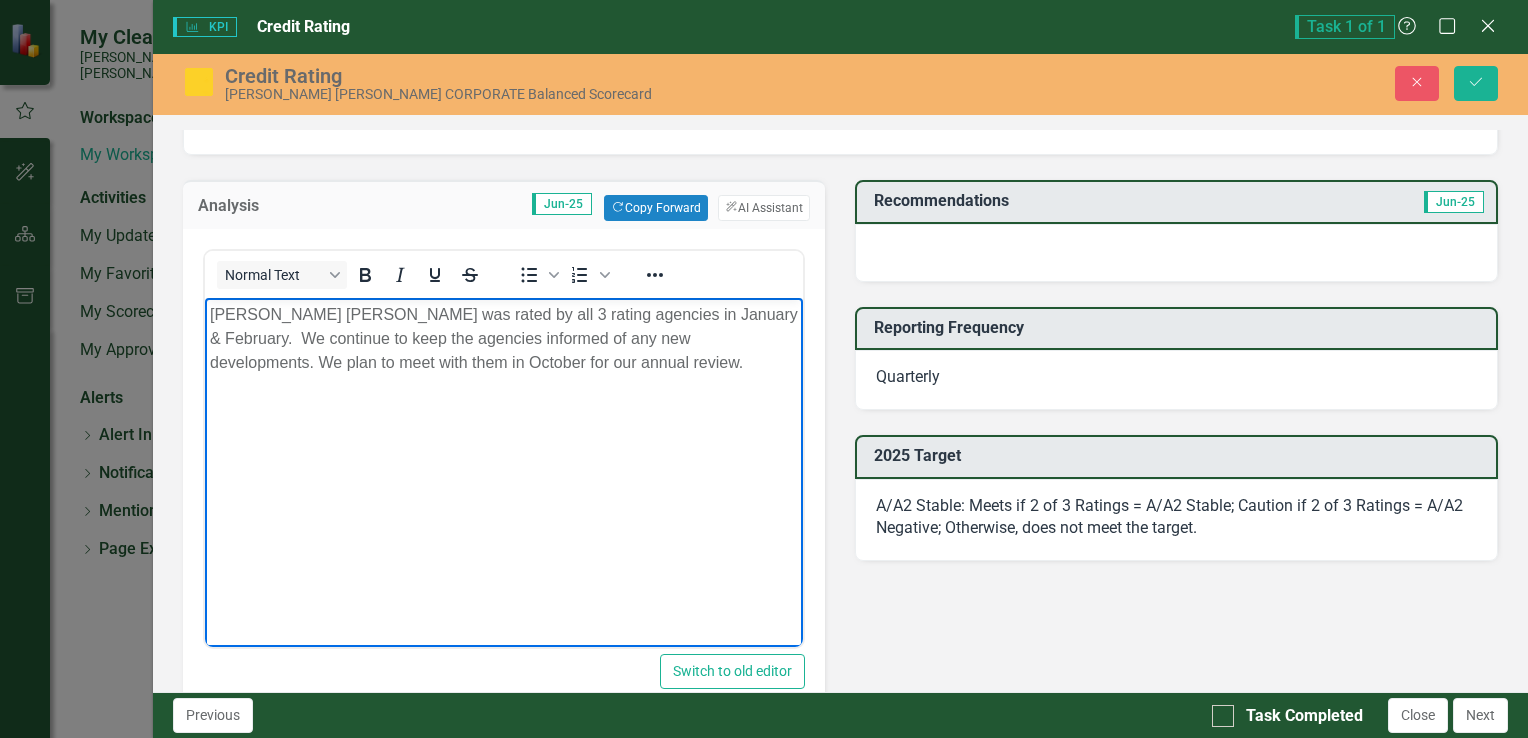 click on "[PERSON_NAME] [PERSON_NAME] was rated by all 3 rating agencies in January & February.  We continue to keep the agencies informed of any new developments. We plan to meet with them in October for our annual review." at bounding box center (503, 339) 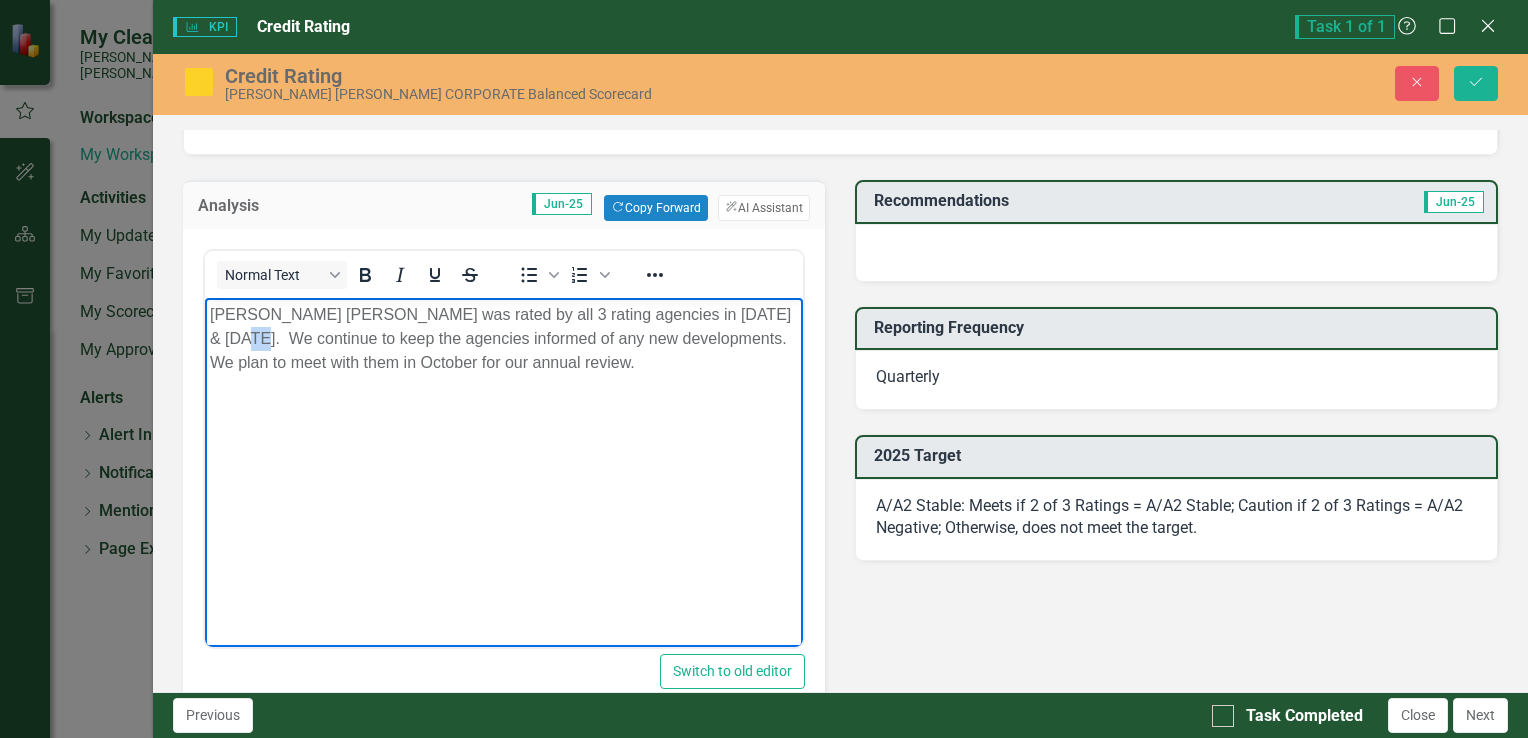 drag, startPoint x: 232, startPoint y: 337, endPoint x: 206, endPoint y: 338, distance: 26.019224 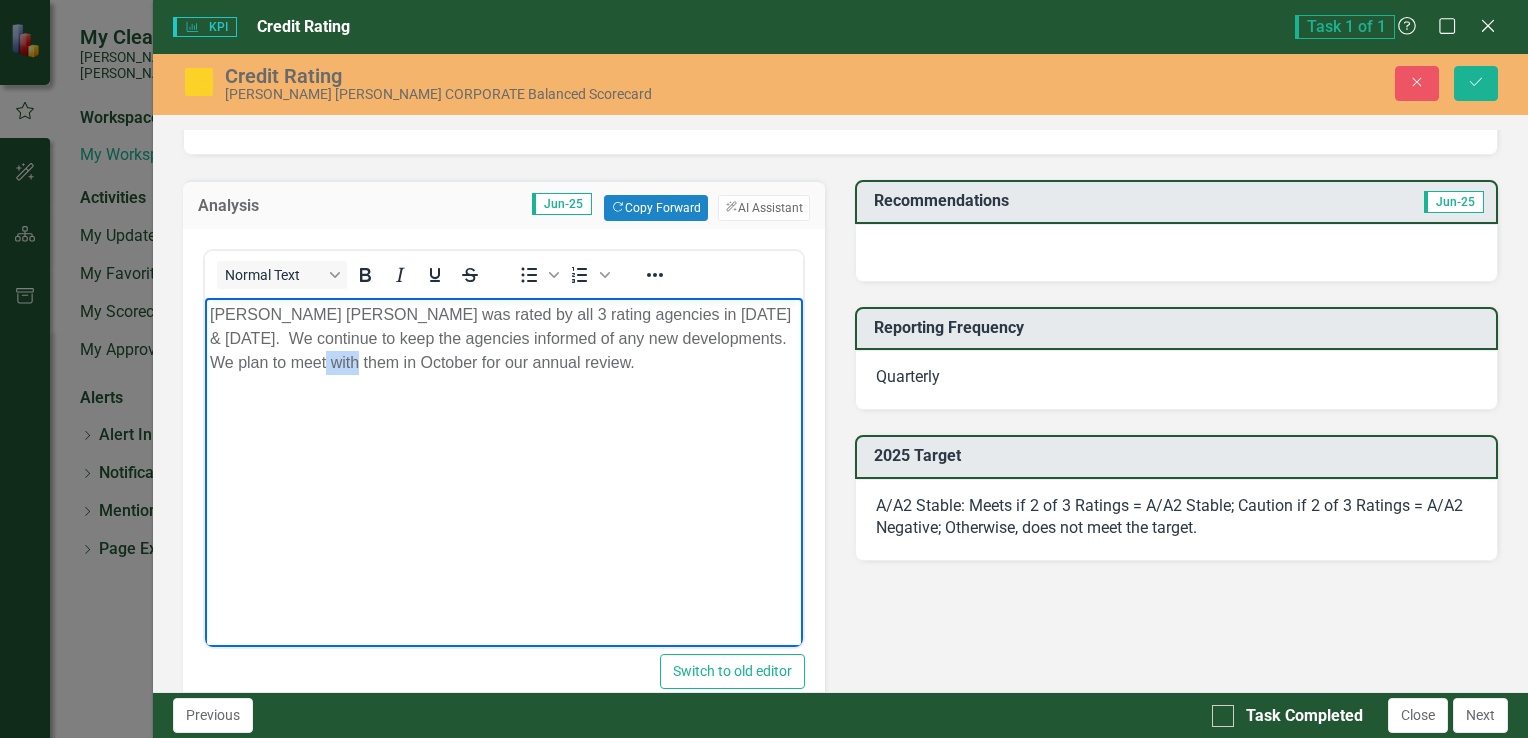 drag, startPoint x: 282, startPoint y: 359, endPoint x: 321, endPoint y: 355, distance: 39.20459 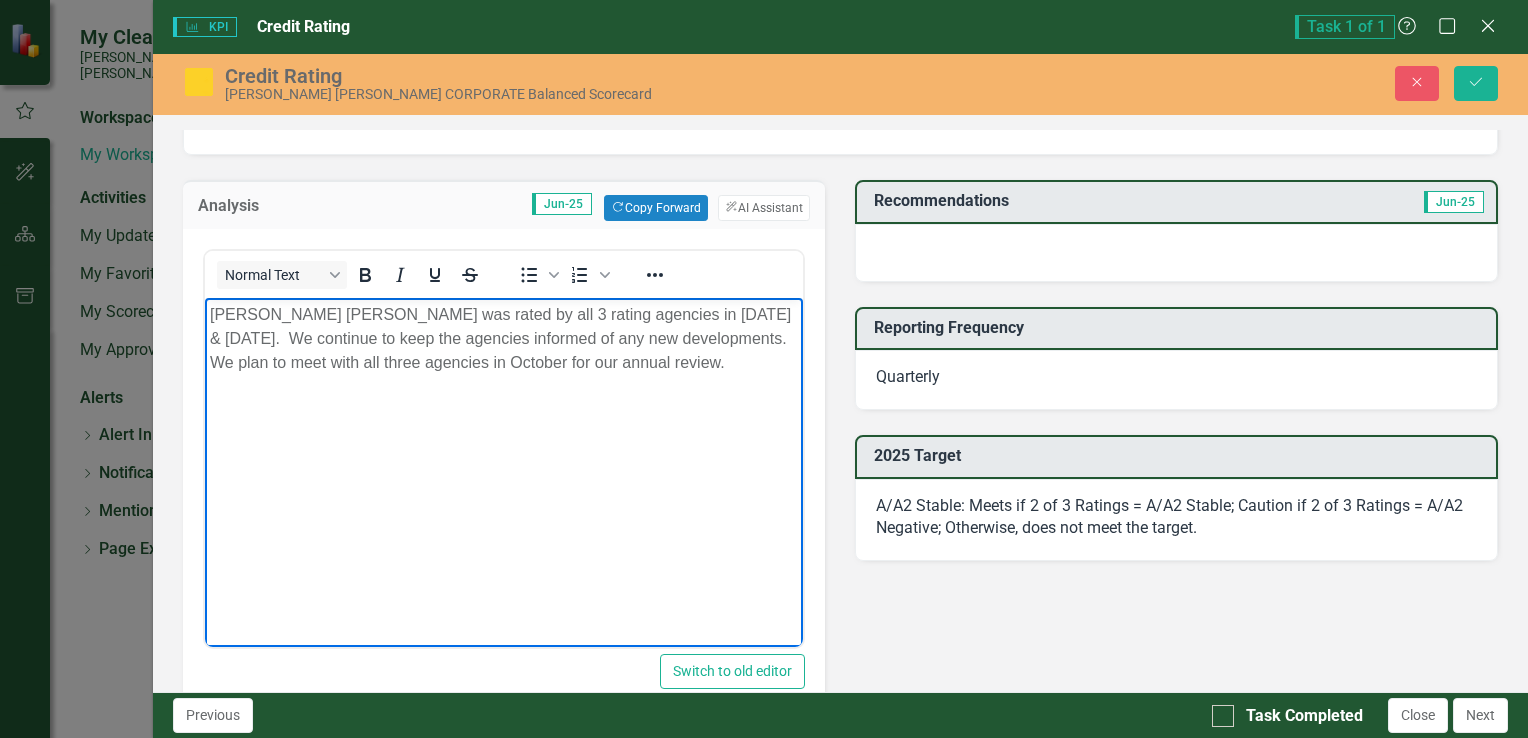 click on "[PERSON_NAME] [PERSON_NAME] was rated by all 3 rating agencies in [DATE] & [DATE].  We continue to keep the agencies informed of any new developments. We plan to meet with all three agencies in October for our annual review." at bounding box center [503, 339] 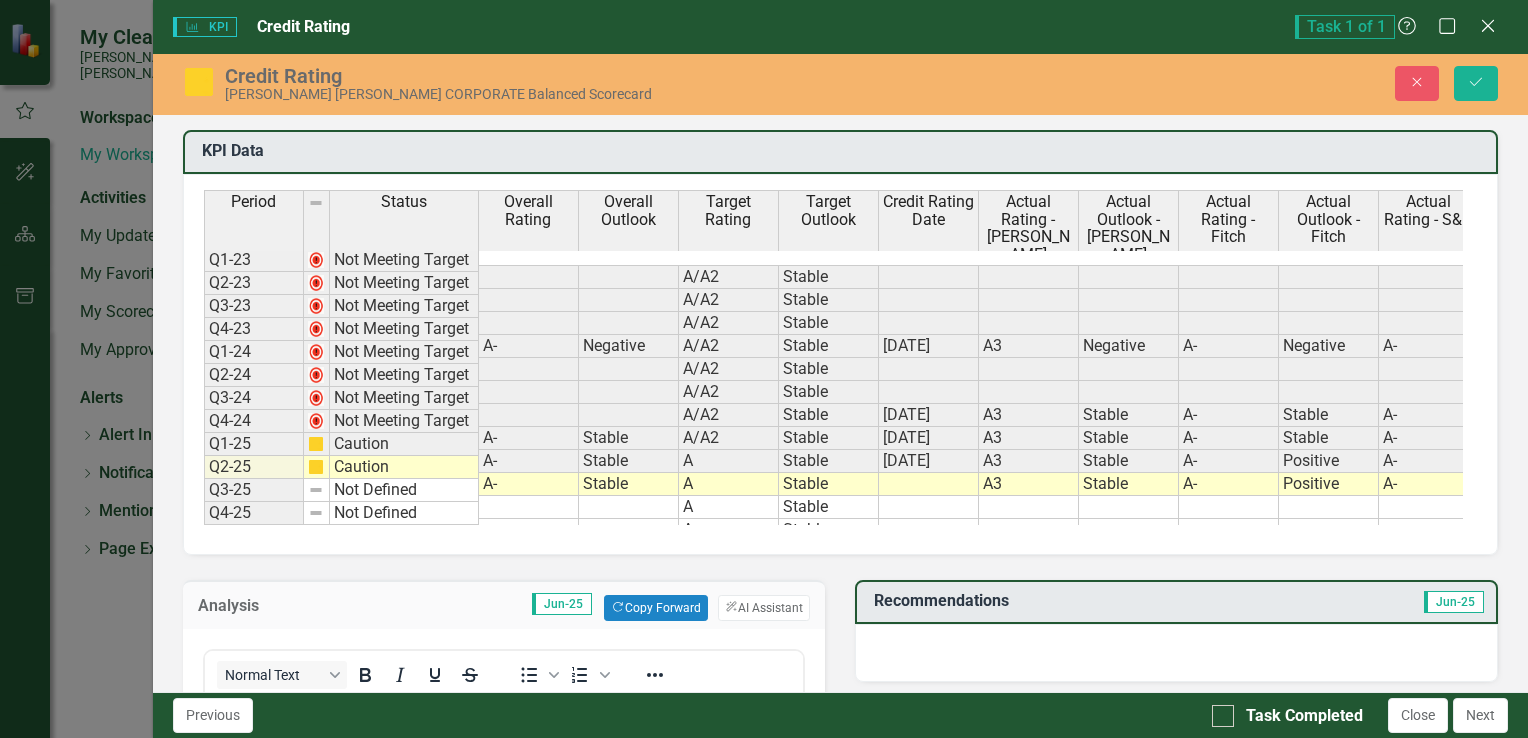 scroll, scrollTop: 0, scrollLeft: 0, axis: both 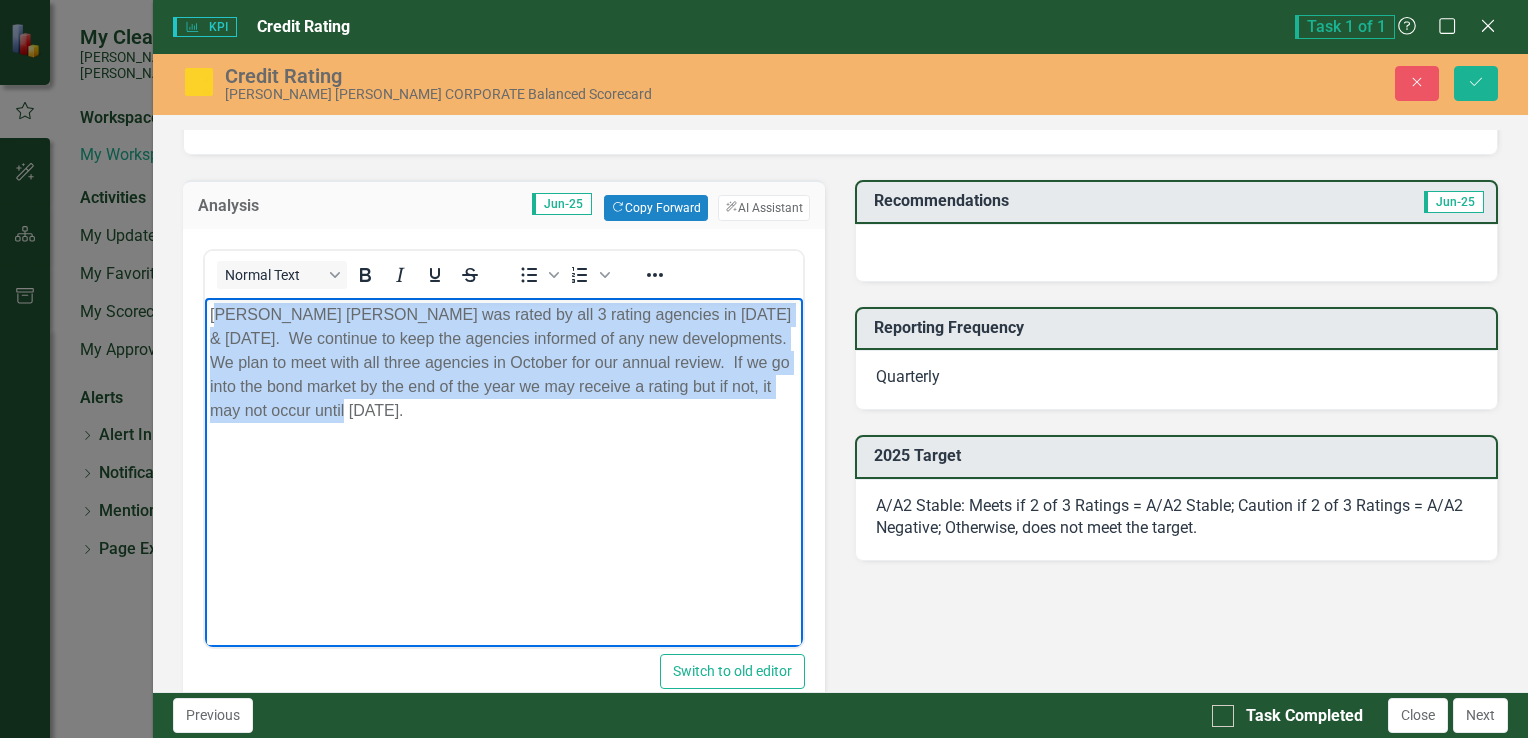 drag, startPoint x: 218, startPoint y: 315, endPoint x: 367, endPoint y: 411, distance: 177.24841 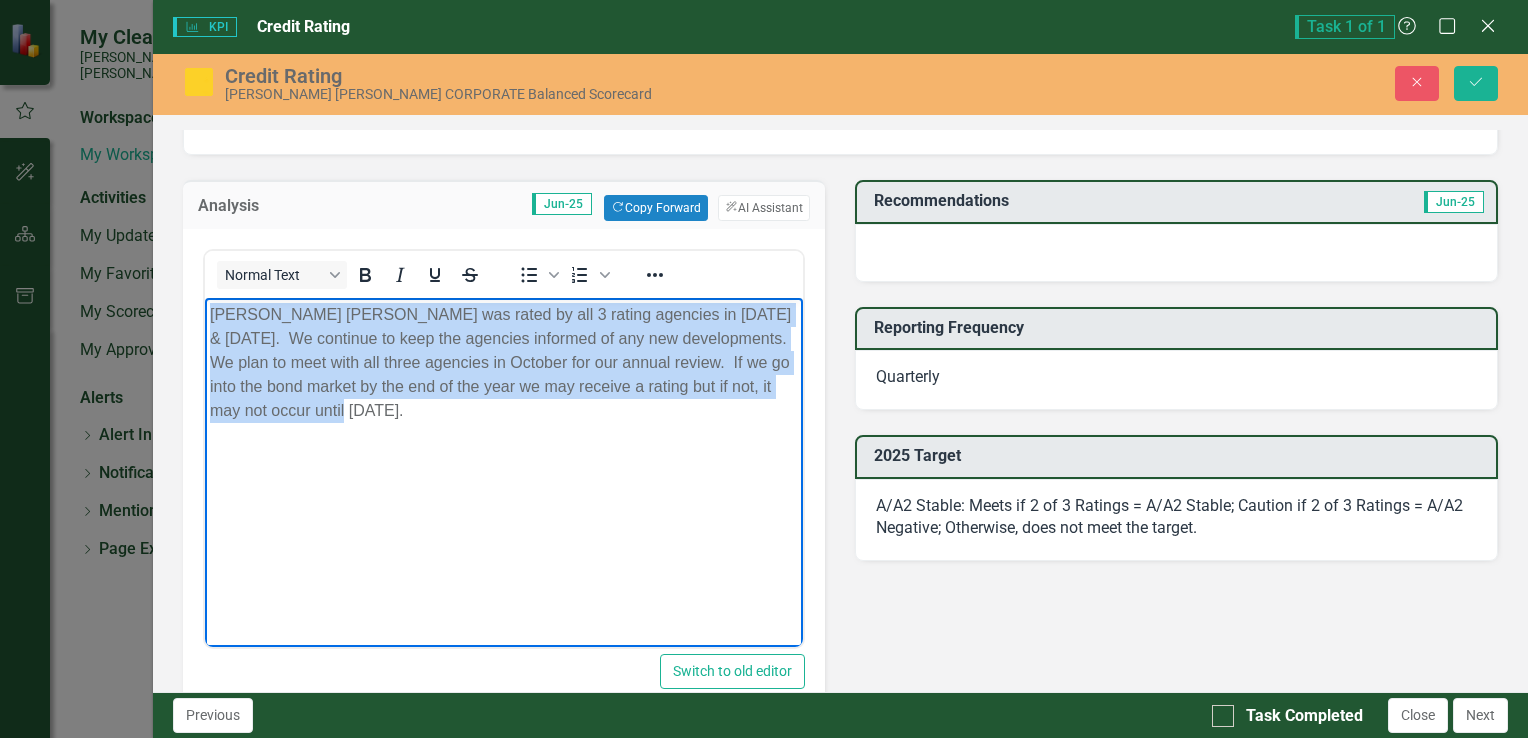 drag, startPoint x: 209, startPoint y: 314, endPoint x: 342, endPoint y: 416, distance: 167.60966 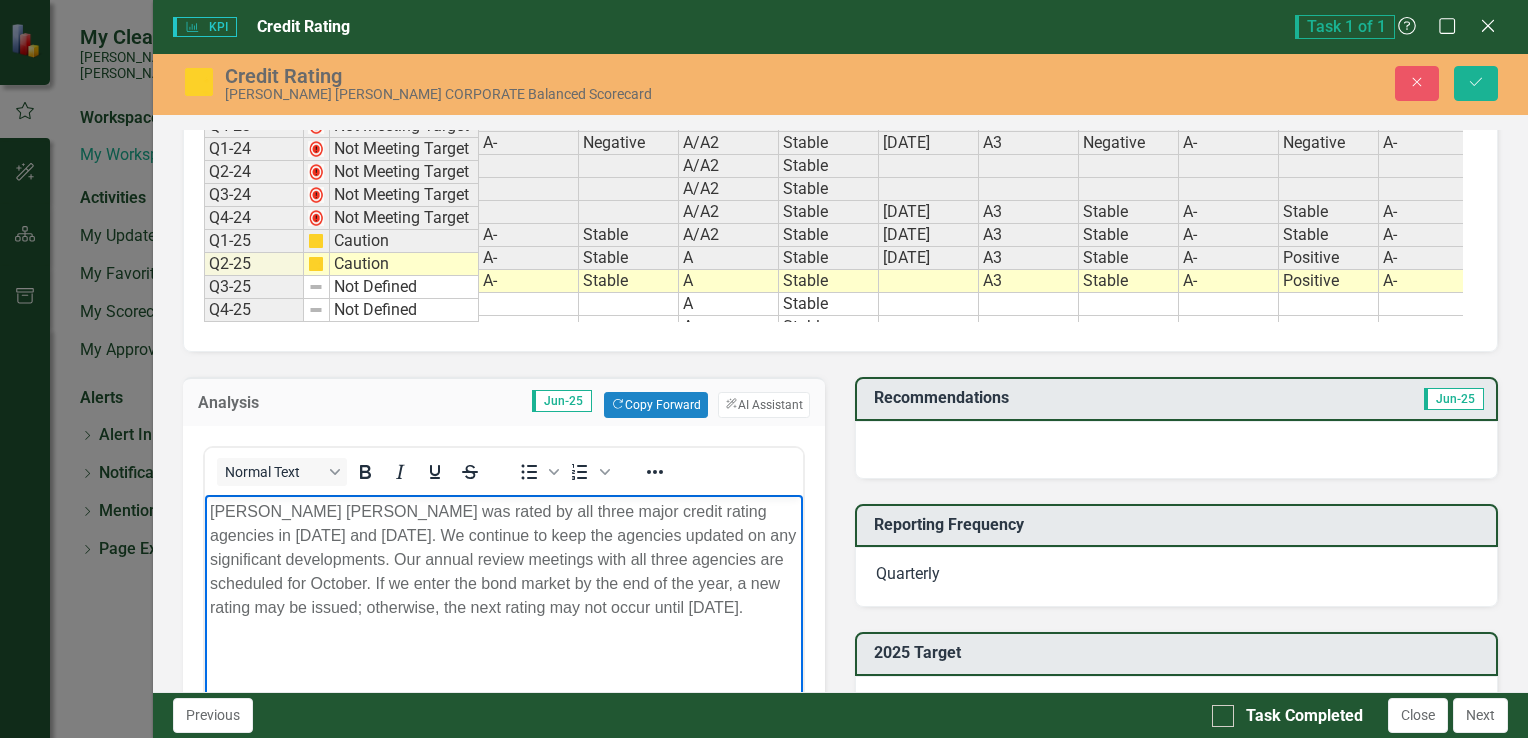 scroll, scrollTop: 200, scrollLeft: 0, axis: vertical 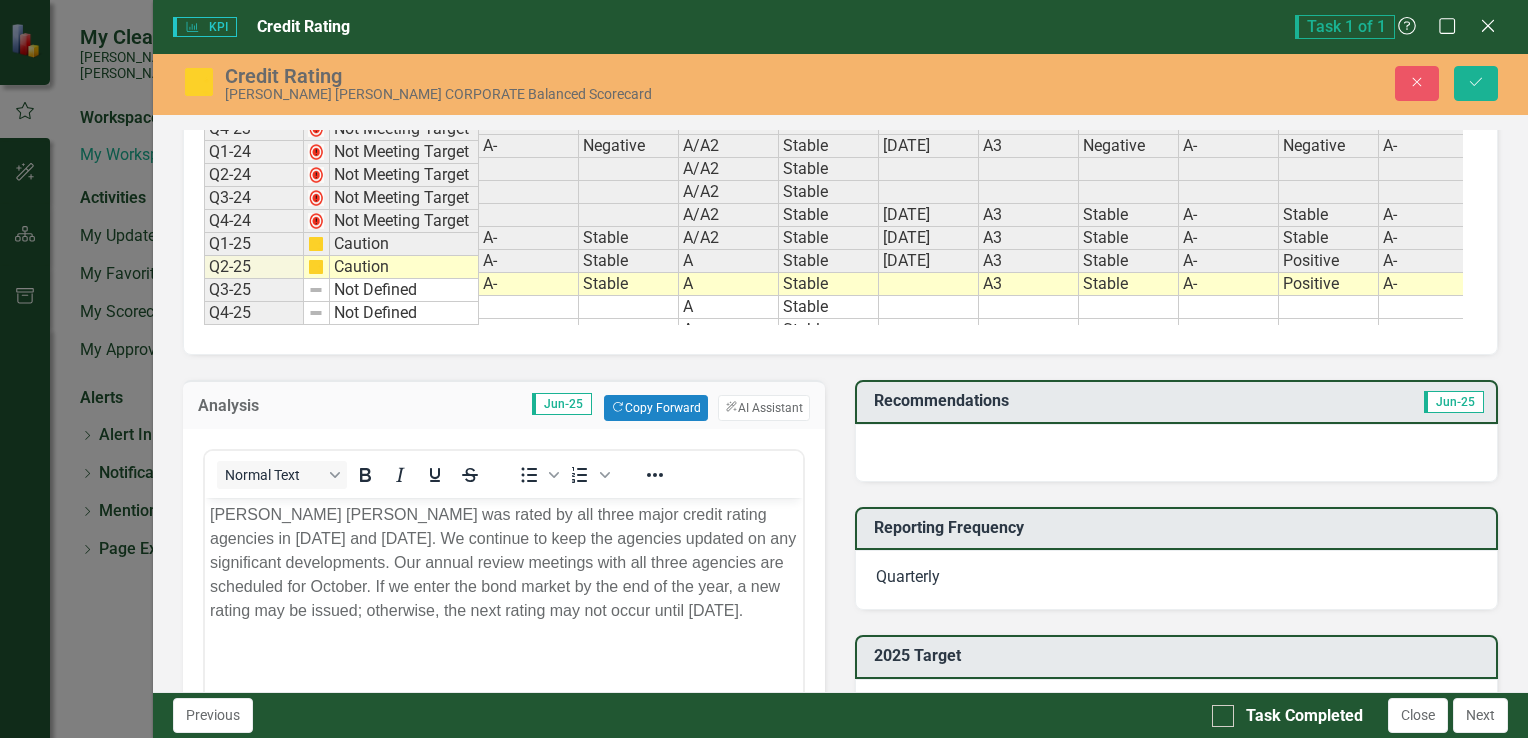 click at bounding box center [1176, 453] 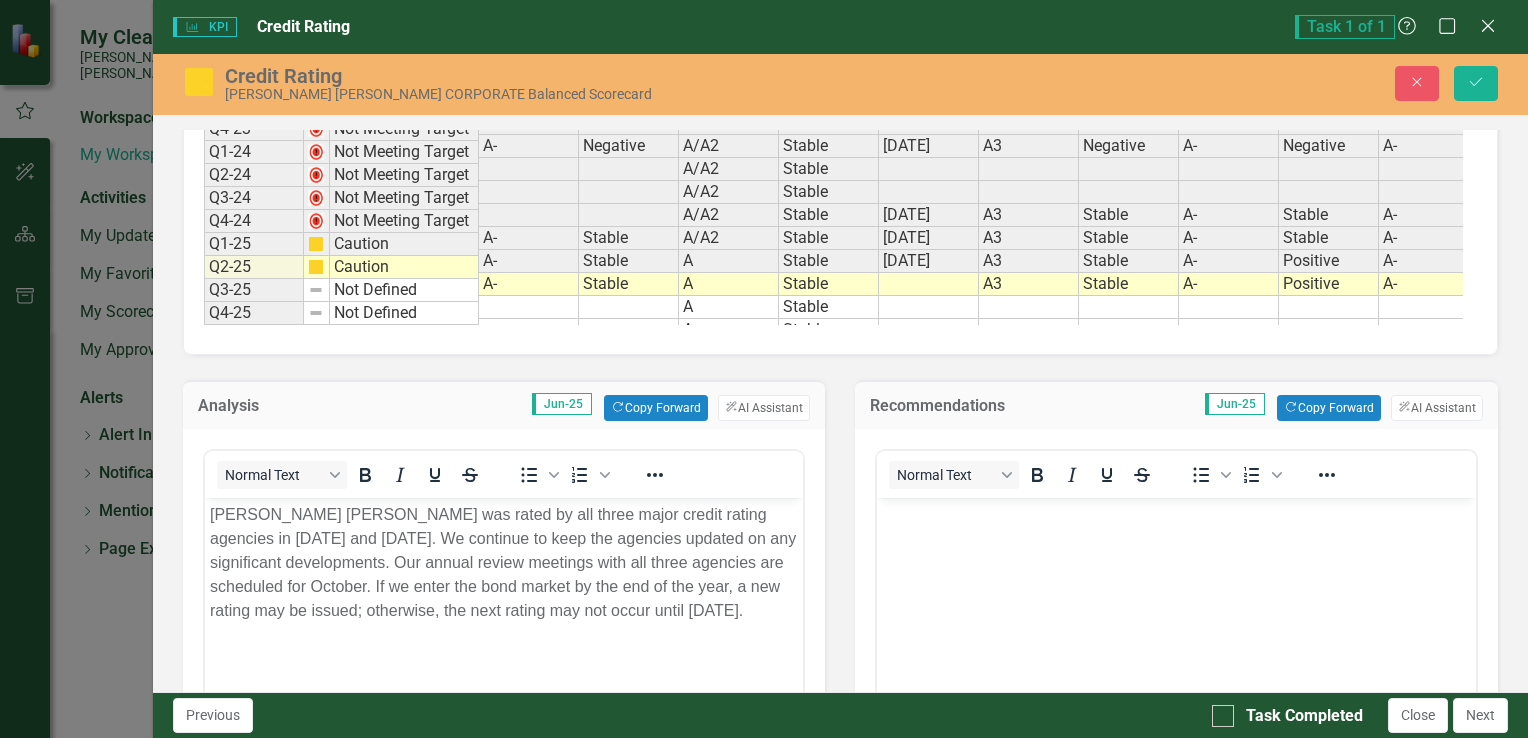 click on "Normal Text To open the popup, press Shift+Enter To open the popup, press Shift+Enter" at bounding box center (1176, 646) 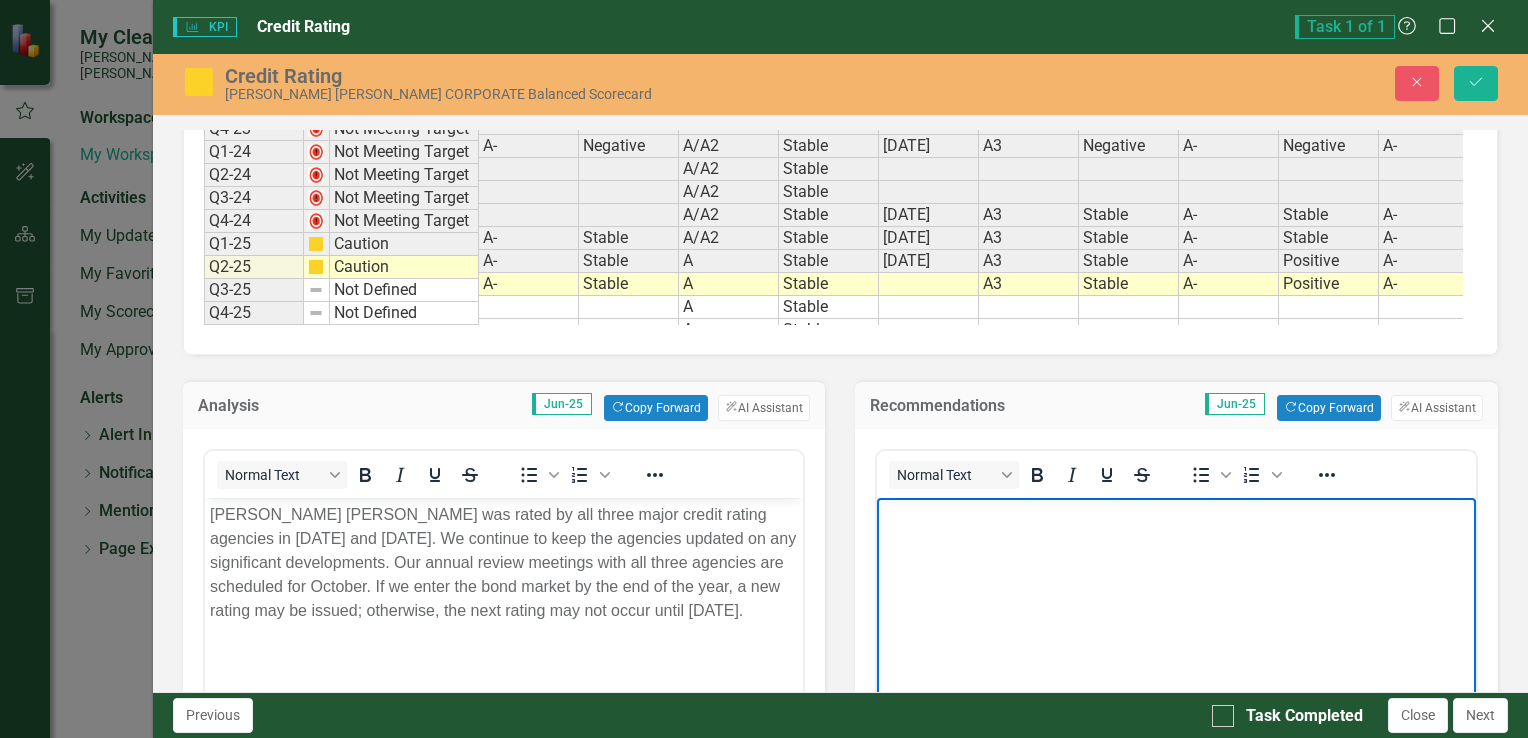click at bounding box center (1176, 648) 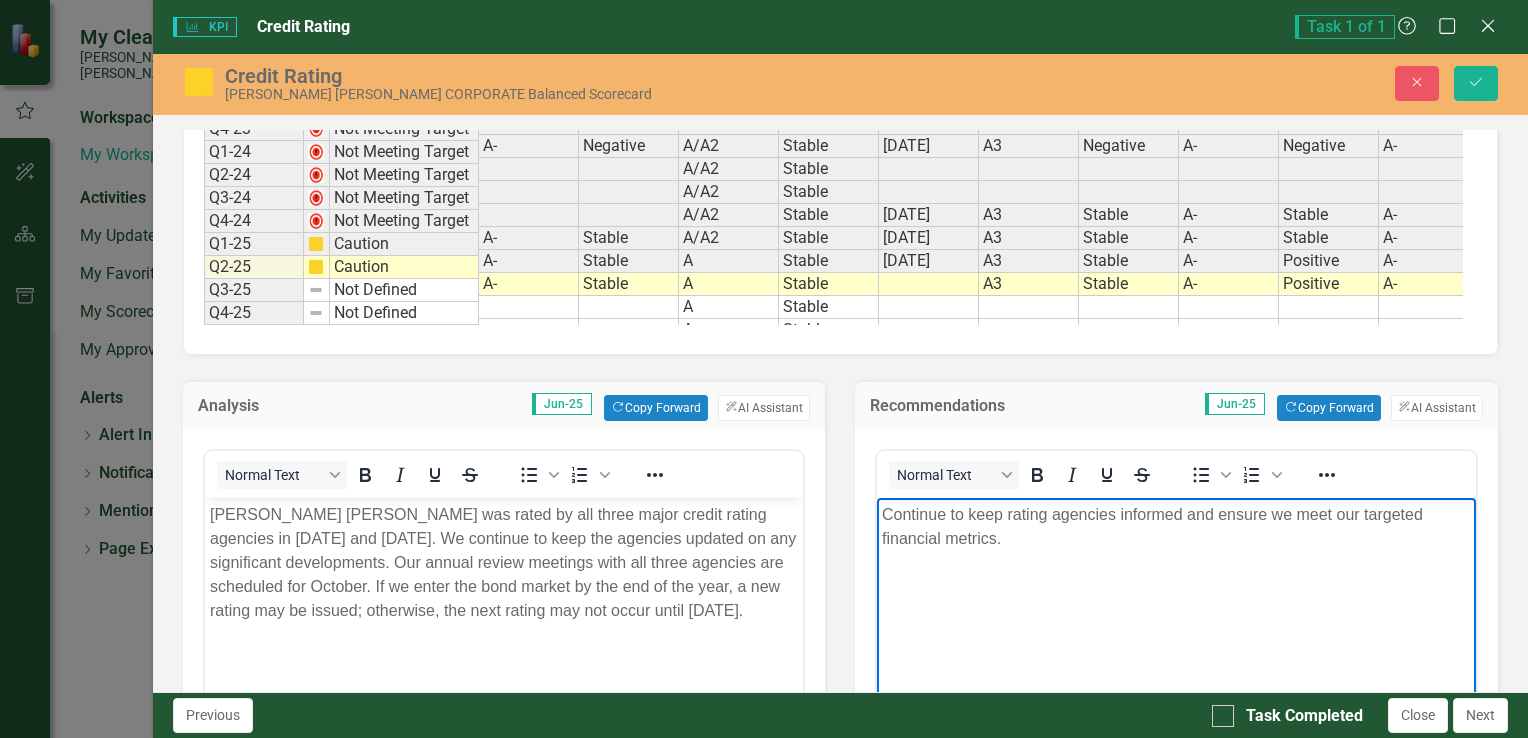 click on "Continue to keep rating agencies informed and ensure we meet our targeted financial metrics." at bounding box center (1176, 527) 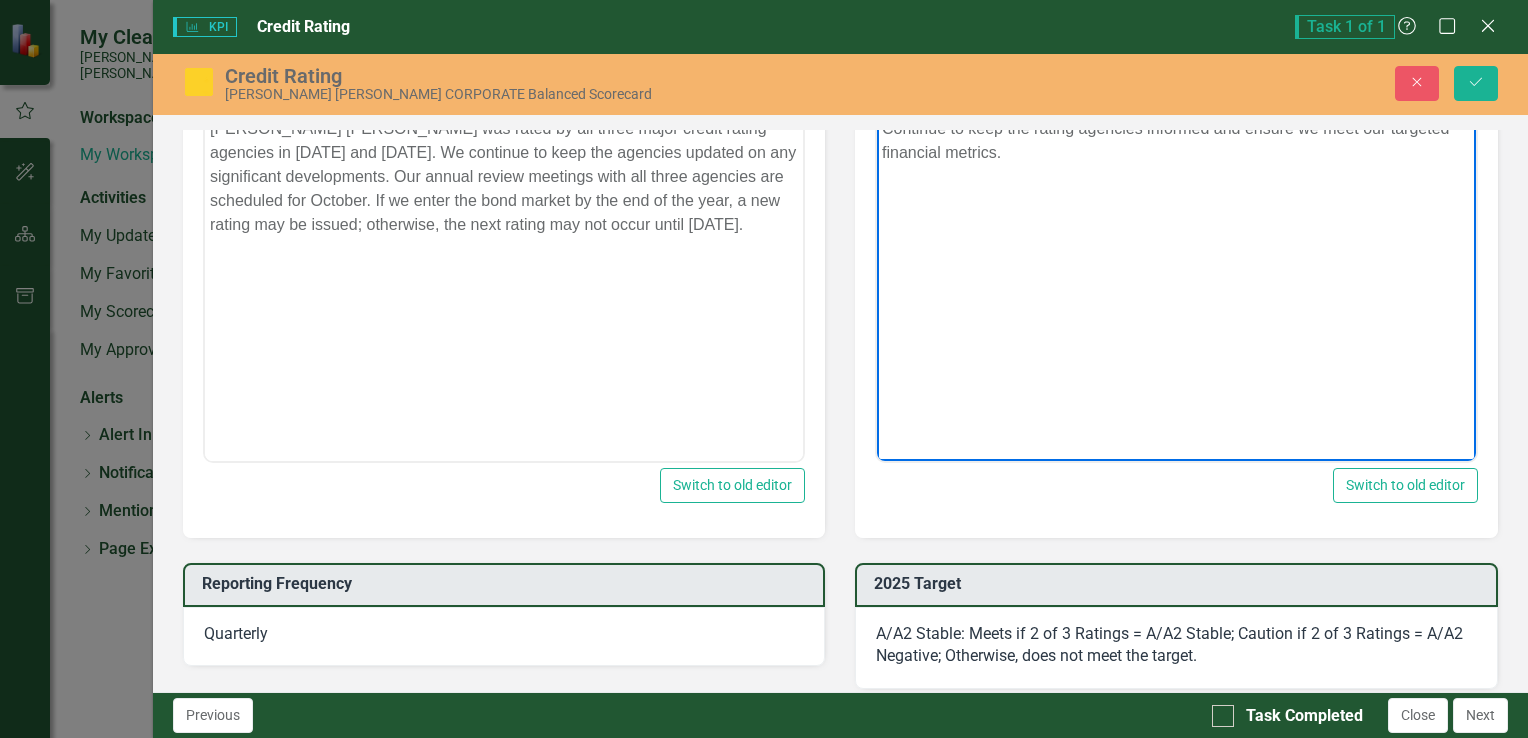 scroll, scrollTop: 700, scrollLeft: 0, axis: vertical 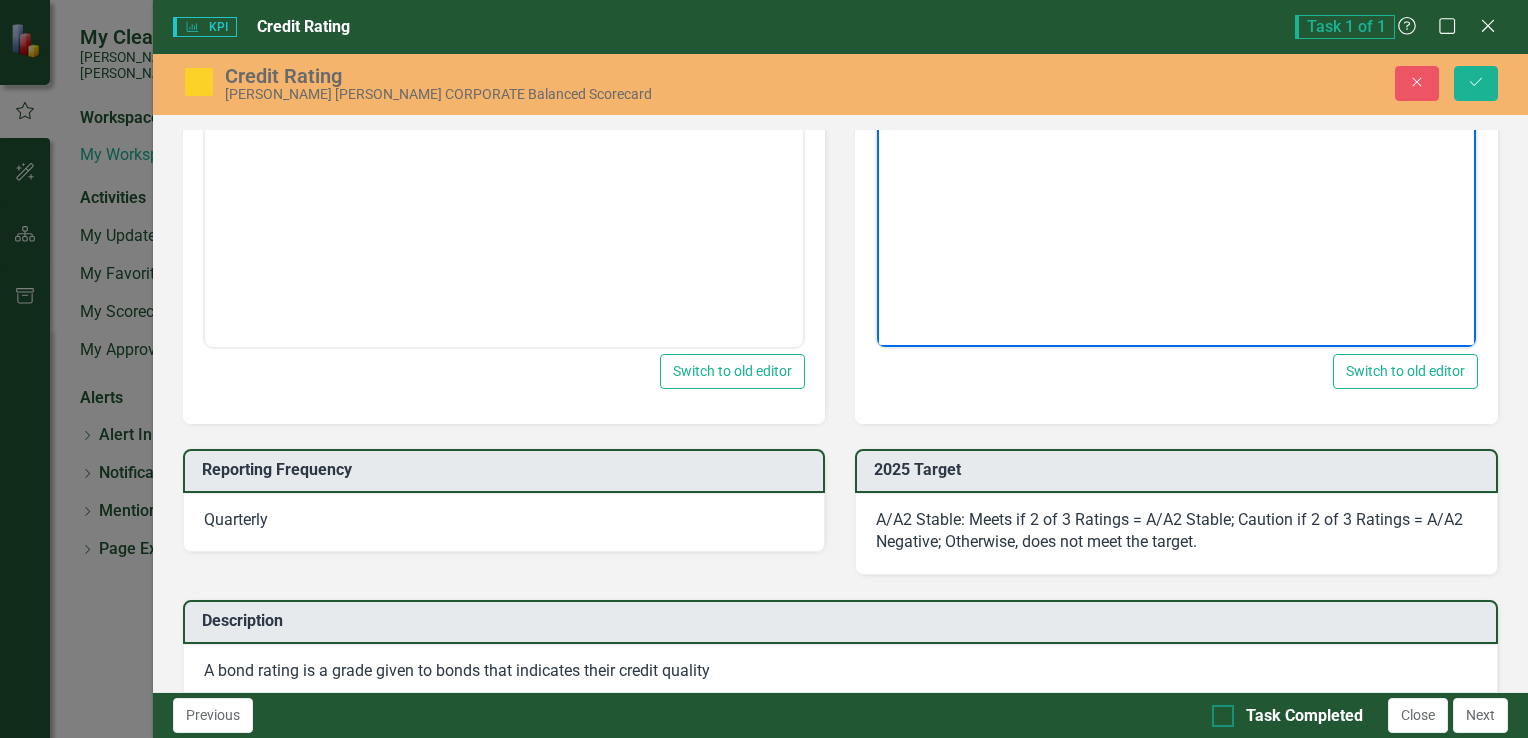 click at bounding box center (1223, 716) 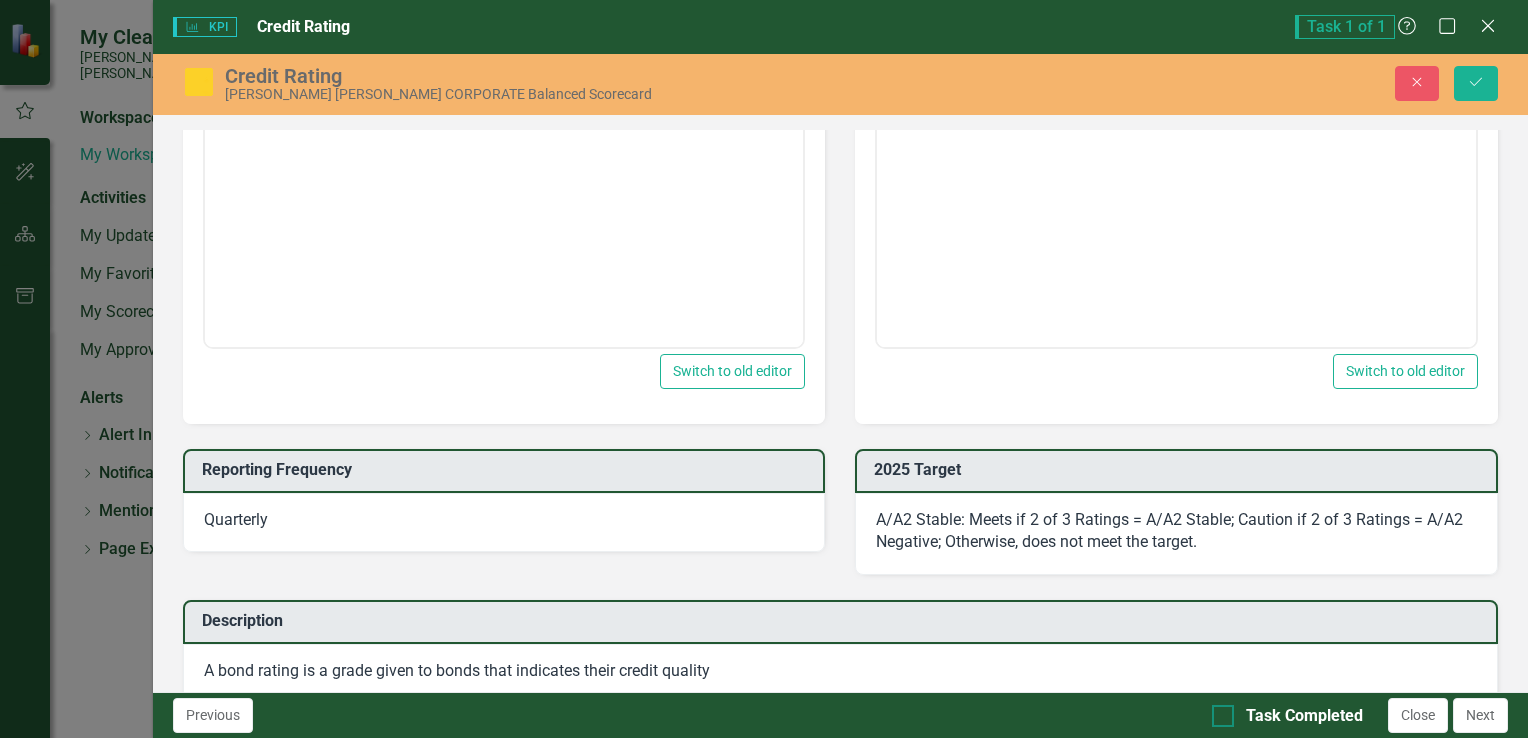 checkbox on "true" 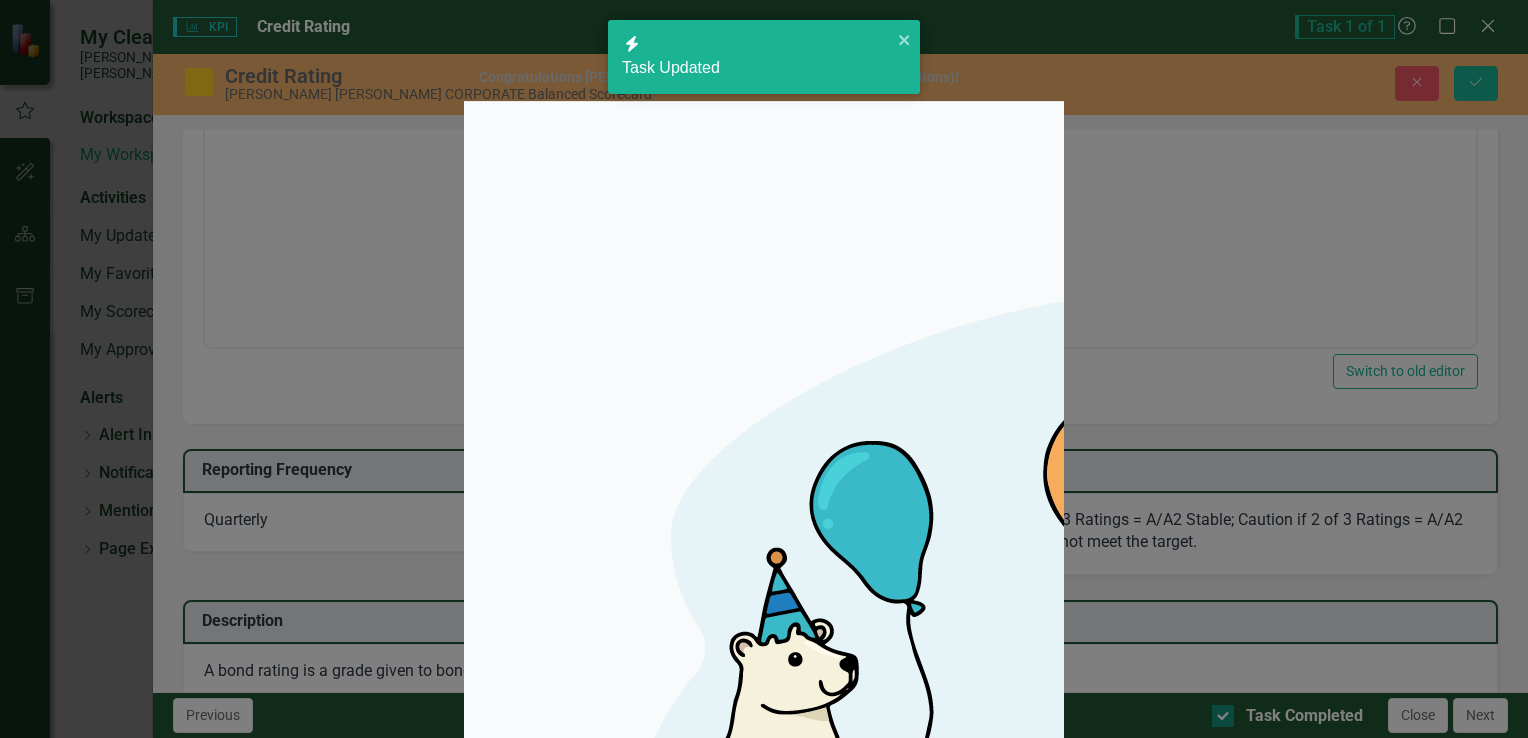 checkbox on "true" 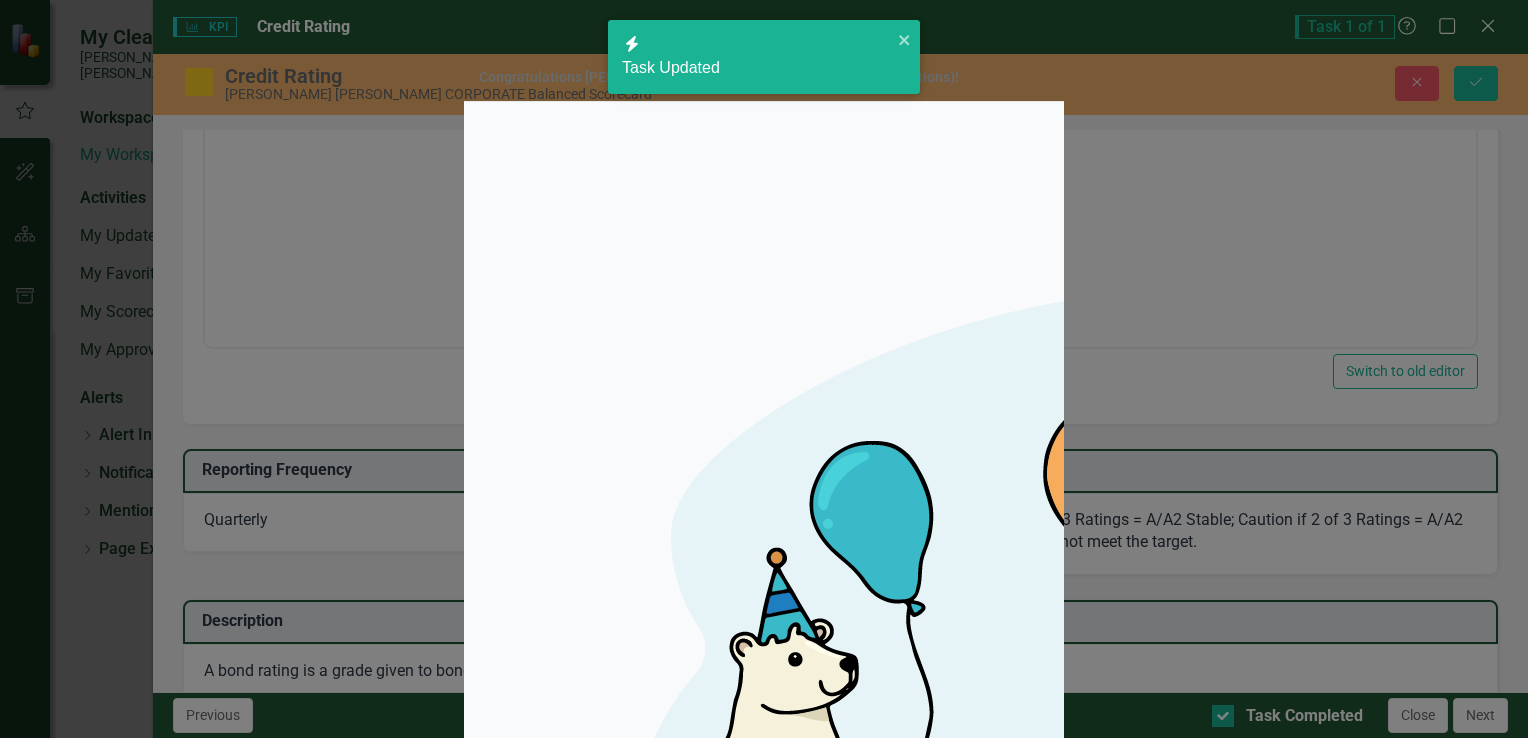 click on "Close" at bounding box center [1019, 1379] 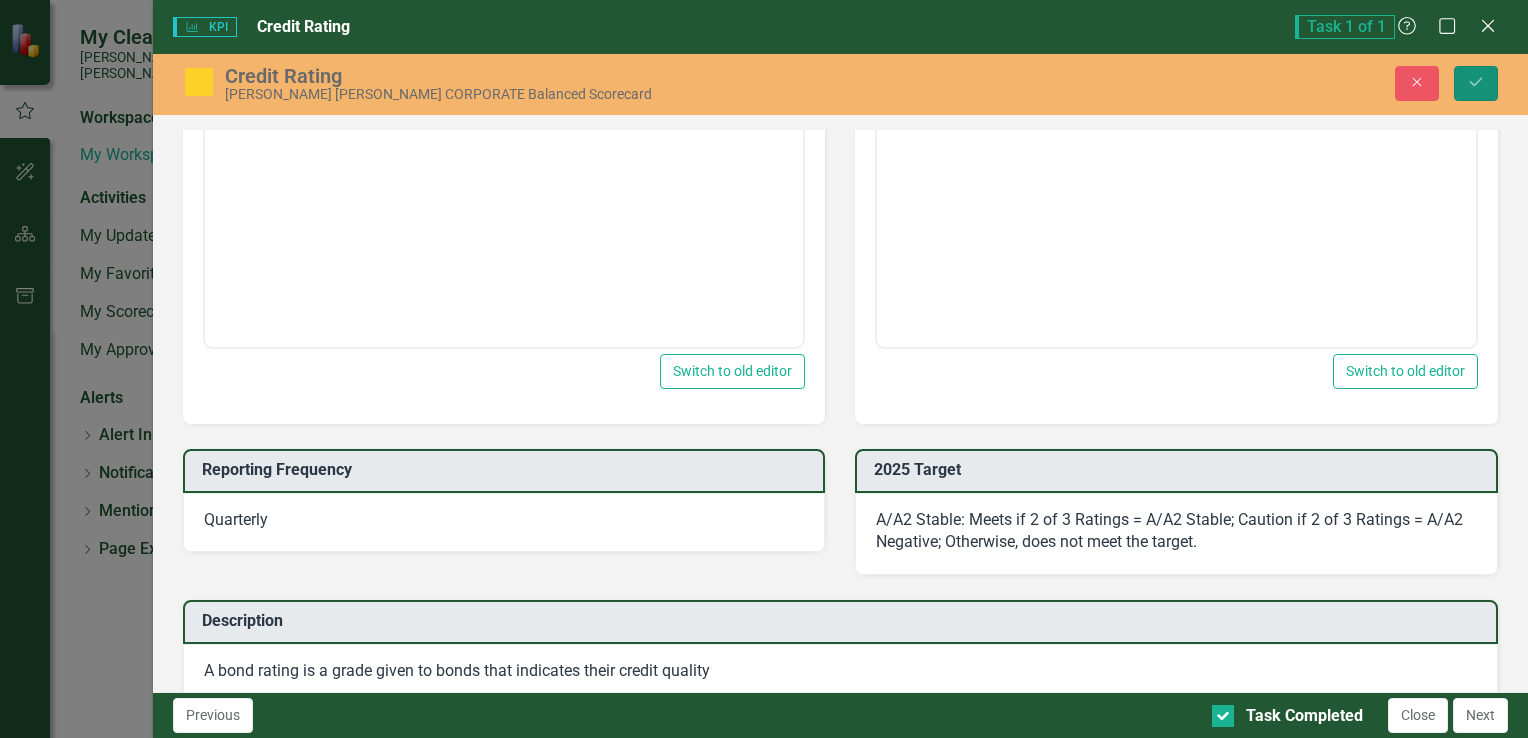 click on "Save" 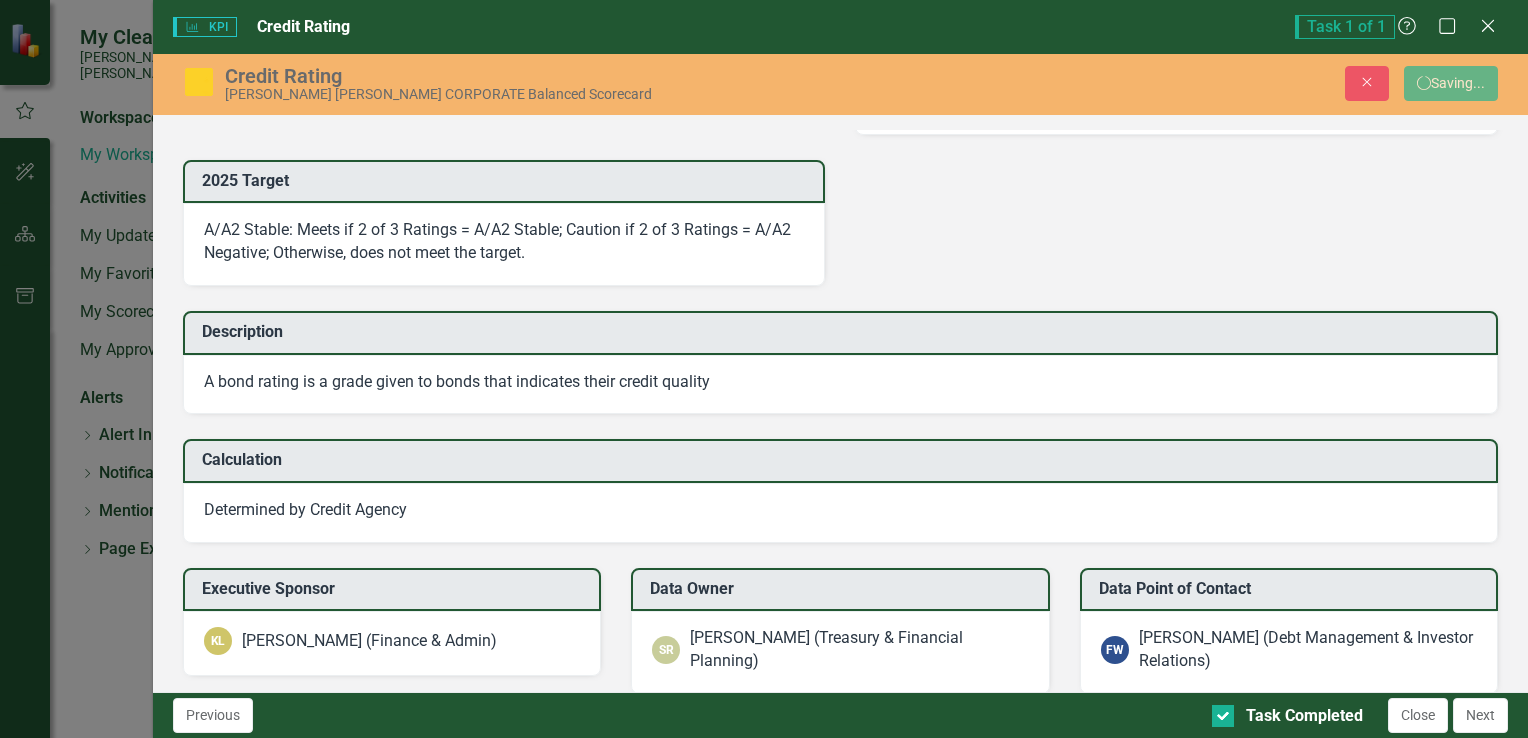scroll, scrollTop: 694, scrollLeft: 0, axis: vertical 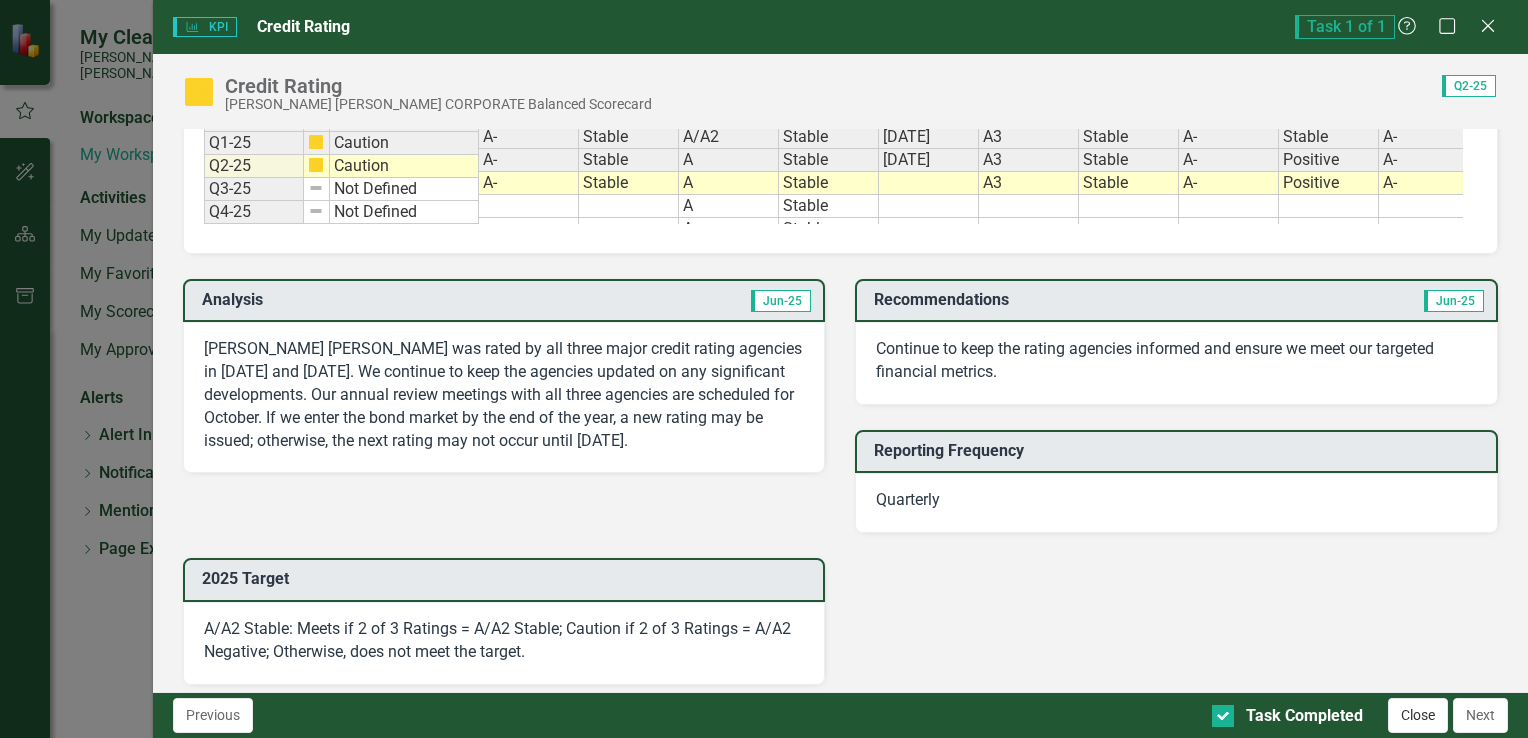 click on "Close" at bounding box center [1418, 715] 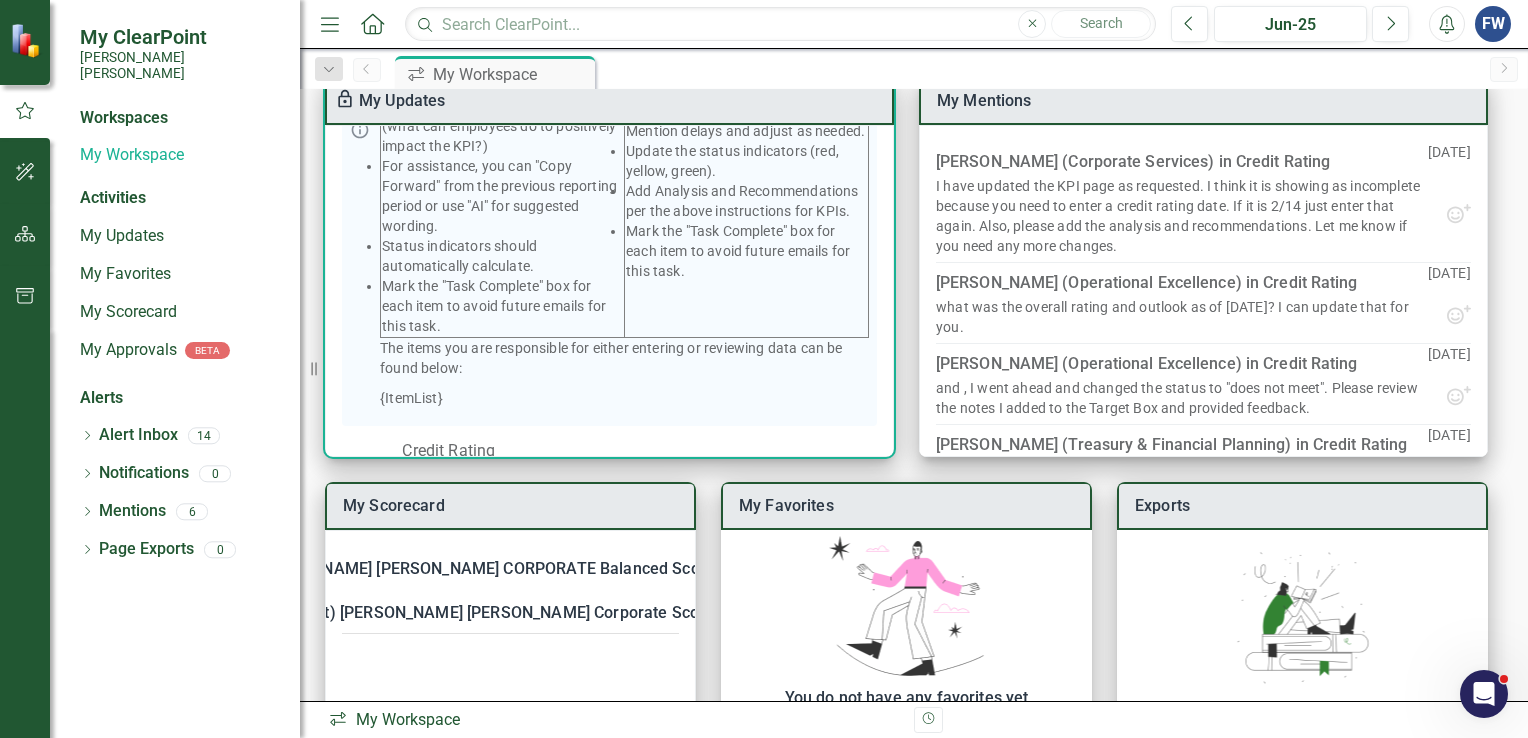 scroll, scrollTop: 458, scrollLeft: 0, axis: vertical 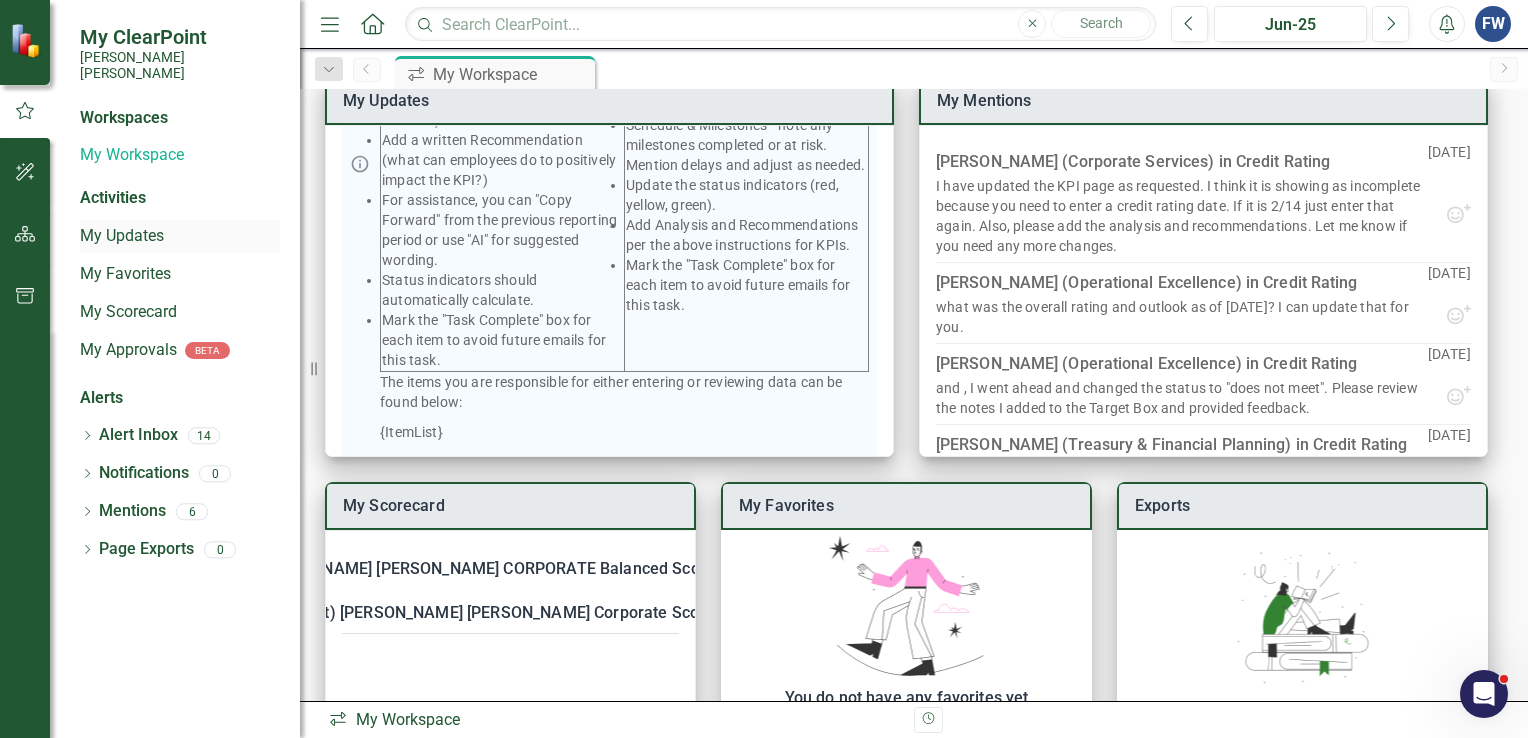 click on "My Updates" at bounding box center (180, 236) 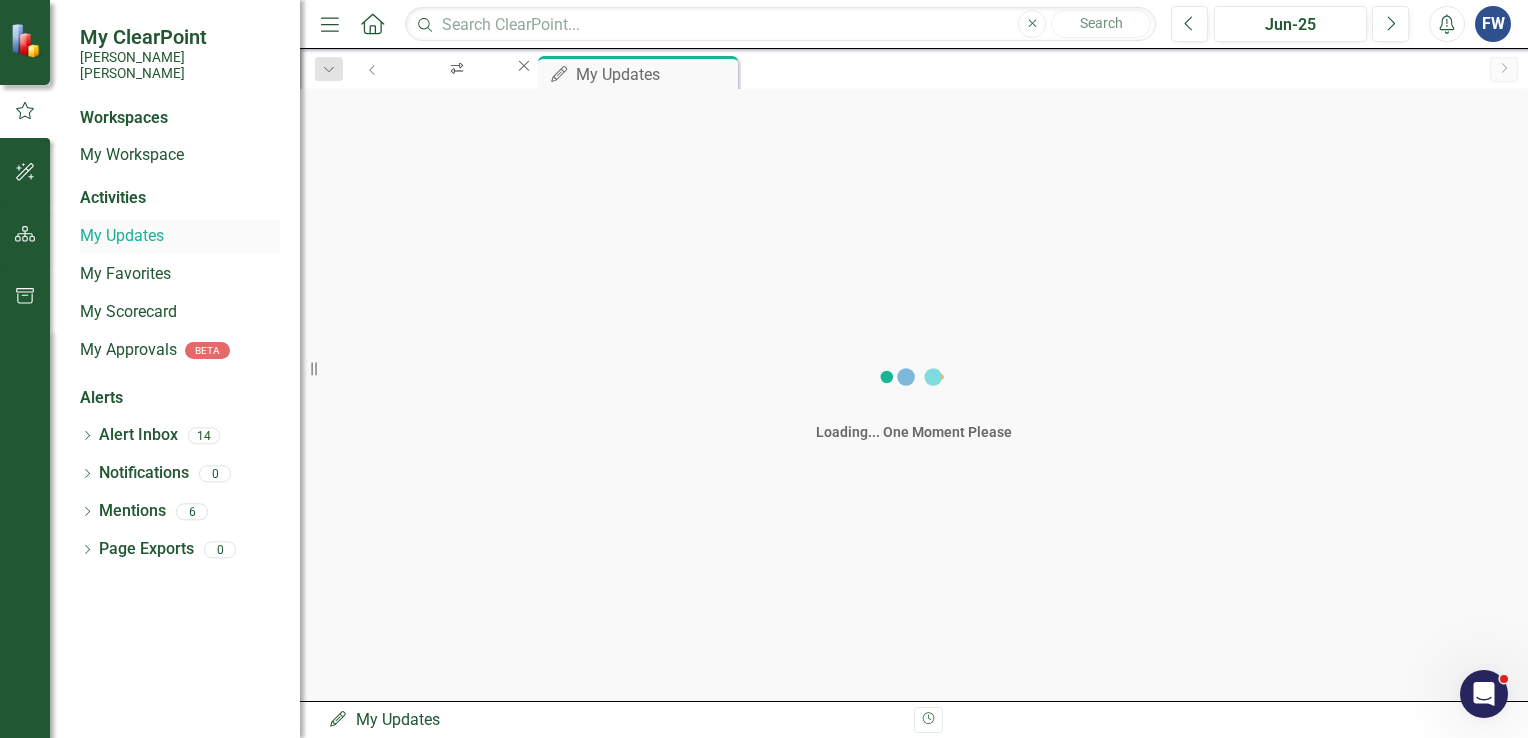 scroll, scrollTop: 0, scrollLeft: 0, axis: both 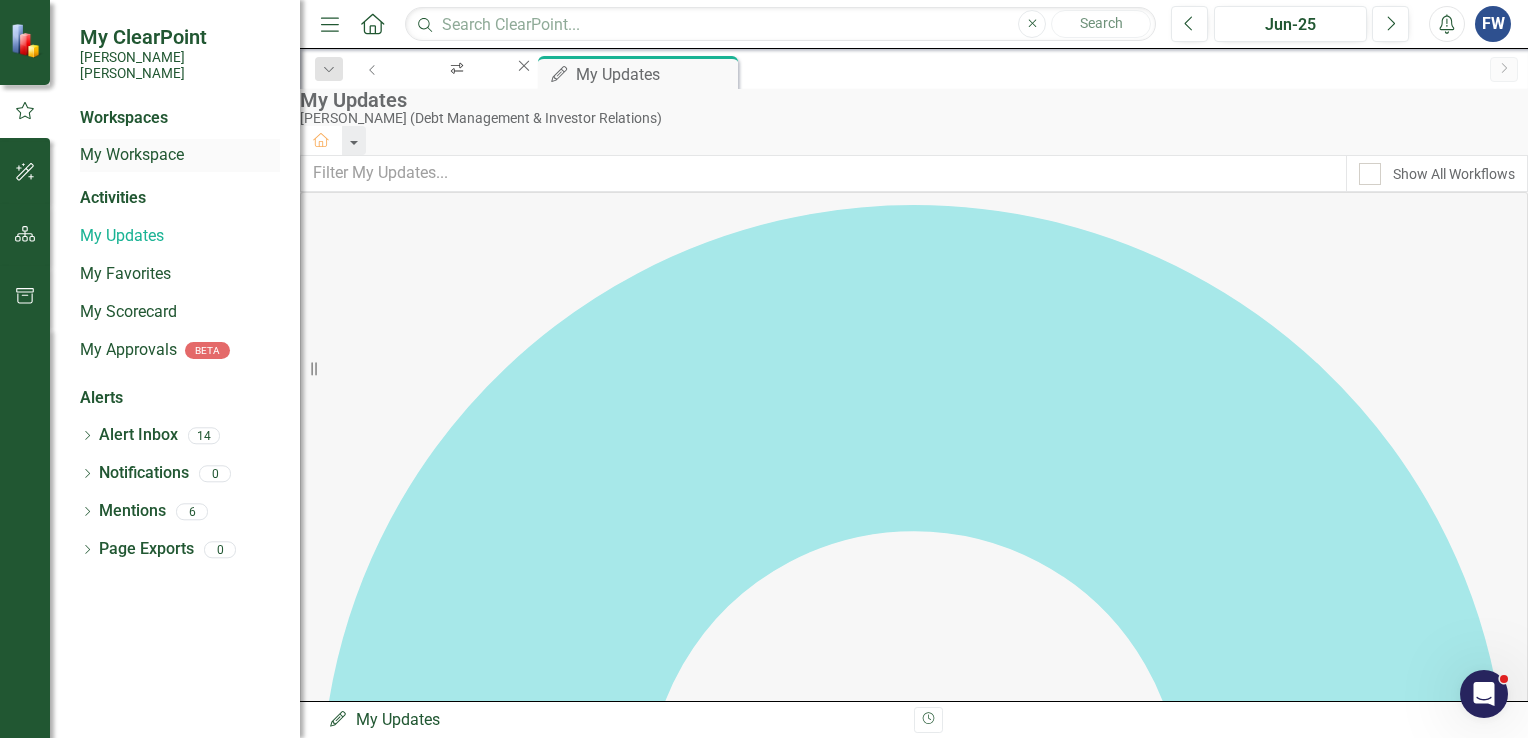 click on "My Workspace" at bounding box center [180, 155] 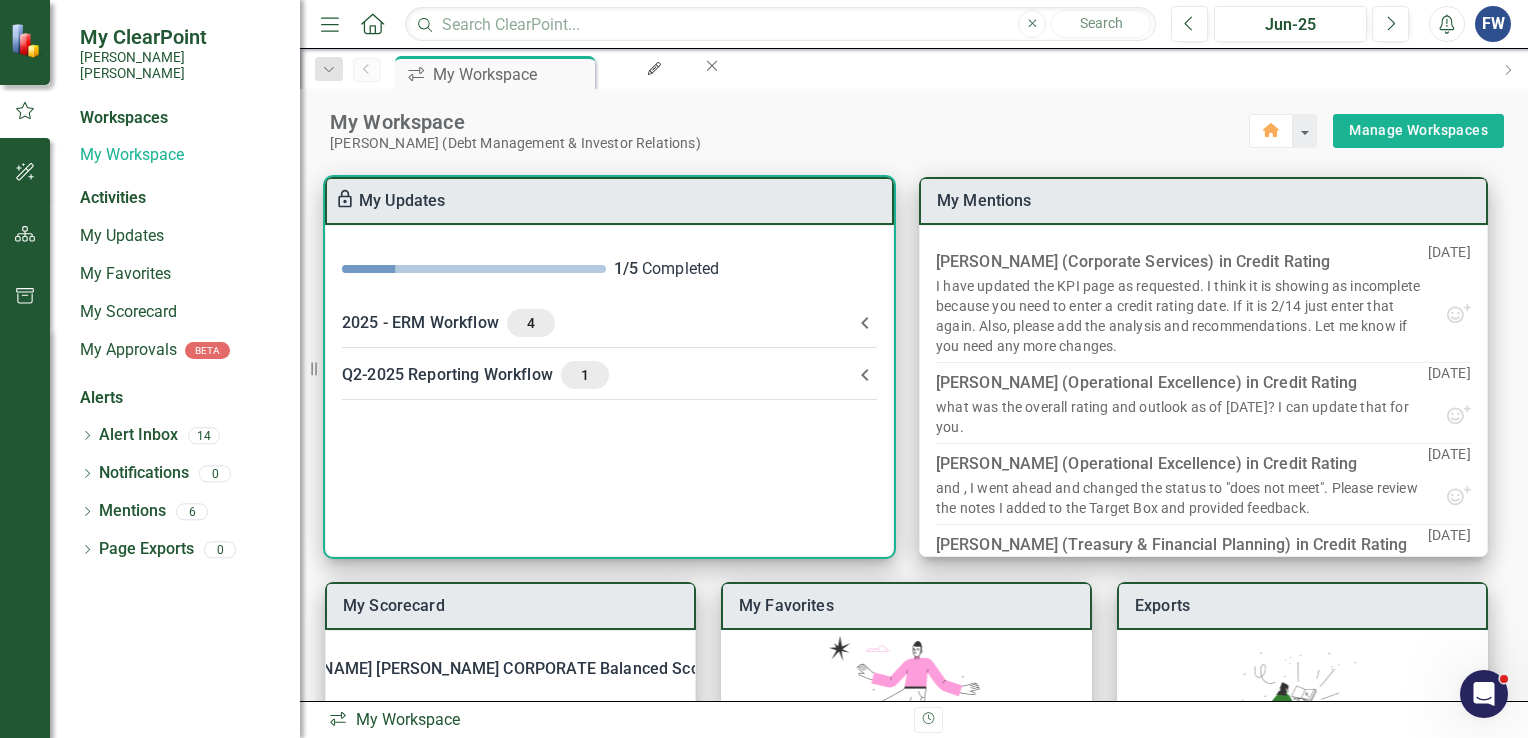 click on "Q2-2025 Reporting Workflow 1" at bounding box center (597, 375) 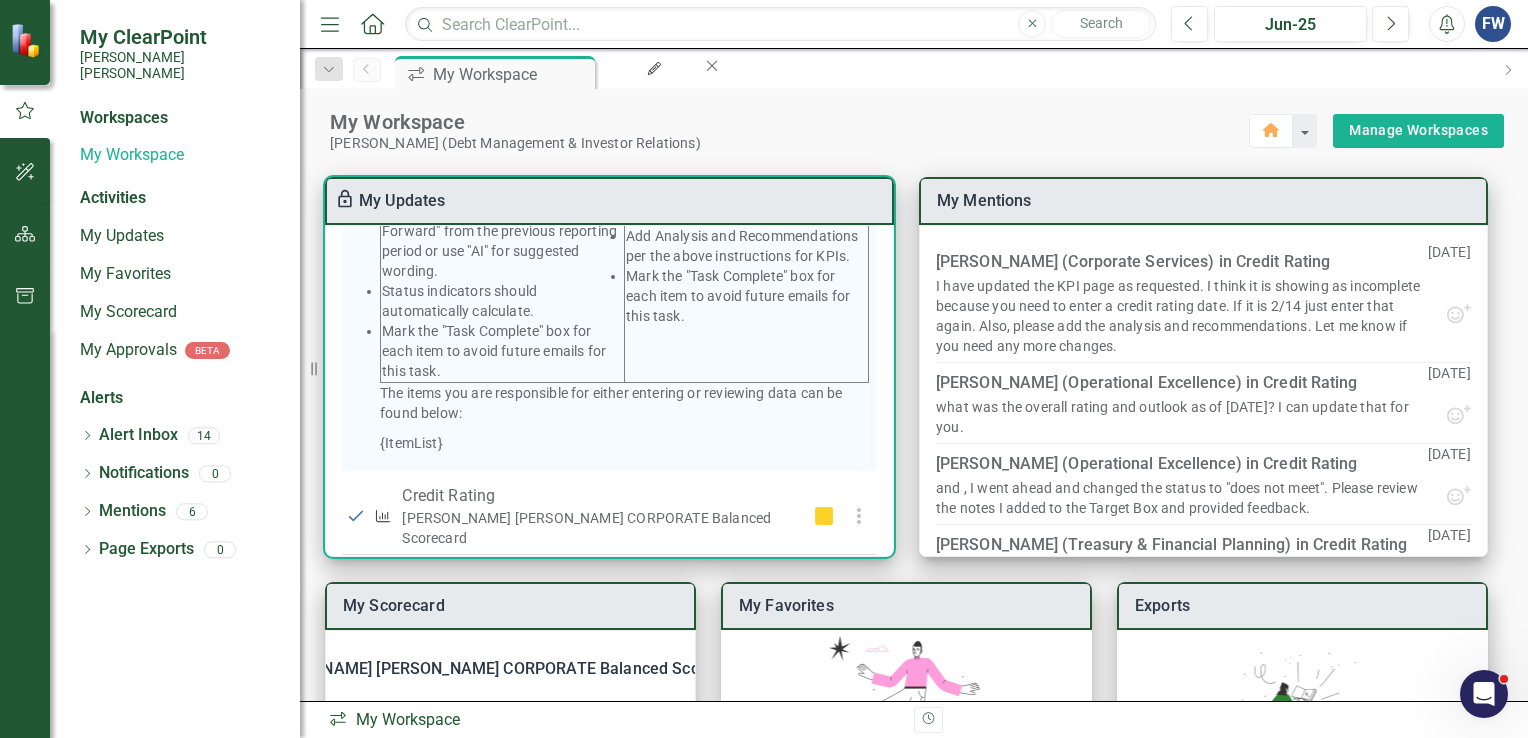 scroll, scrollTop: 558, scrollLeft: 0, axis: vertical 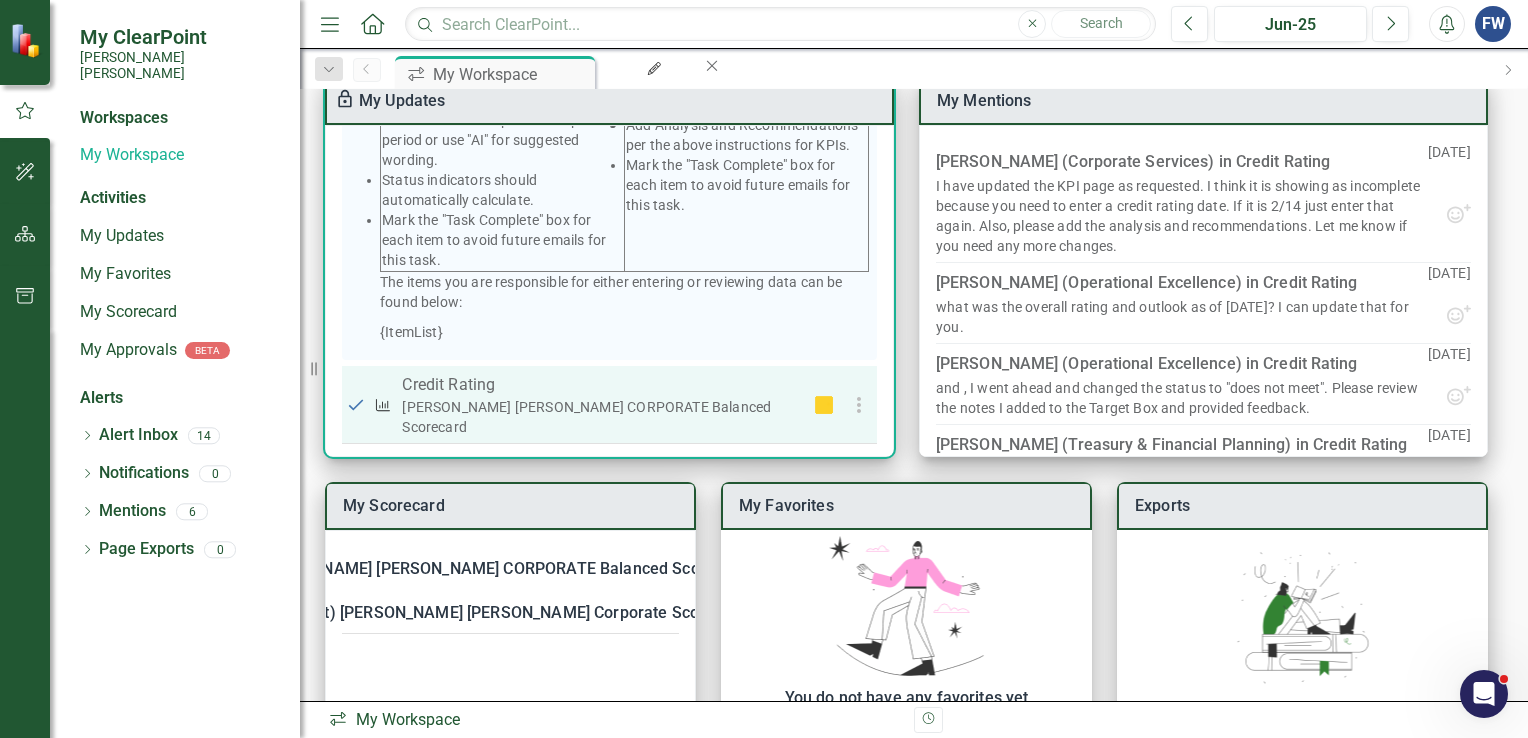 click on "[PERSON_NAME] [PERSON_NAME] CORPORATE Balanced Scorecard" at bounding box center [601, 417] 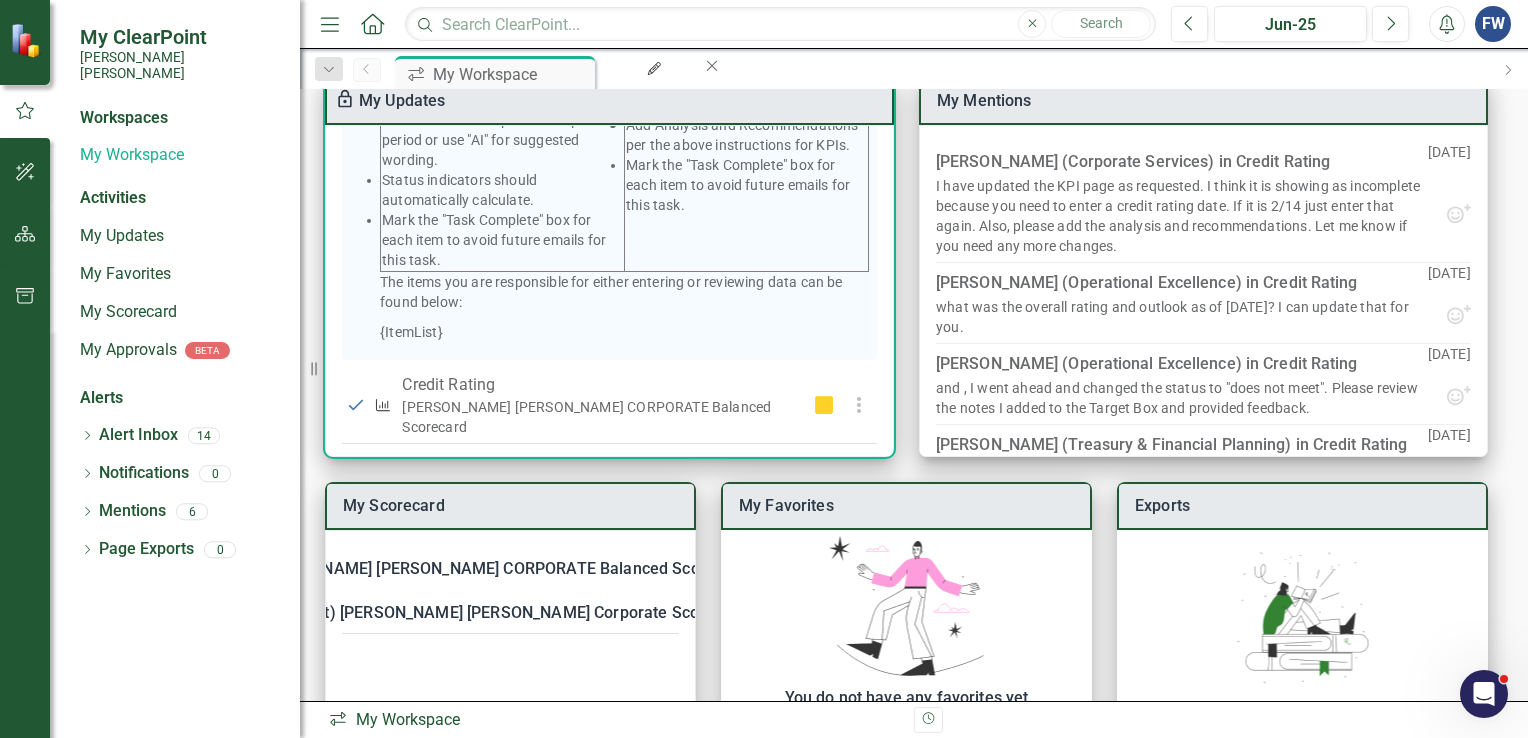 click at bounding box center (764, 738) 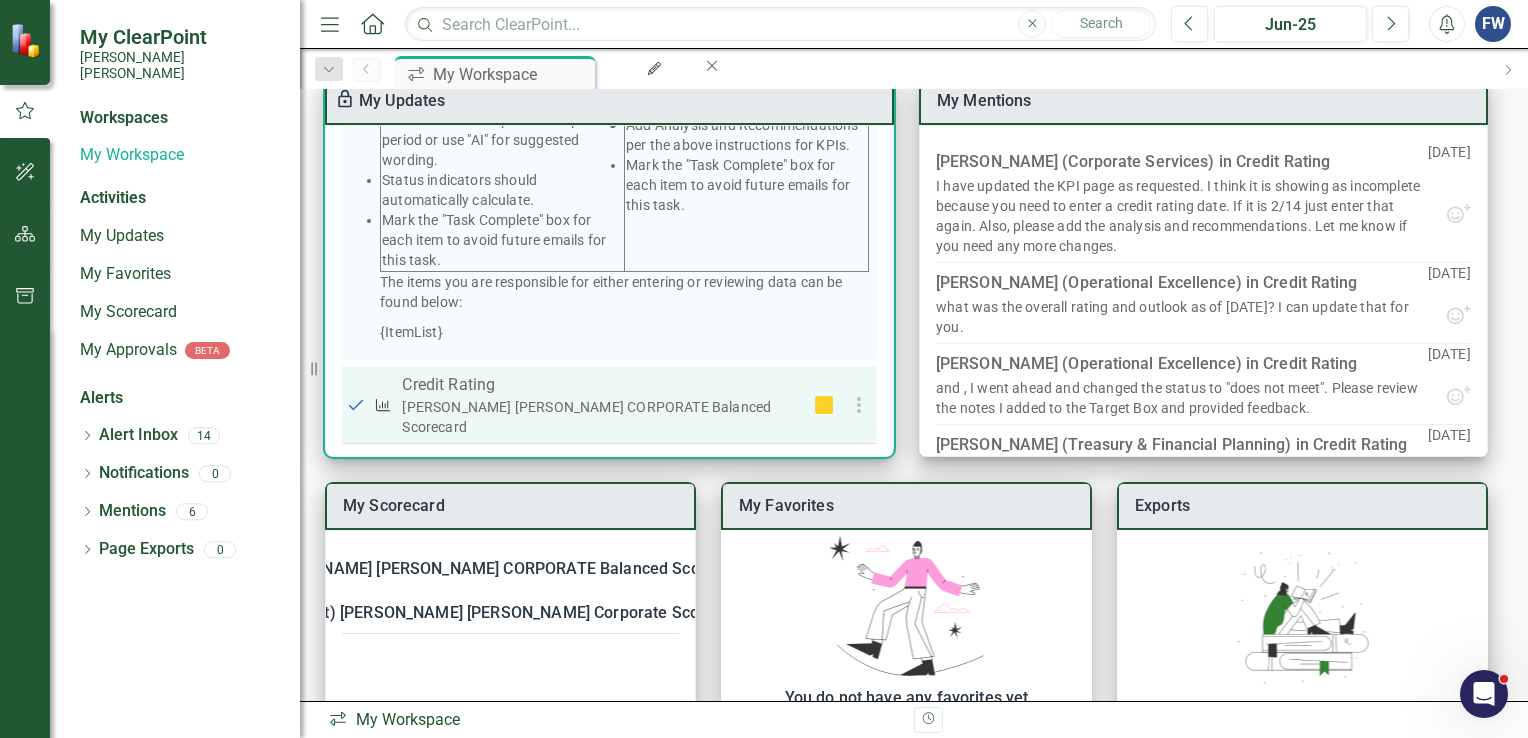 click on "[PERSON_NAME] [PERSON_NAME] CORPORATE Balanced Scorecard" at bounding box center [601, 417] 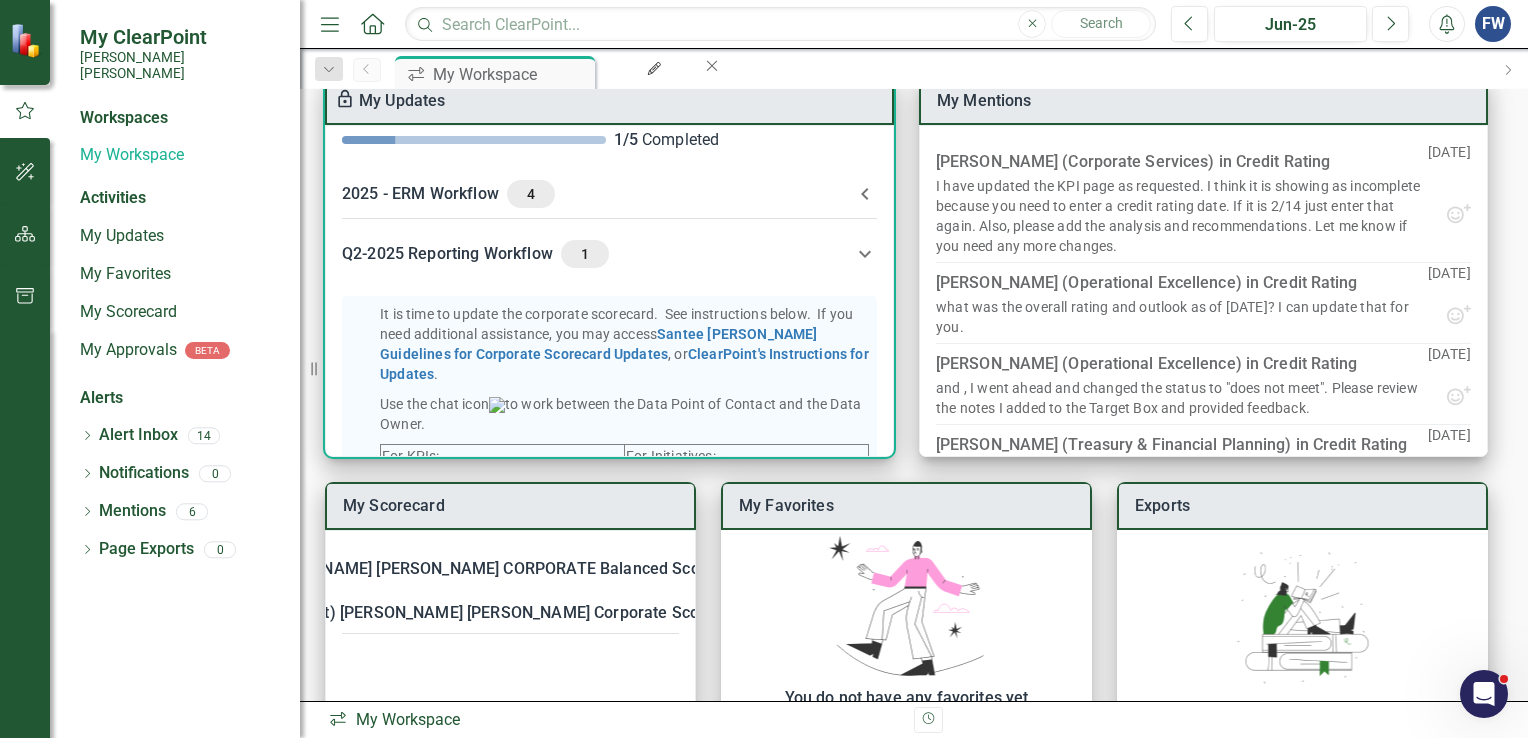 scroll, scrollTop: 0, scrollLeft: 0, axis: both 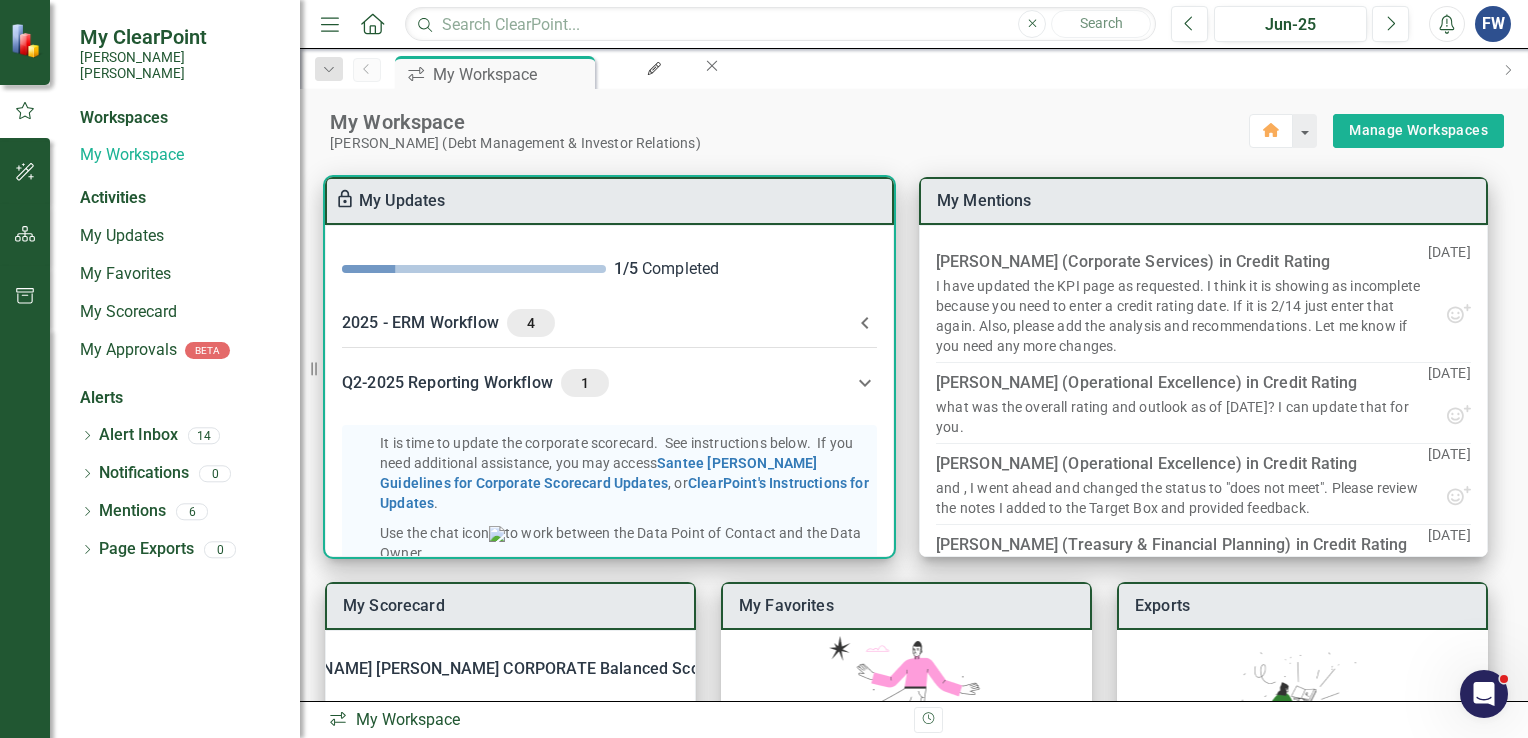 click on "1" at bounding box center [585, 383] 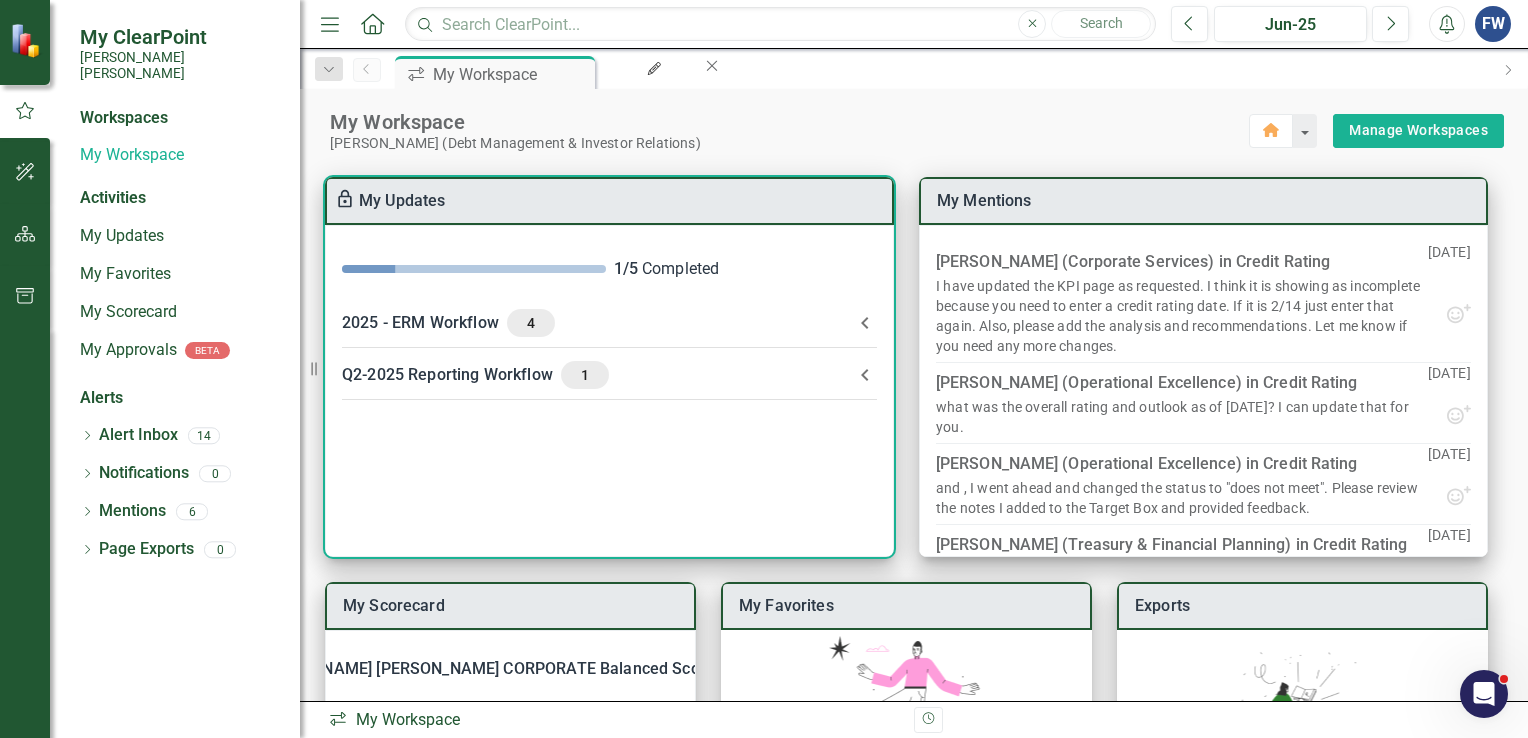 click on "1" at bounding box center [585, 375] 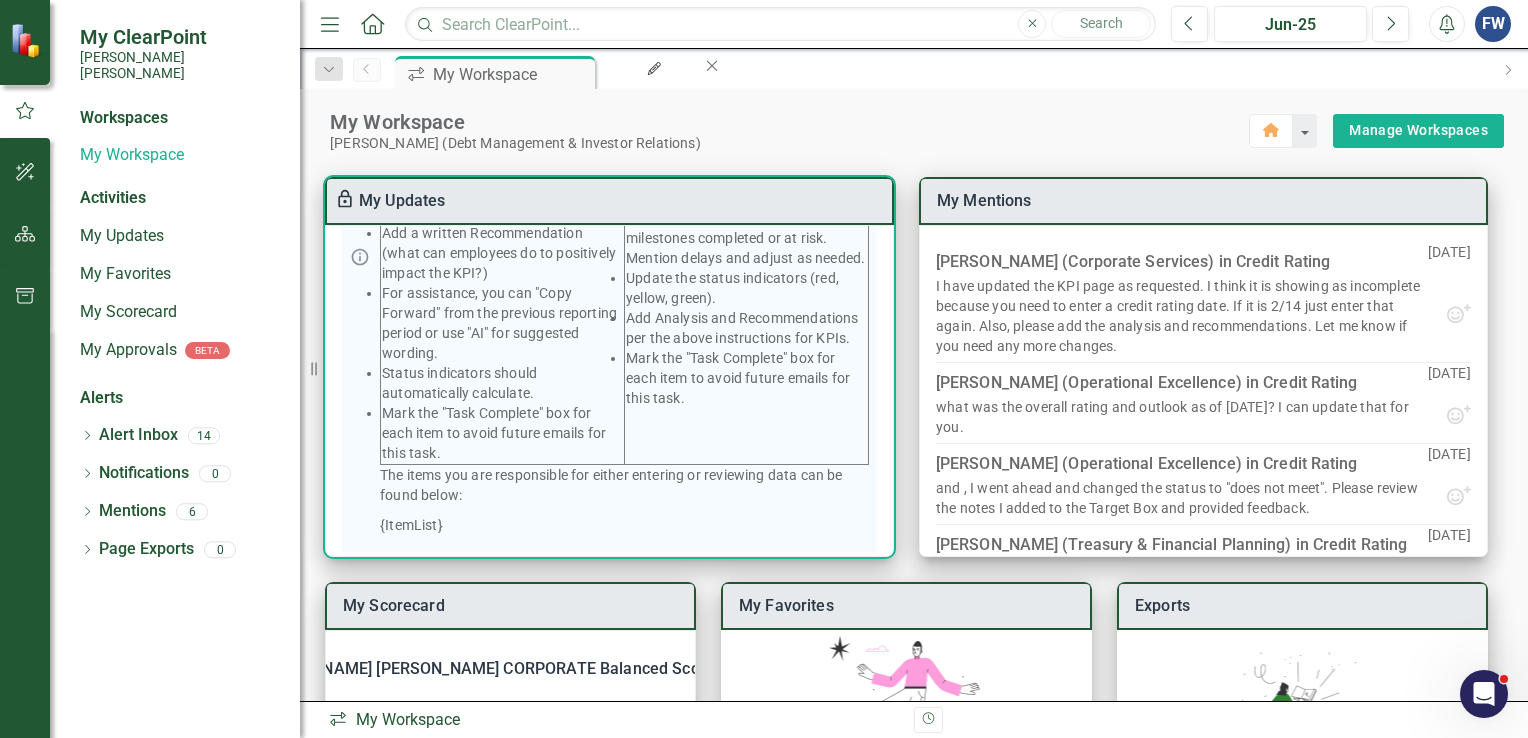 scroll, scrollTop: 558, scrollLeft: 0, axis: vertical 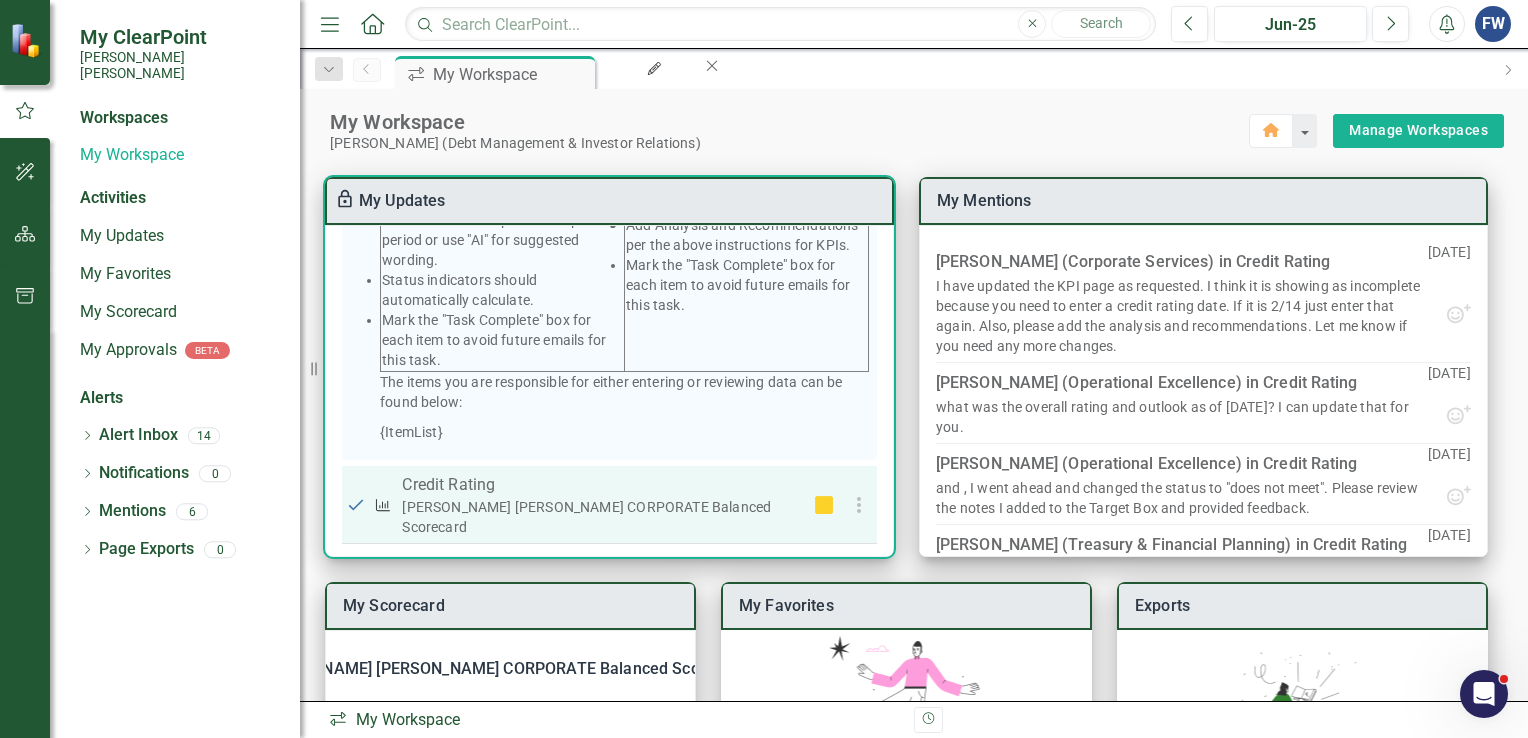 click on "Credit Rating" at bounding box center (601, 485) 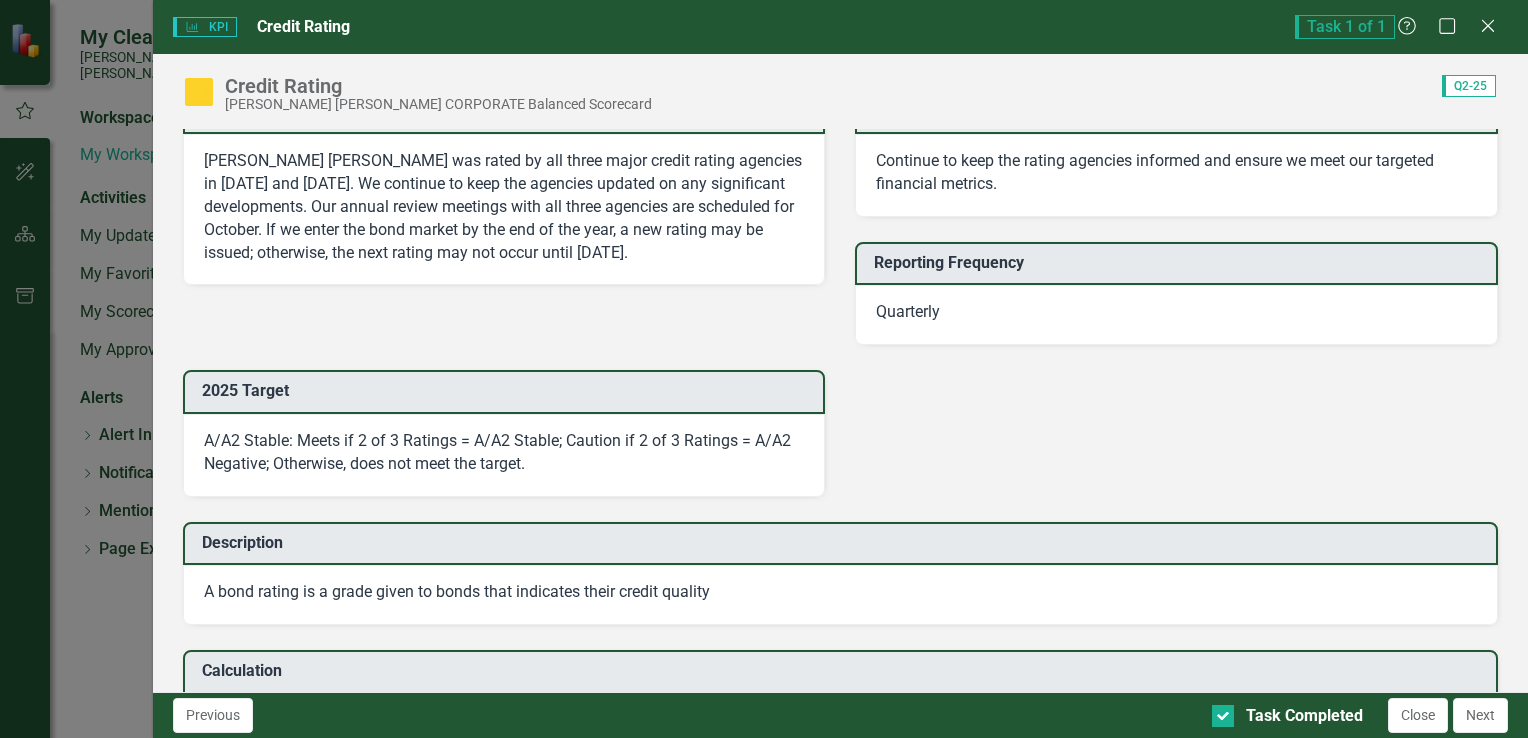 scroll, scrollTop: 500, scrollLeft: 0, axis: vertical 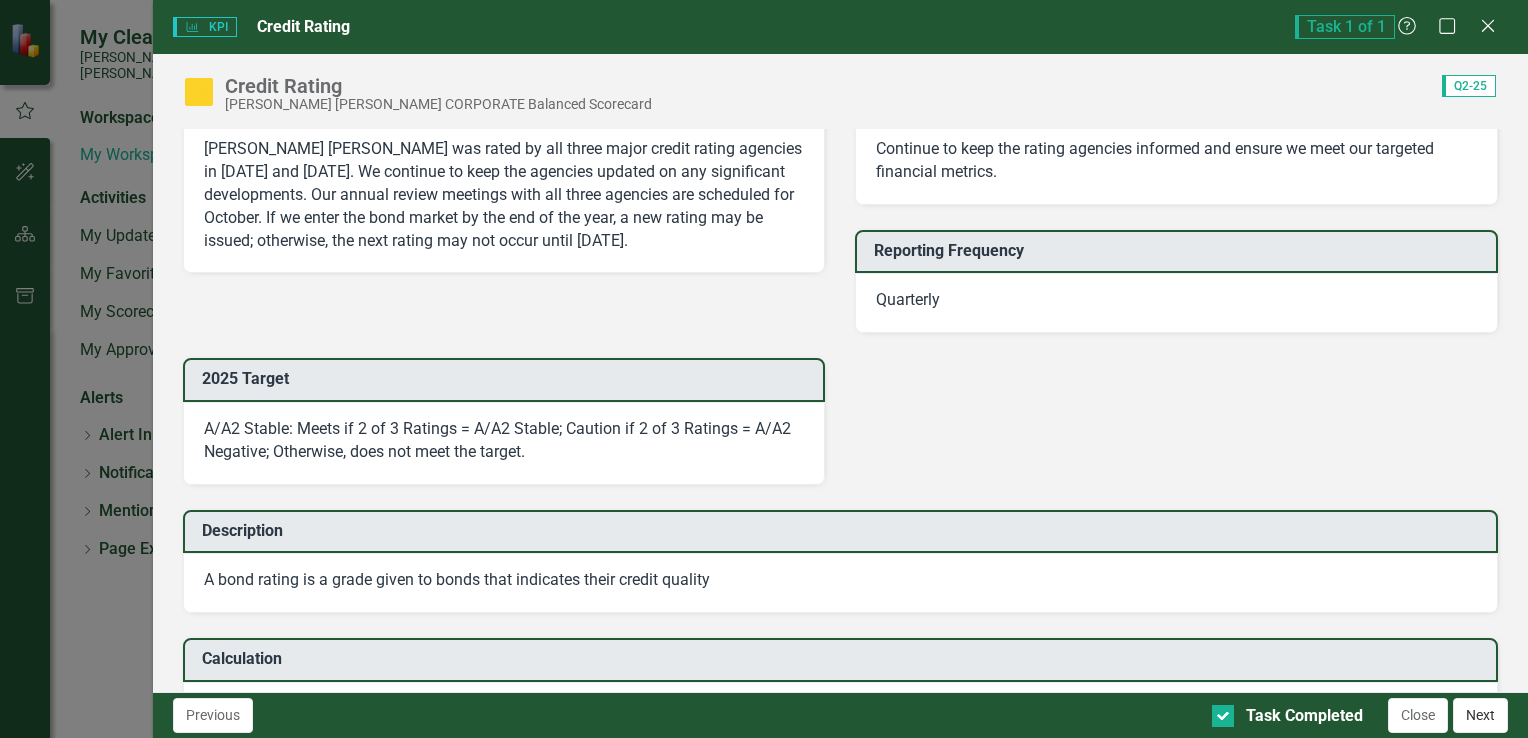 click on "Next" at bounding box center (1480, 715) 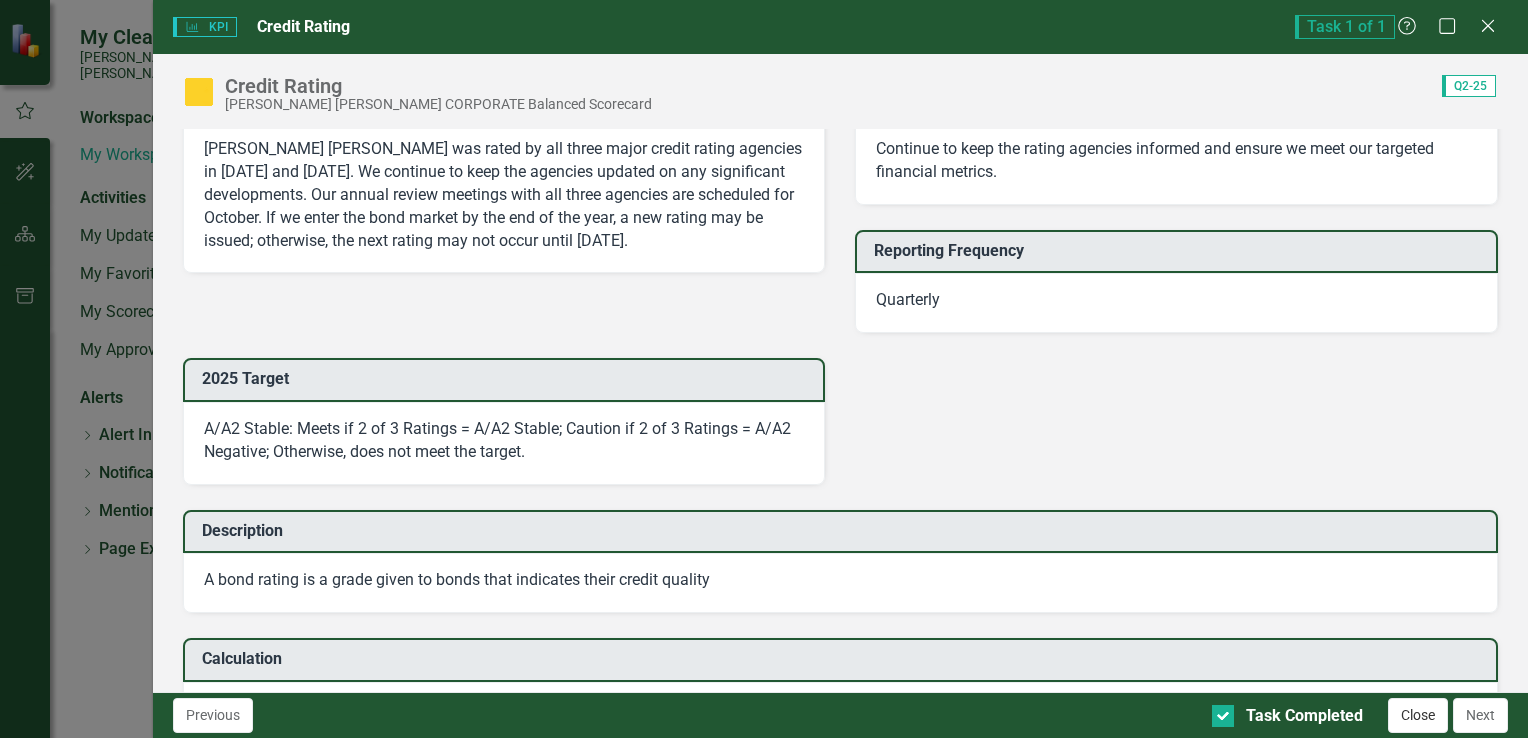 click on "Close" at bounding box center [1418, 715] 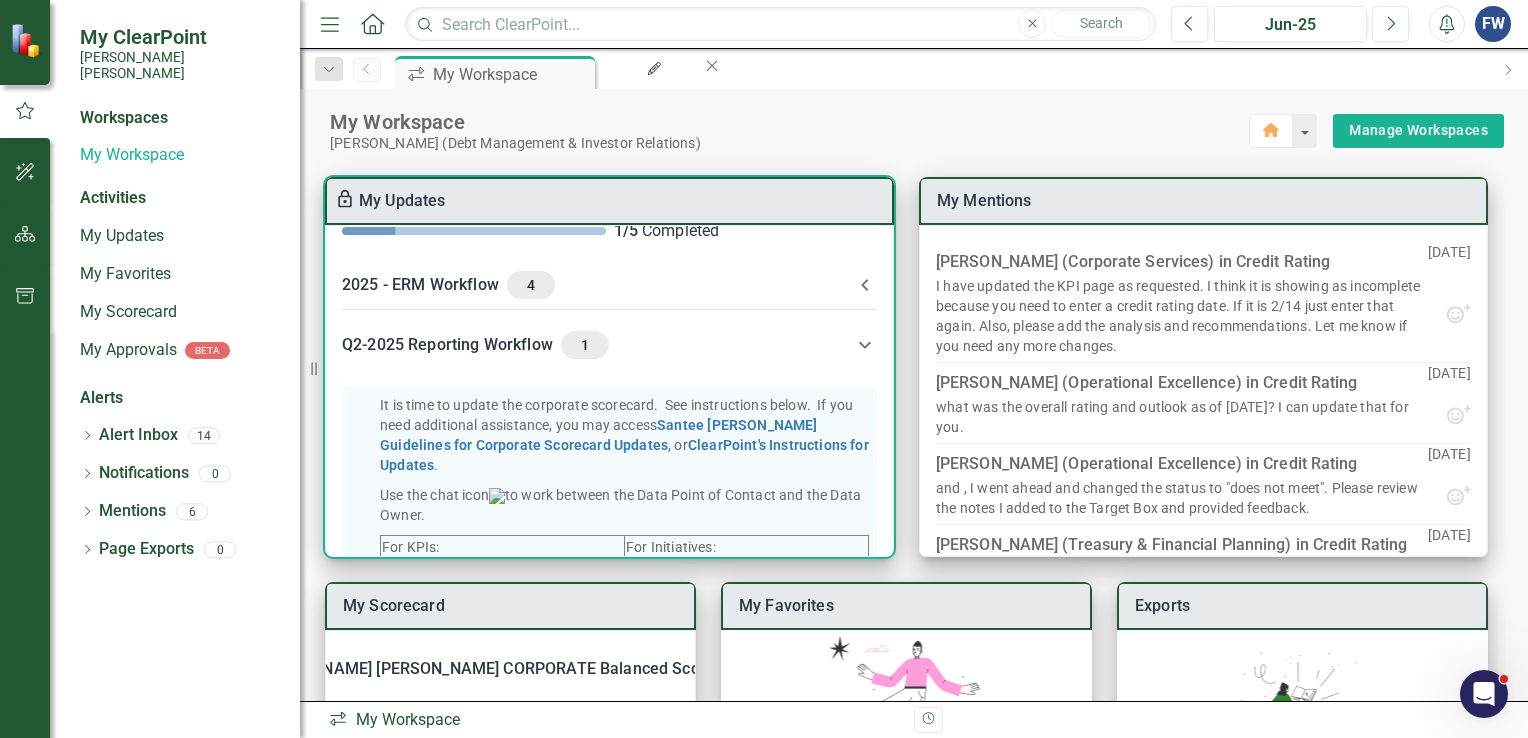 scroll, scrollTop: 0, scrollLeft: 0, axis: both 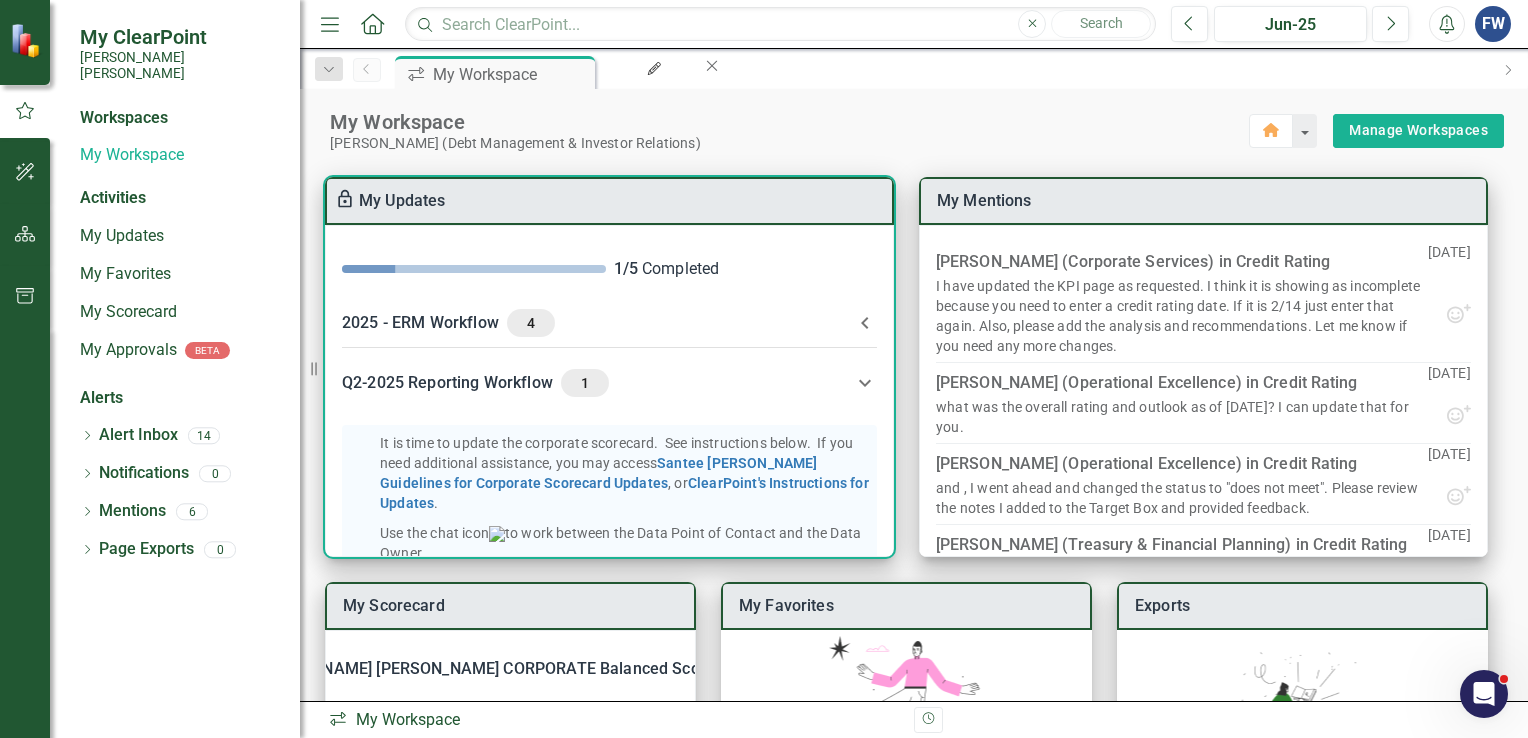 click 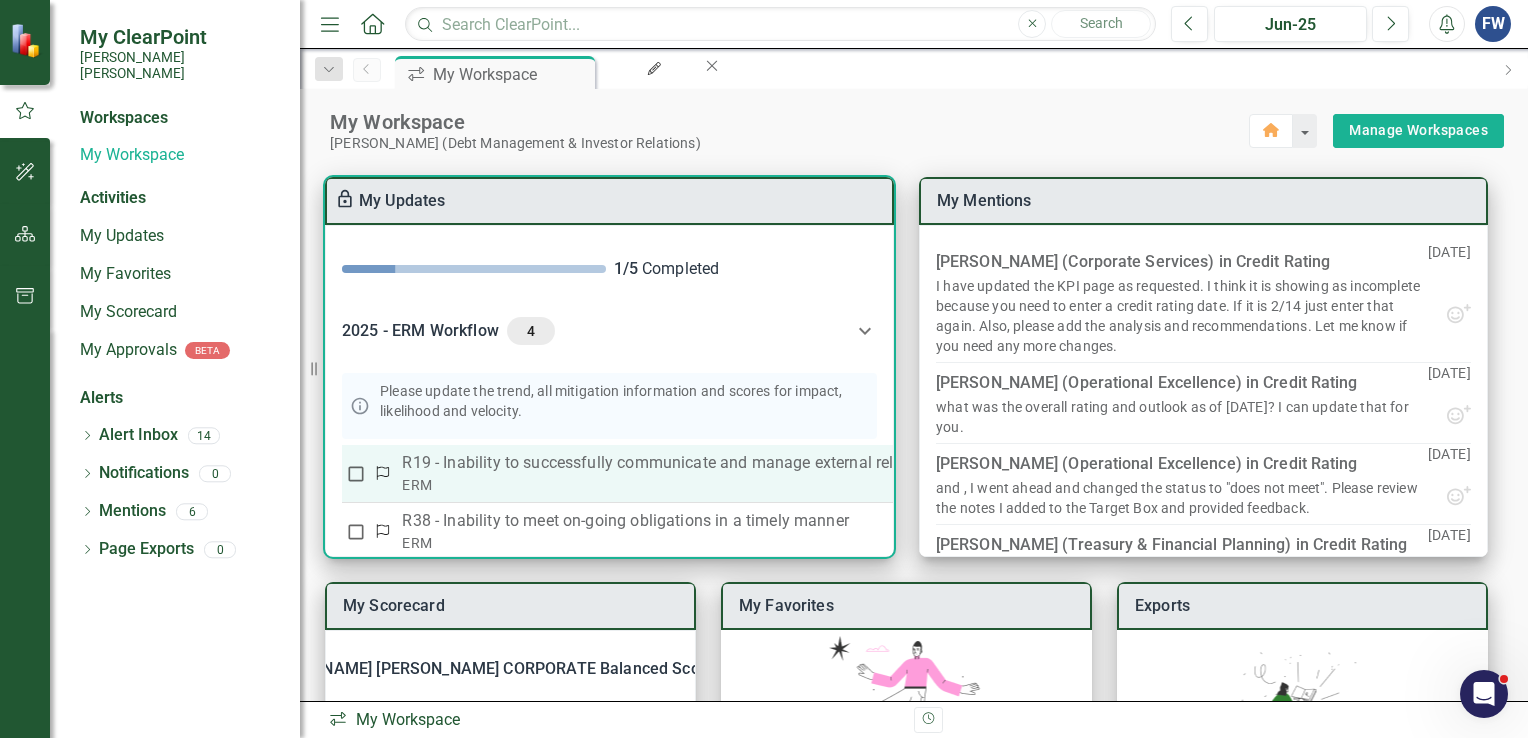 click on "R19 - Inability to successfully communicate and manage external relationships." at bounding box center (844, 463) 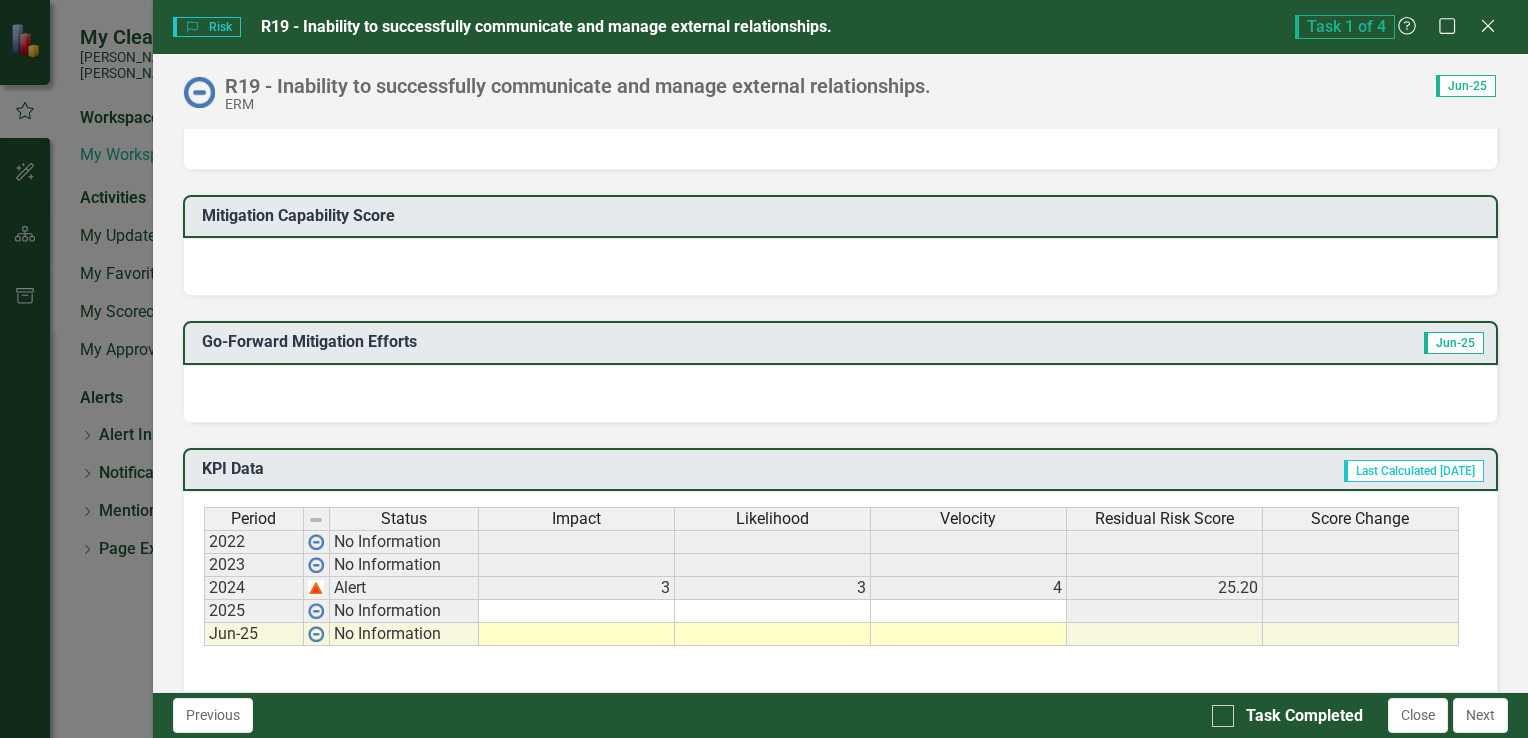 scroll, scrollTop: 700, scrollLeft: 0, axis: vertical 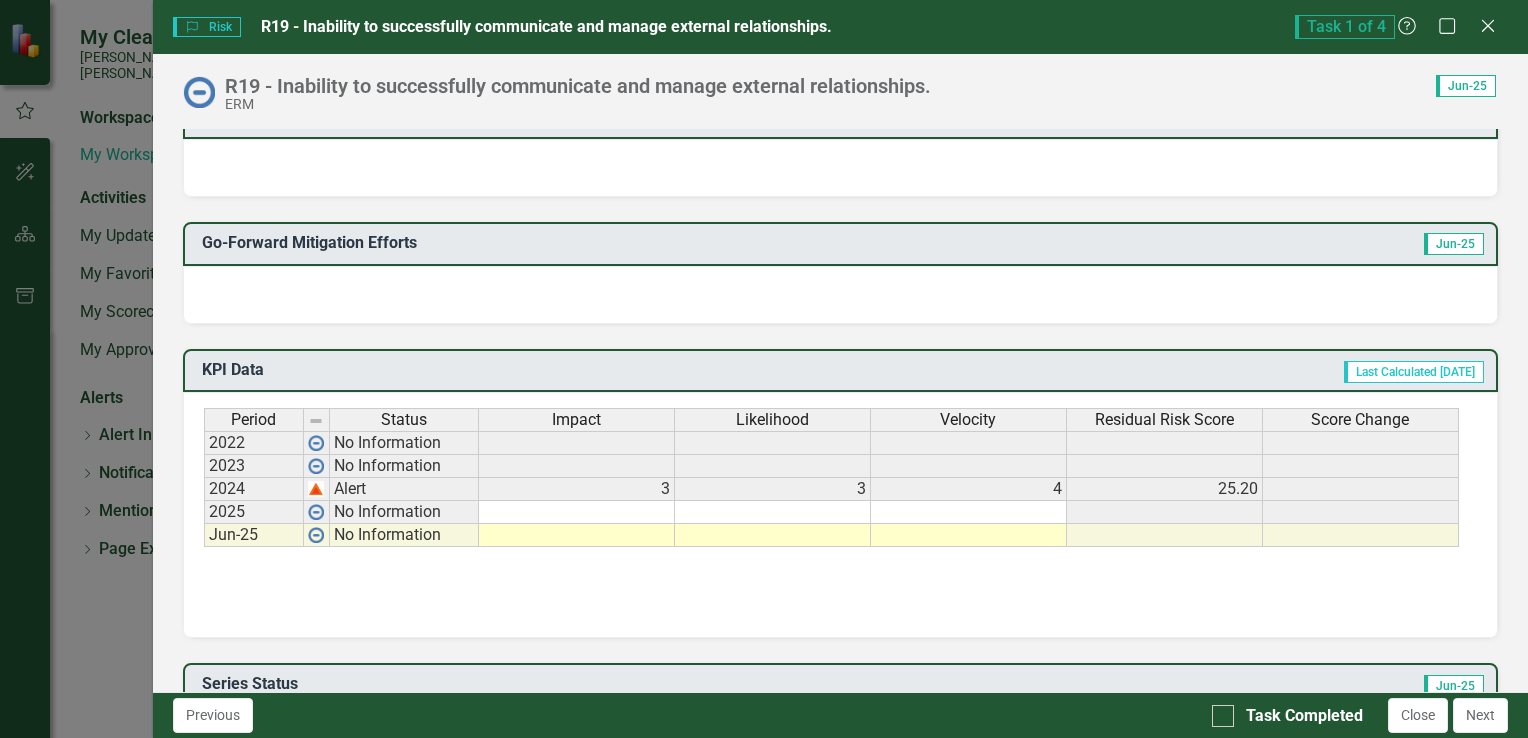 click at bounding box center (577, 535) 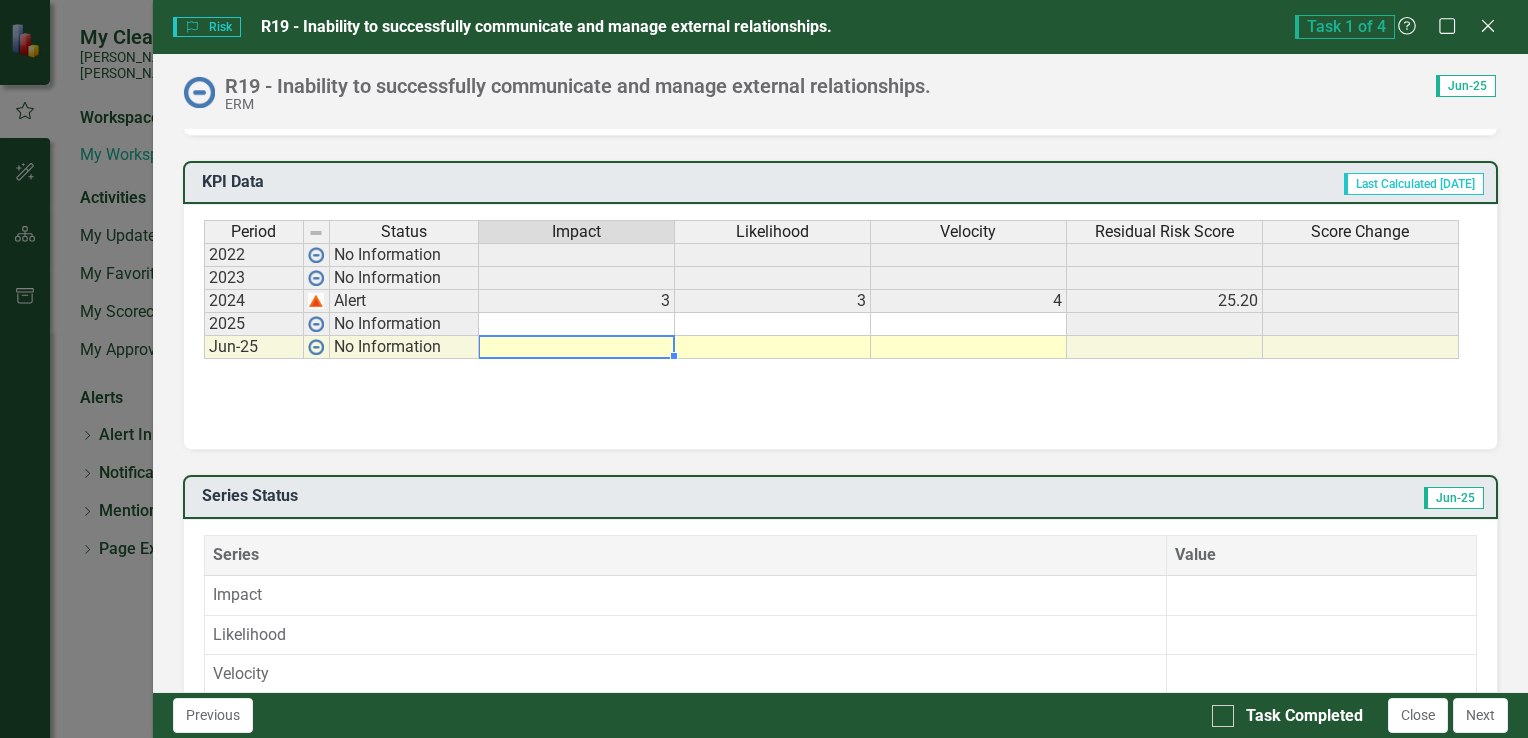 scroll, scrollTop: 900, scrollLeft: 0, axis: vertical 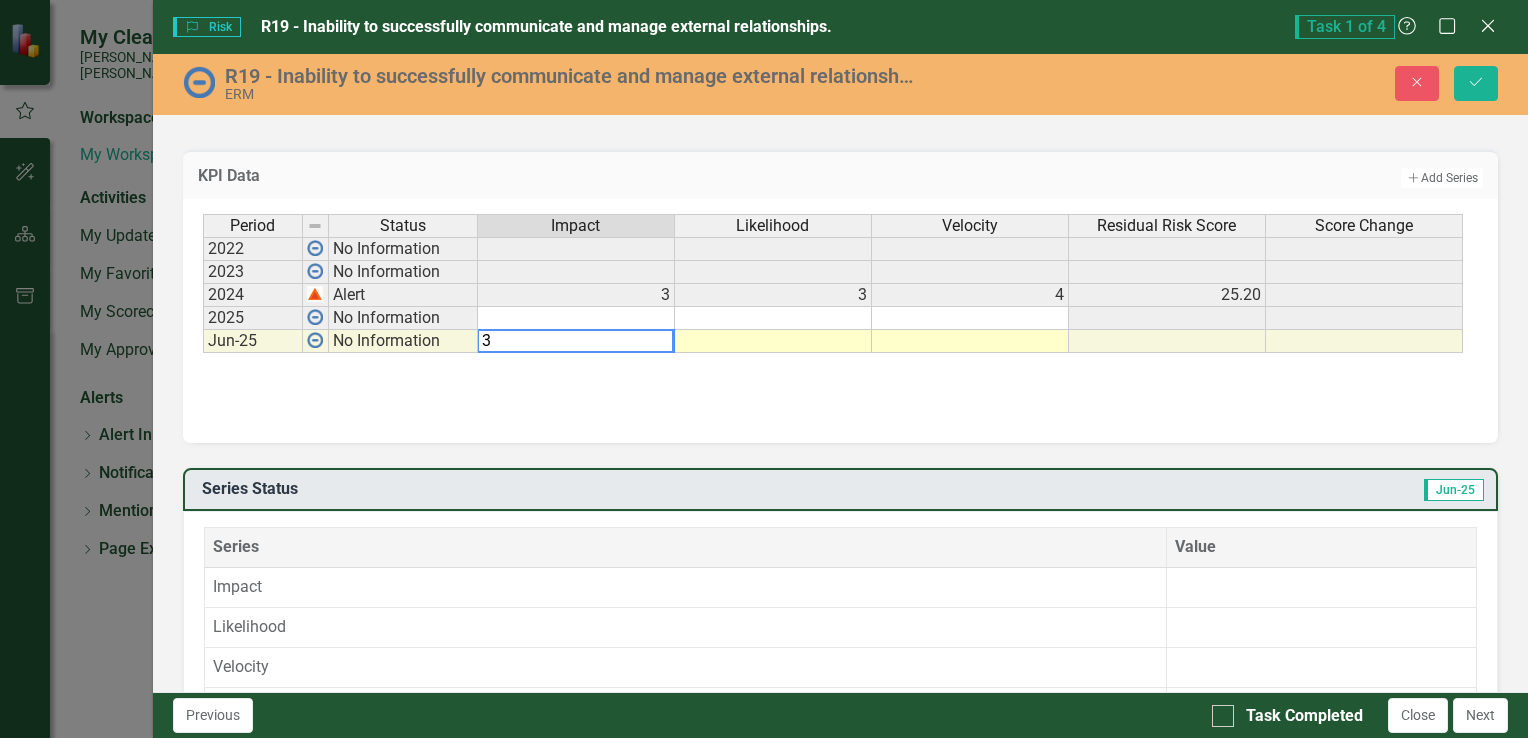 type on "3" 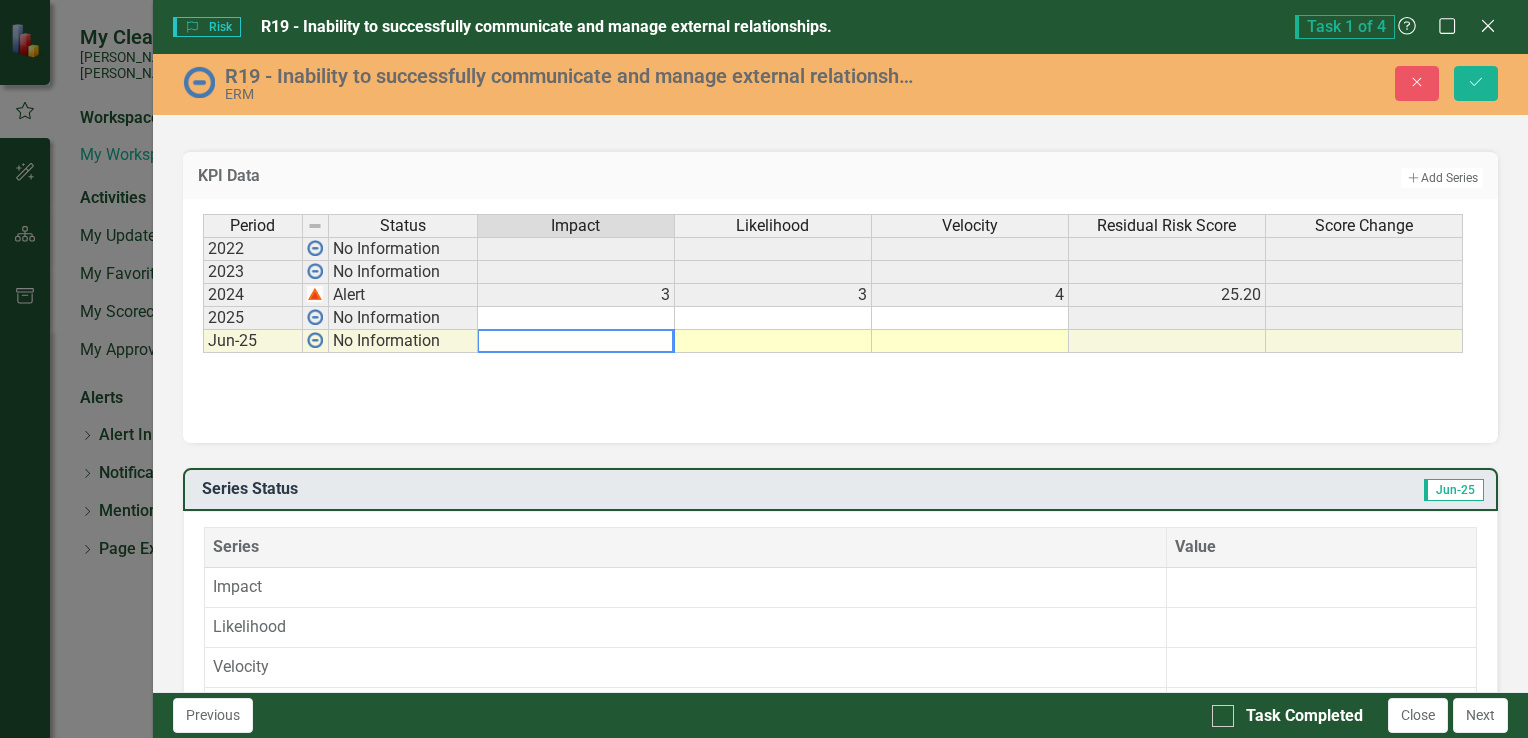 click at bounding box center [773, 341] 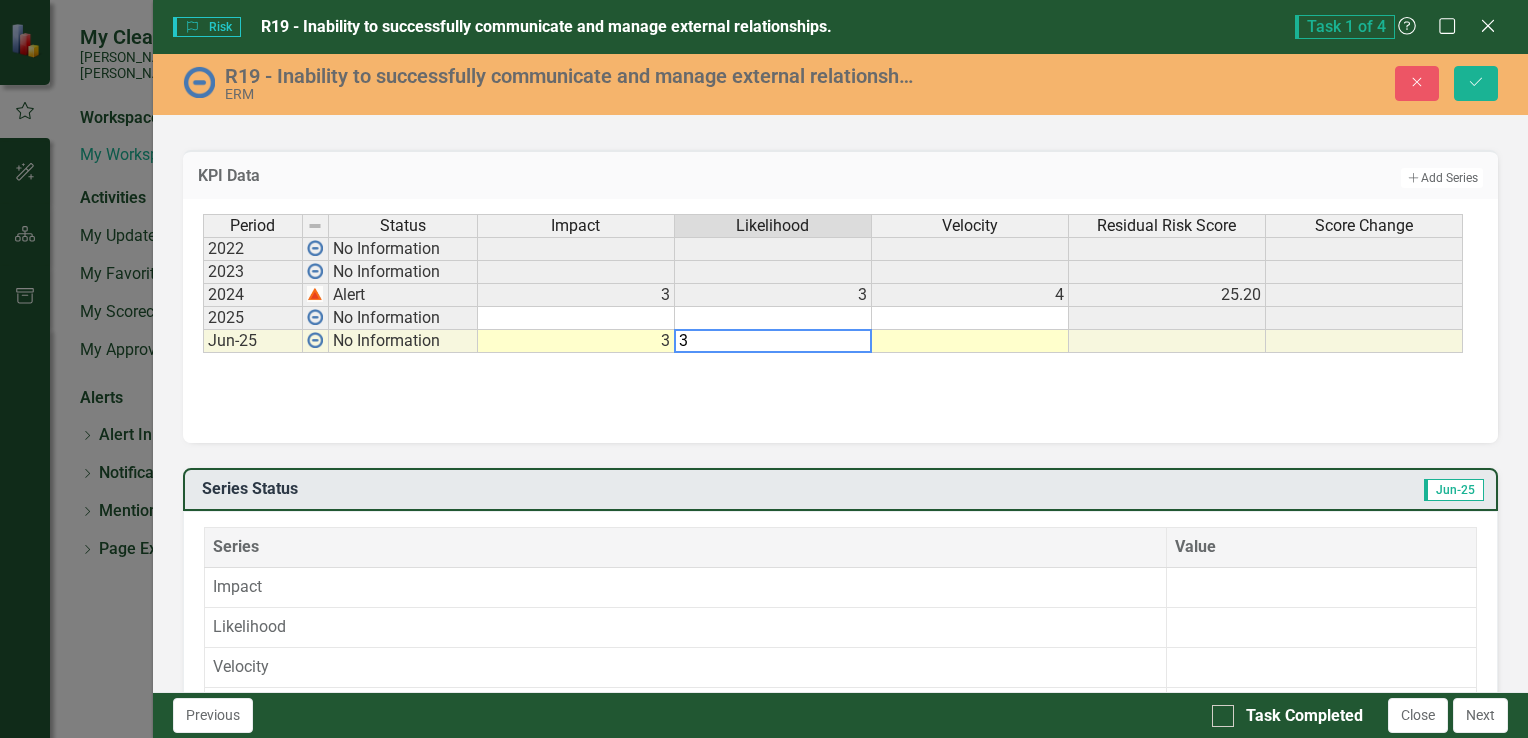 type on "3" 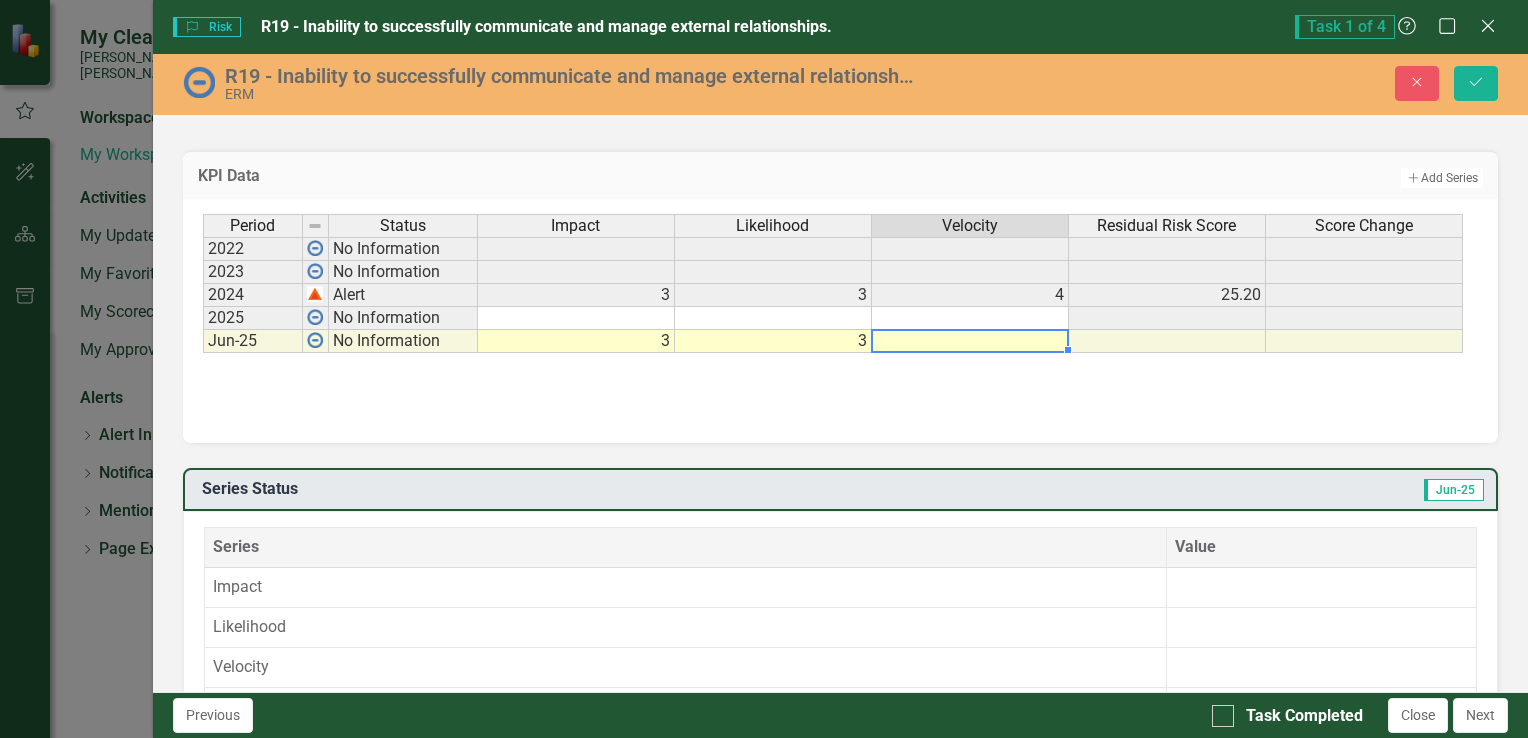 click at bounding box center (970, 341) 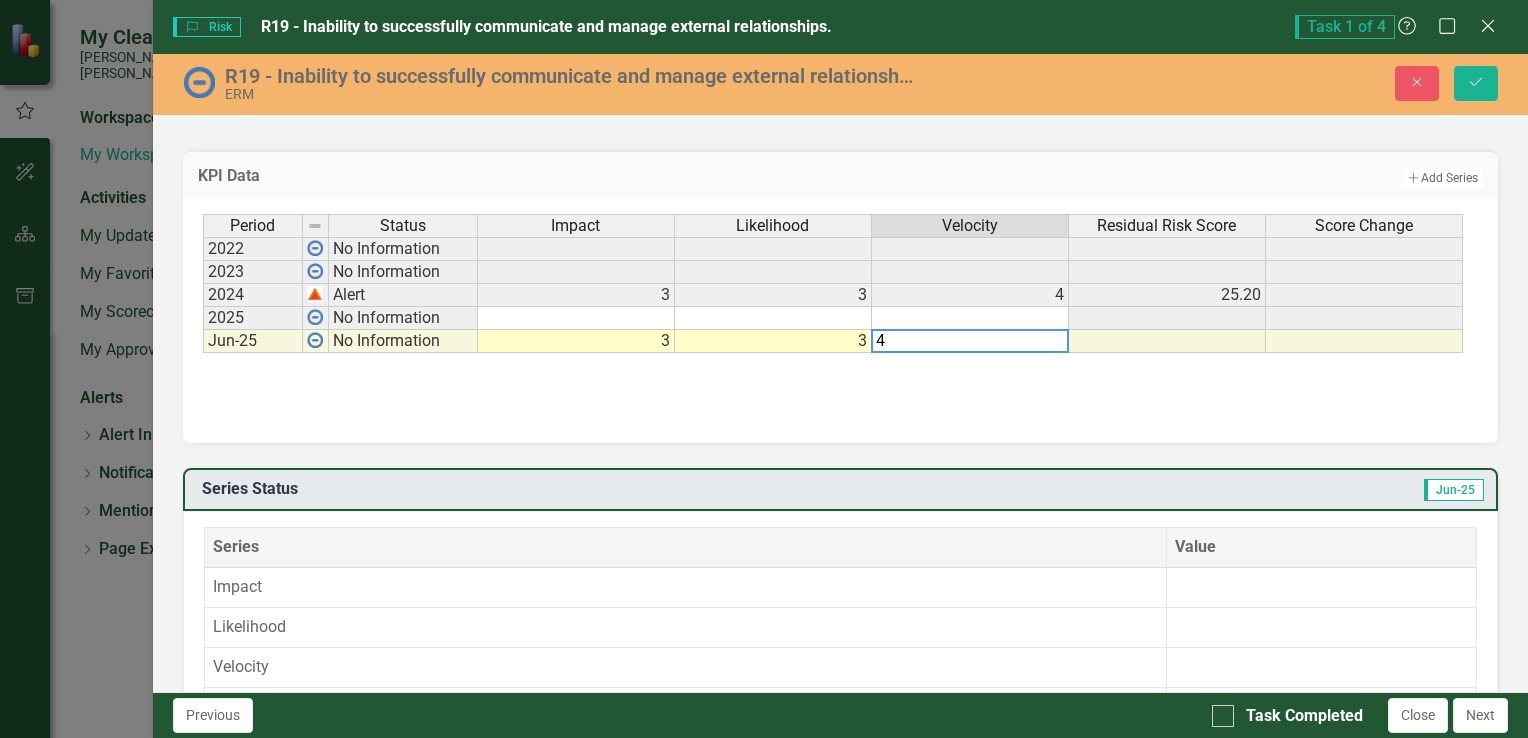 type on "4" 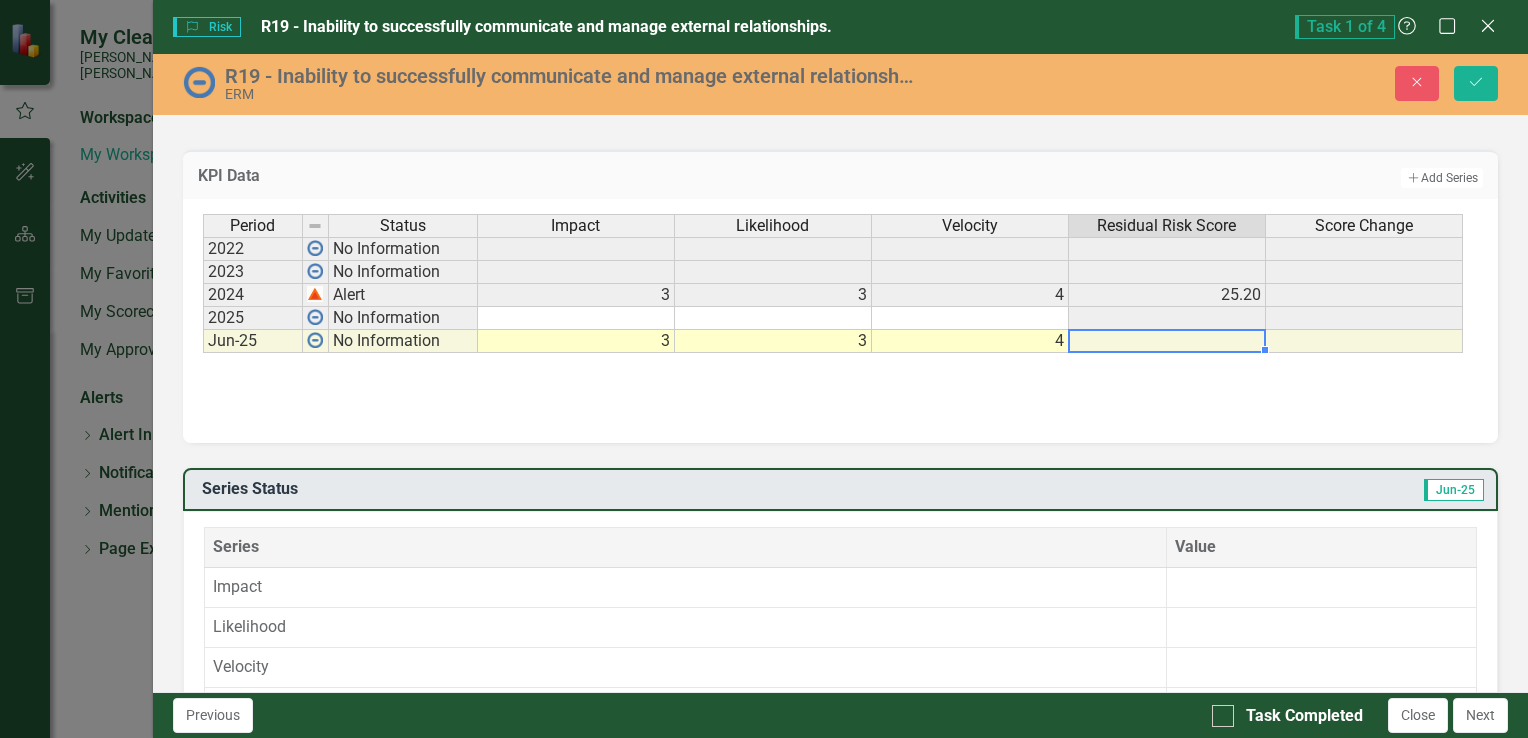 click on "Period Status Impact Likelihood Velocity Residual Risk Score Score Change 2022 No Information 2023 No Information 2024 Alert 3 3 4 25.20 2025 No Information Jun-25 No Information 3 3 4" at bounding box center (203, 283) 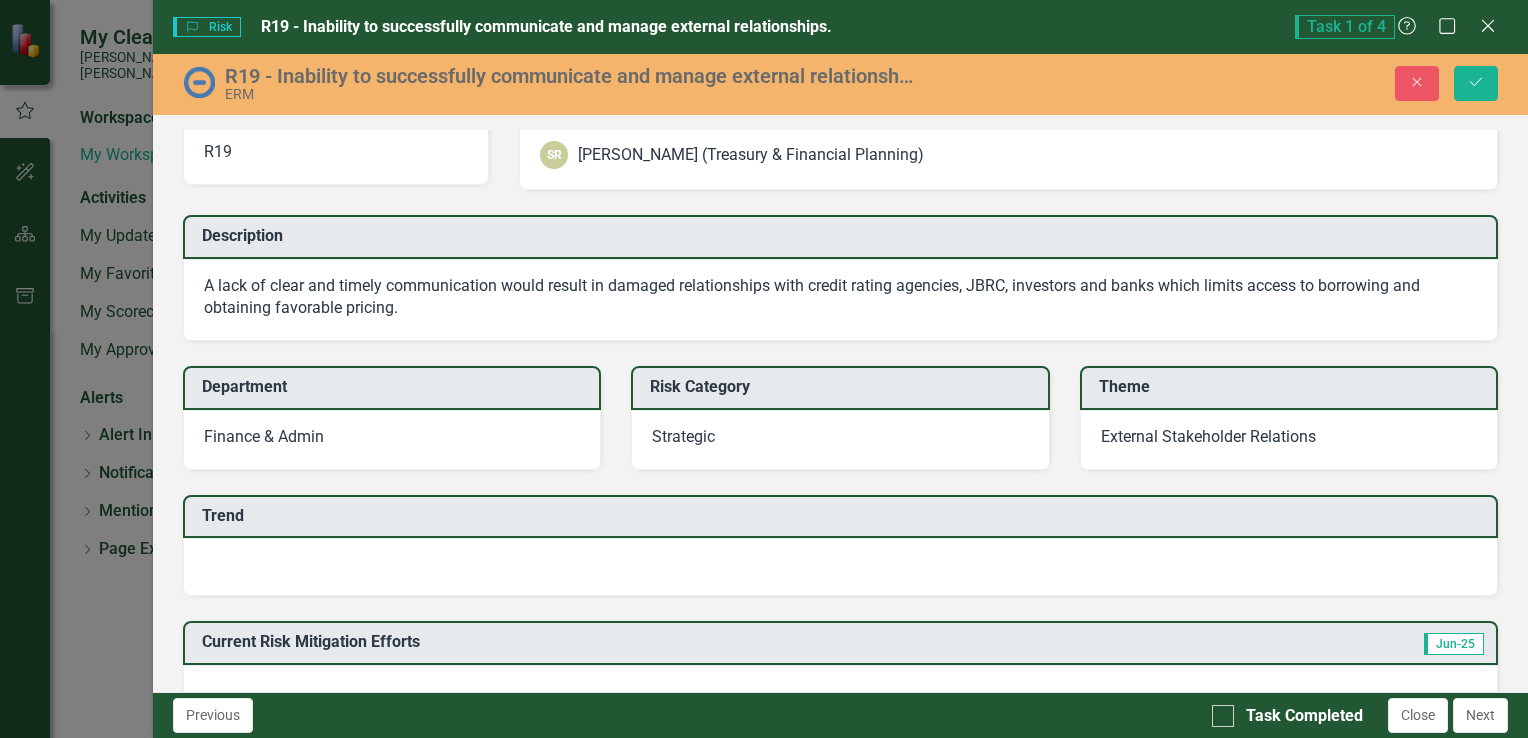 scroll, scrollTop: 0, scrollLeft: 0, axis: both 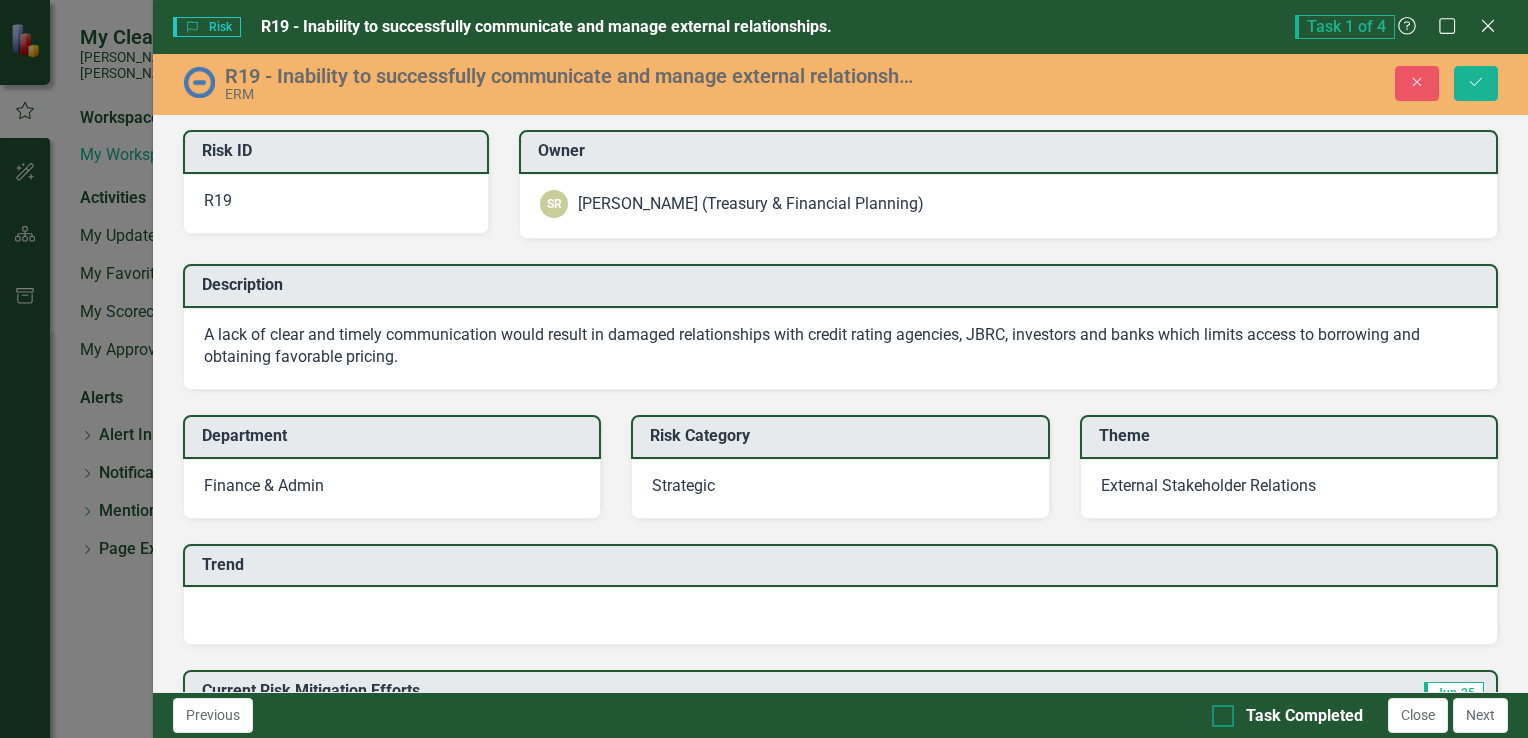 click on "Task Completed" at bounding box center (1218, 711) 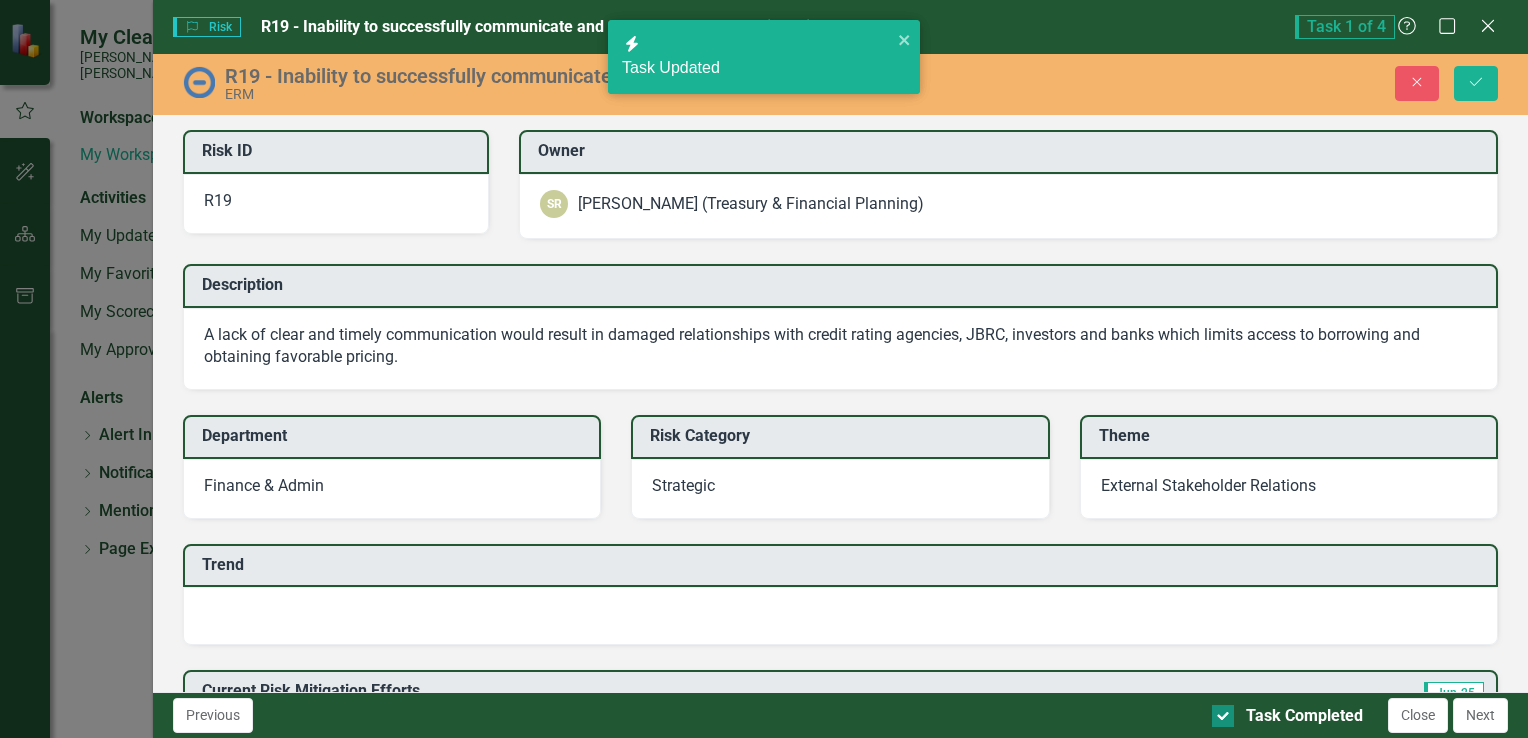 checkbox on "true" 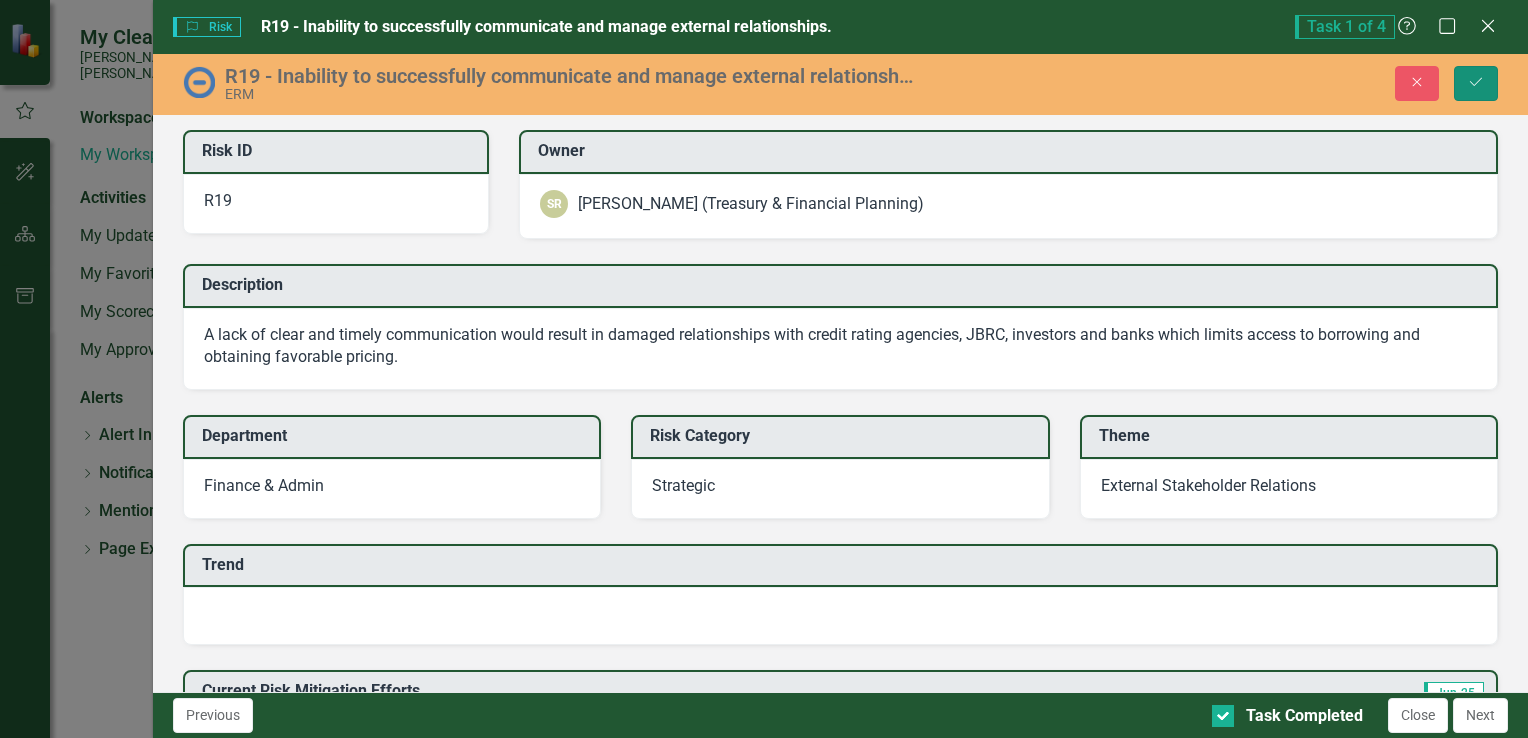 click on "Save" 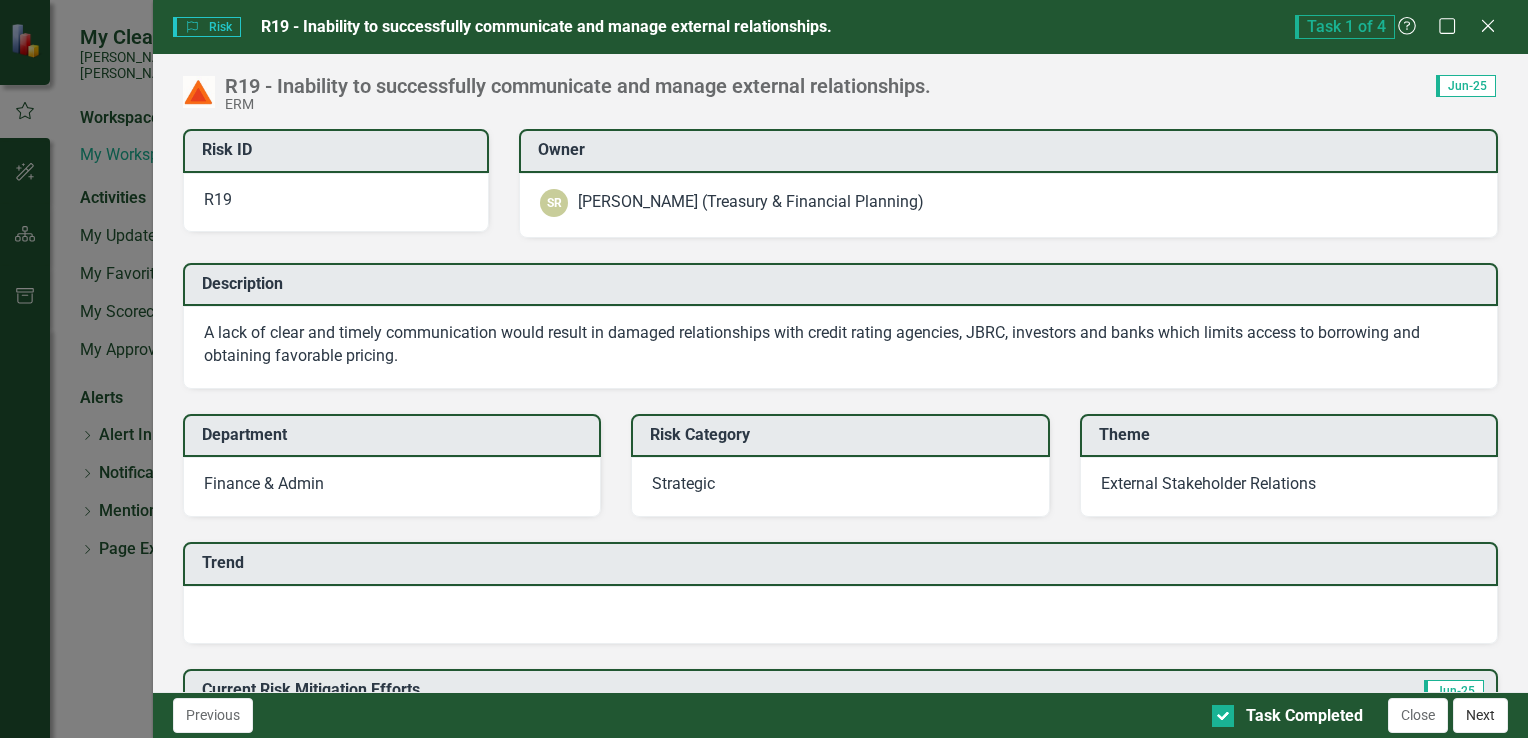 click on "Next" at bounding box center (1480, 715) 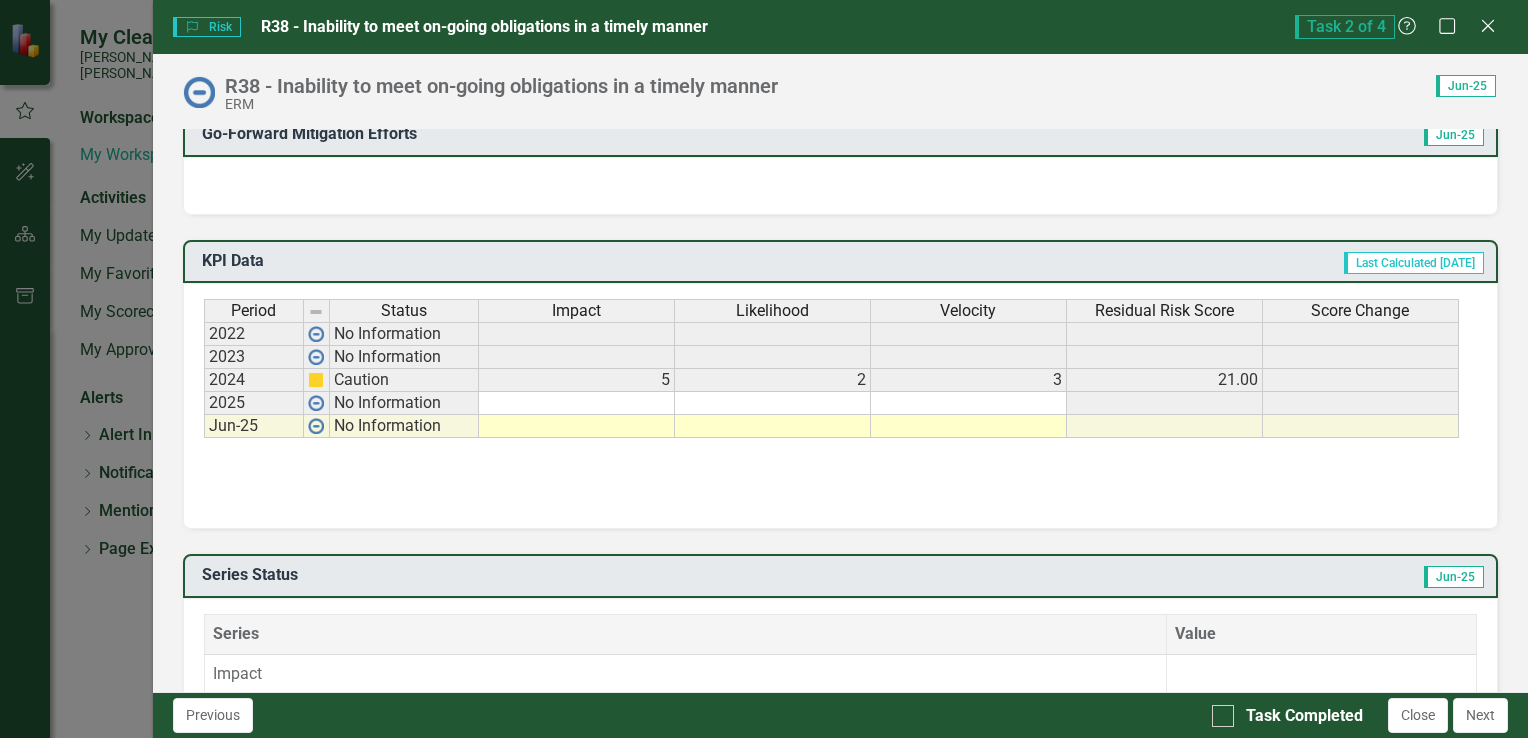 scroll, scrollTop: 800, scrollLeft: 0, axis: vertical 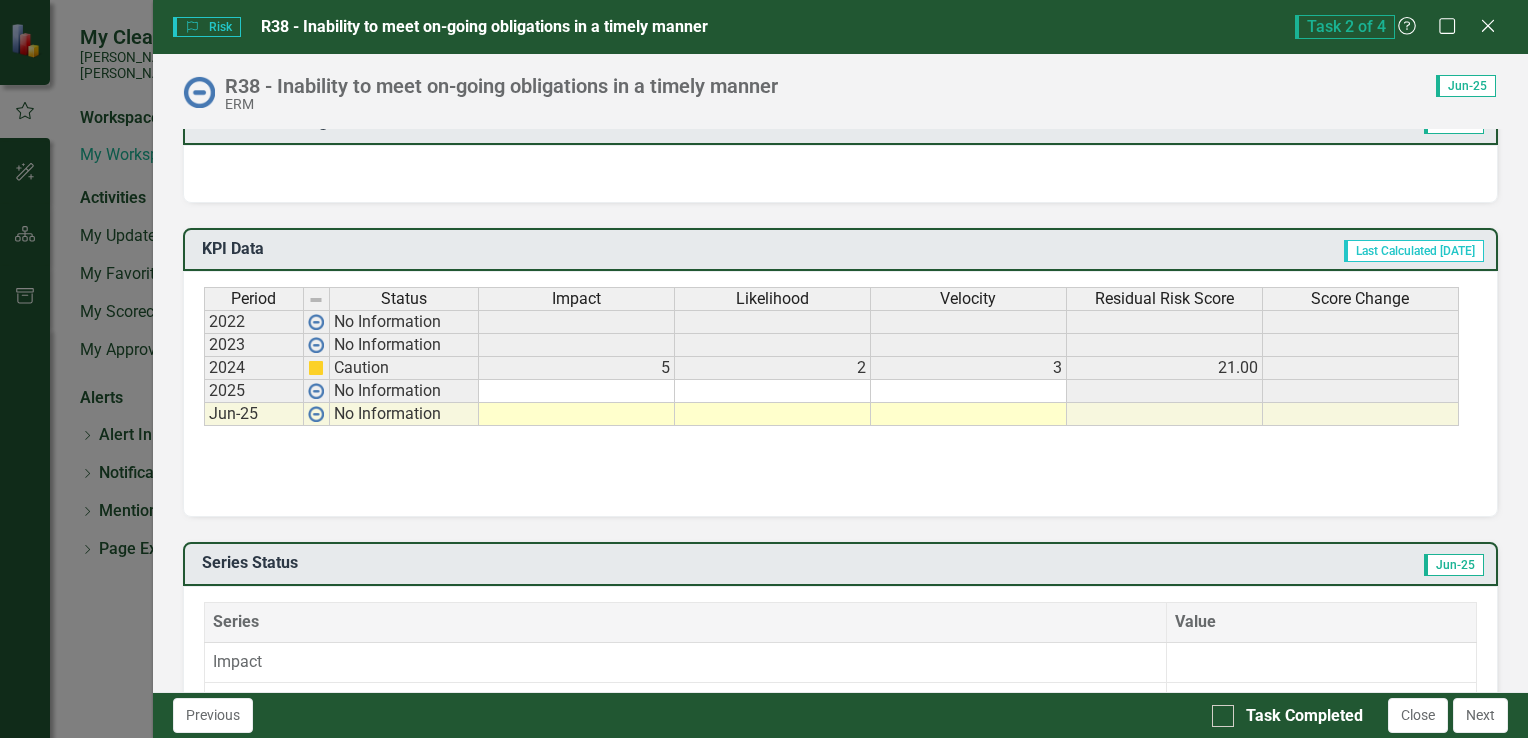 click at bounding box center (577, 414) 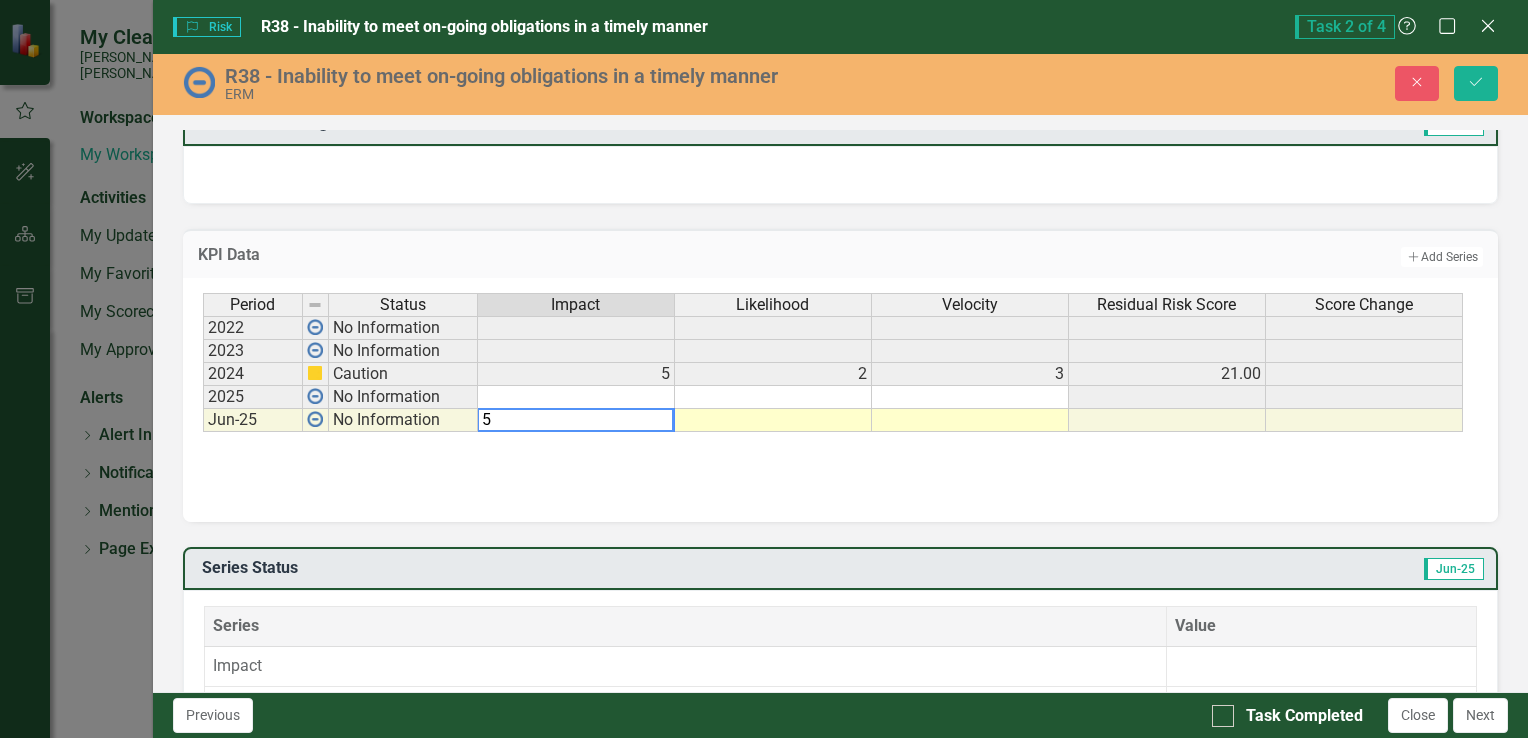 type on "5" 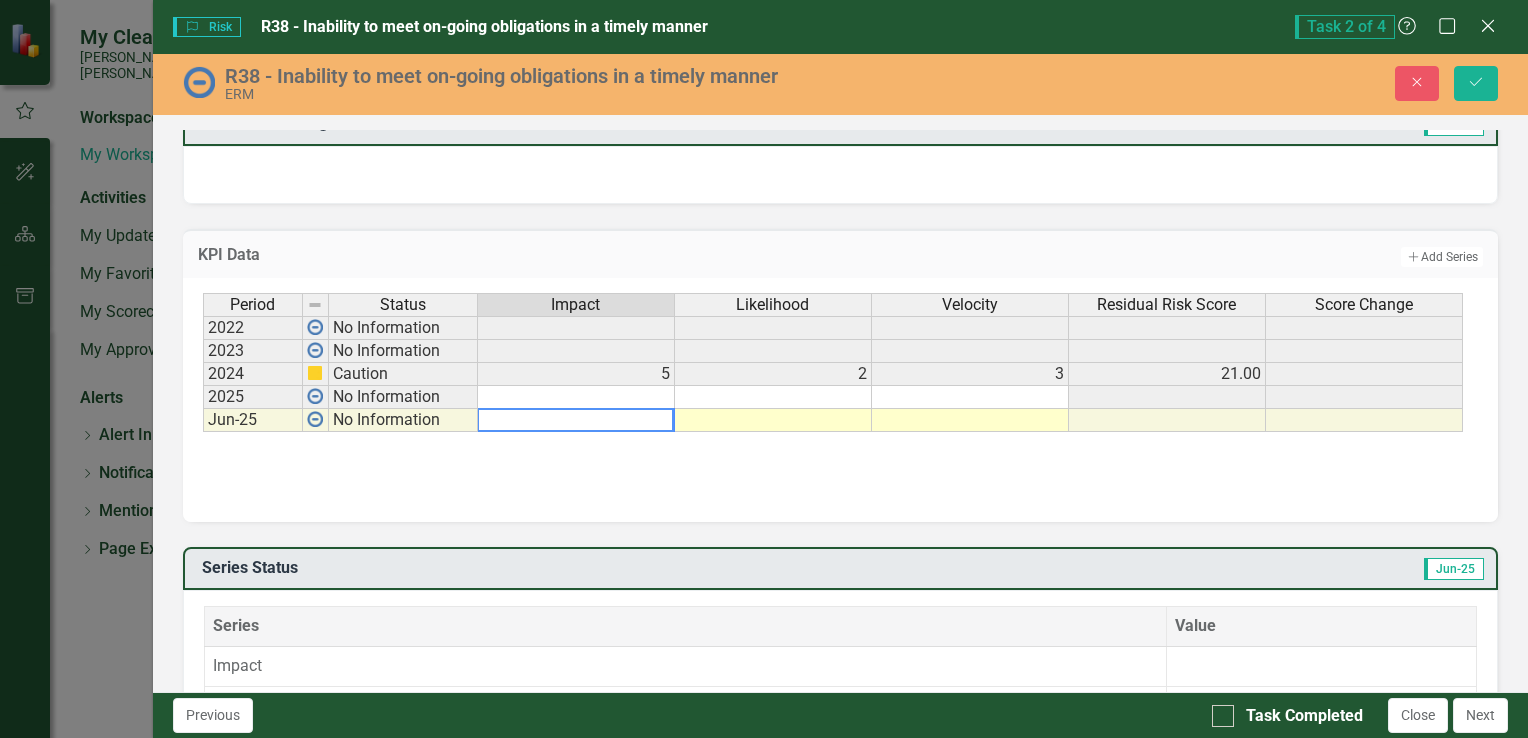 click at bounding box center [773, 420] 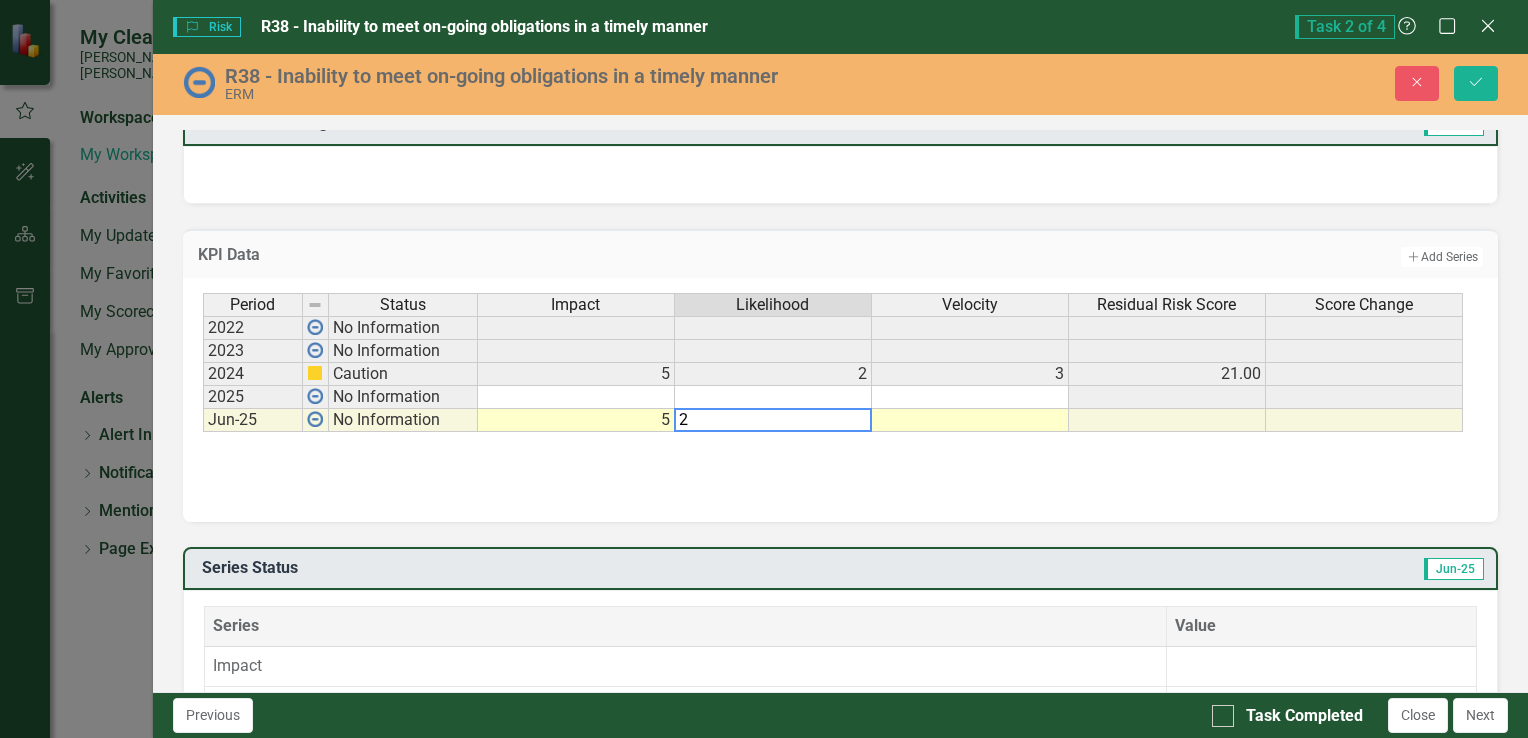 type on "2" 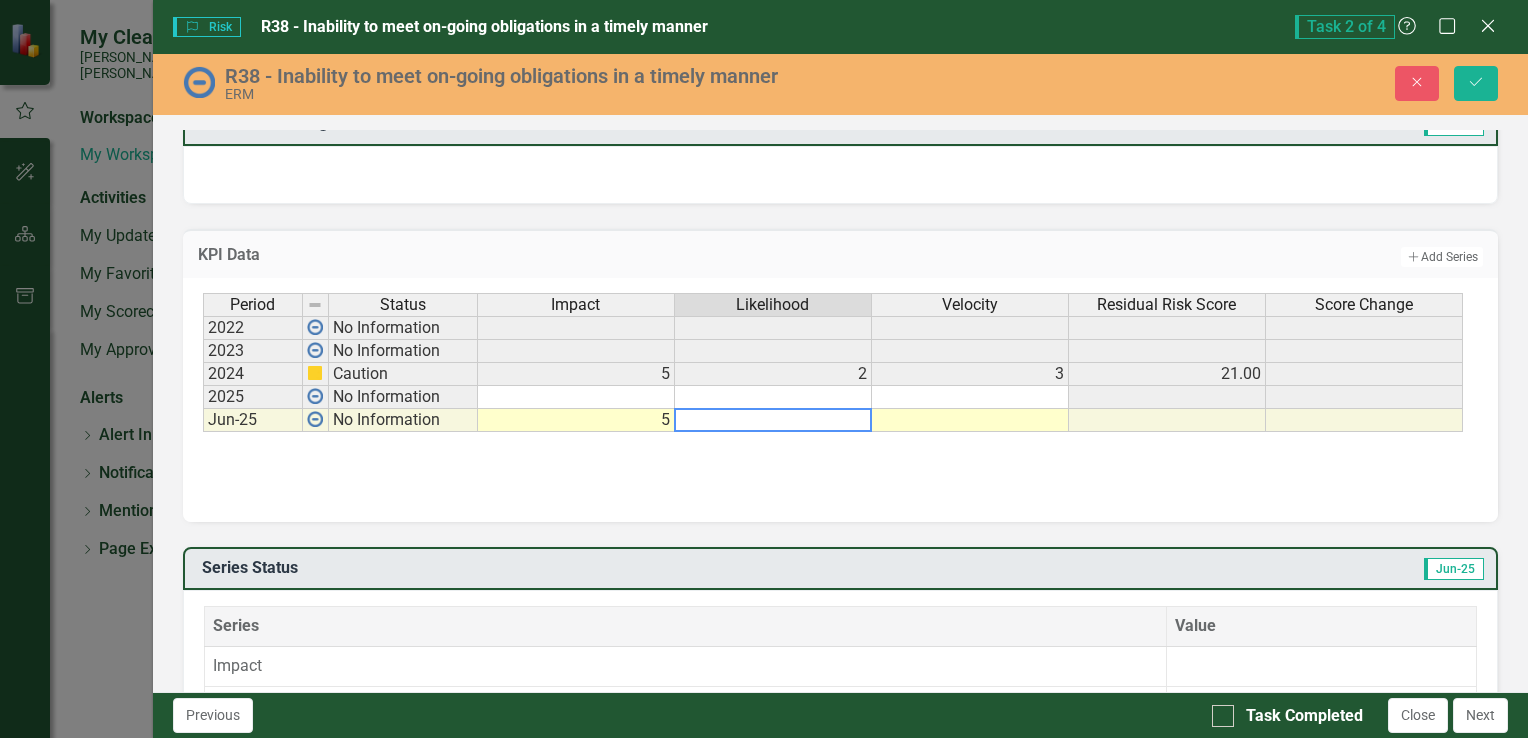 click at bounding box center [970, 420] 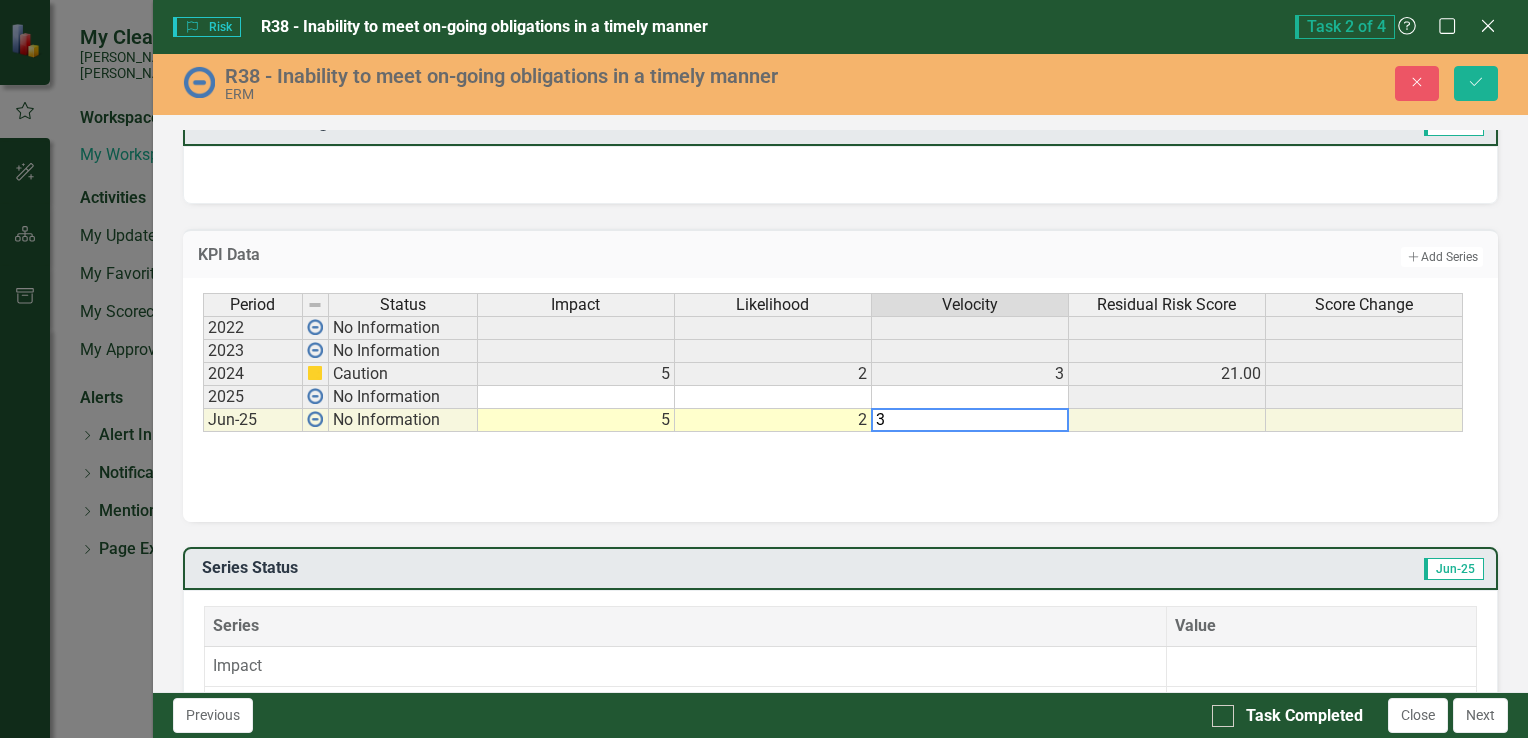 type on "3" 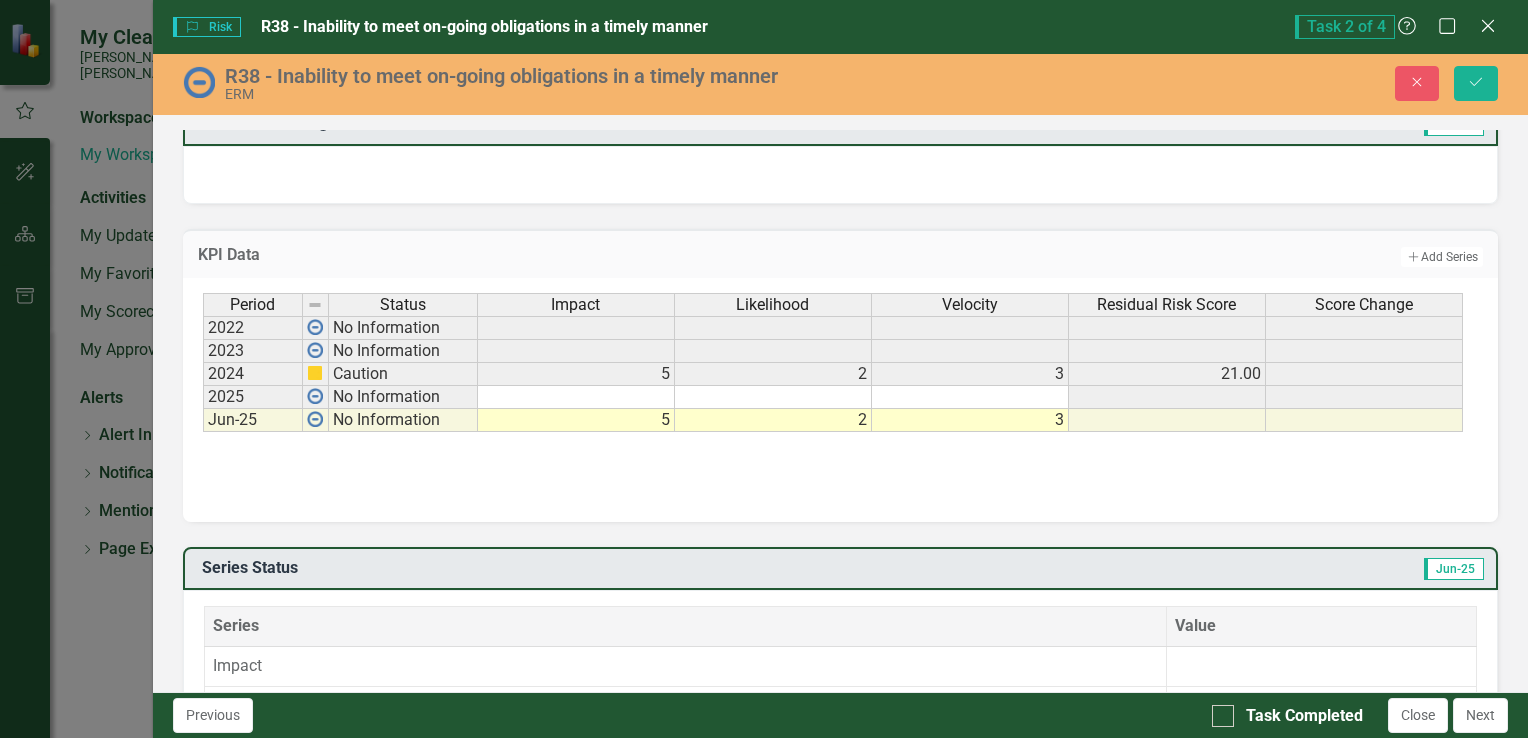 click on "Period Status Impact Likelihood Velocity Residual Risk Score Score Change 2022 No Information 2023 No Information 2024 Caution 5 2 3 21.00 2025 No Information Jun-25 No Information 5 2 3 Period Status Impact Likelihood Velocity Residual Risk Score Score Change Period Status 2022 No Information 2023 No Information 2024 Caution 2025 No Information Jun-25 No Information Period Status 3" at bounding box center [840, 393] 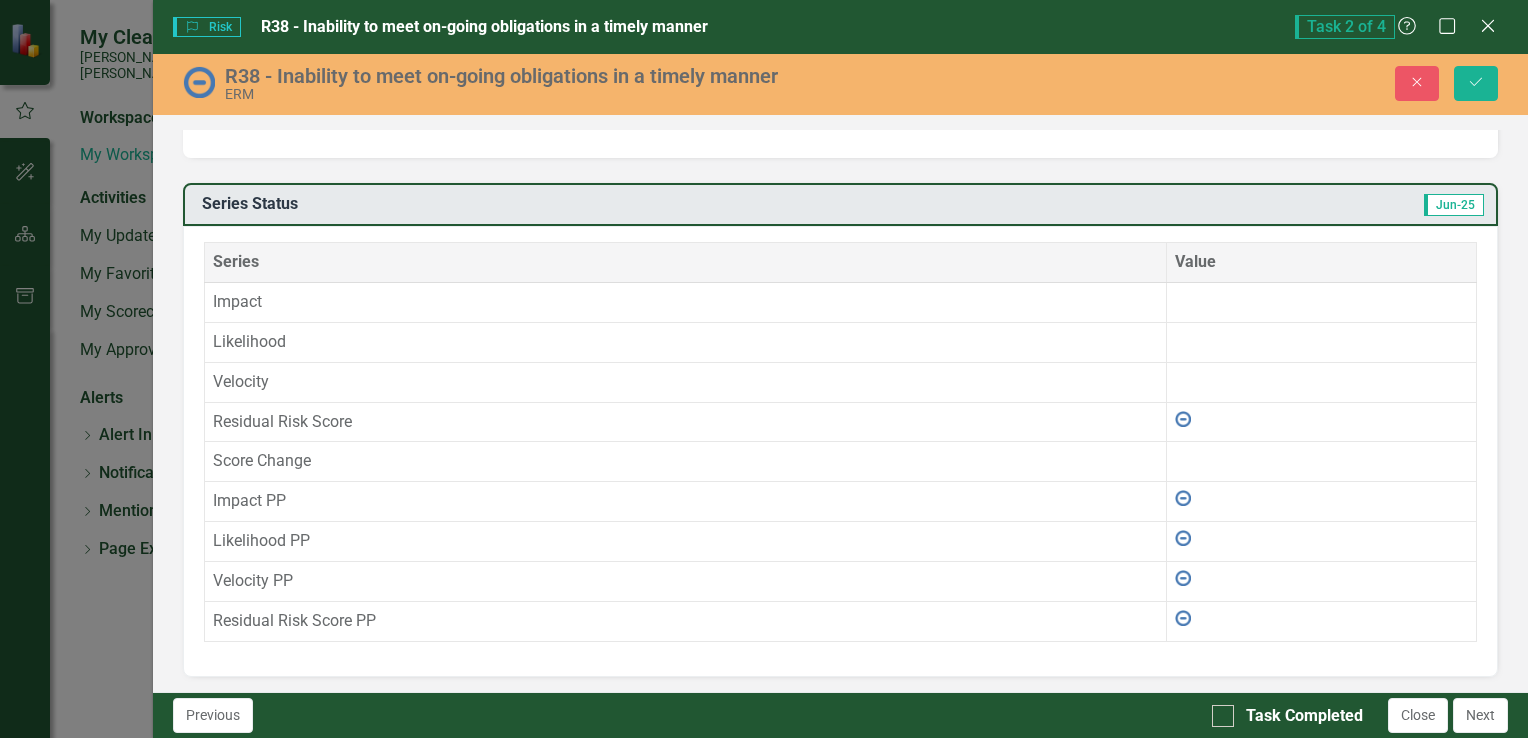 scroll, scrollTop: 1228, scrollLeft: 0, axis: vertical 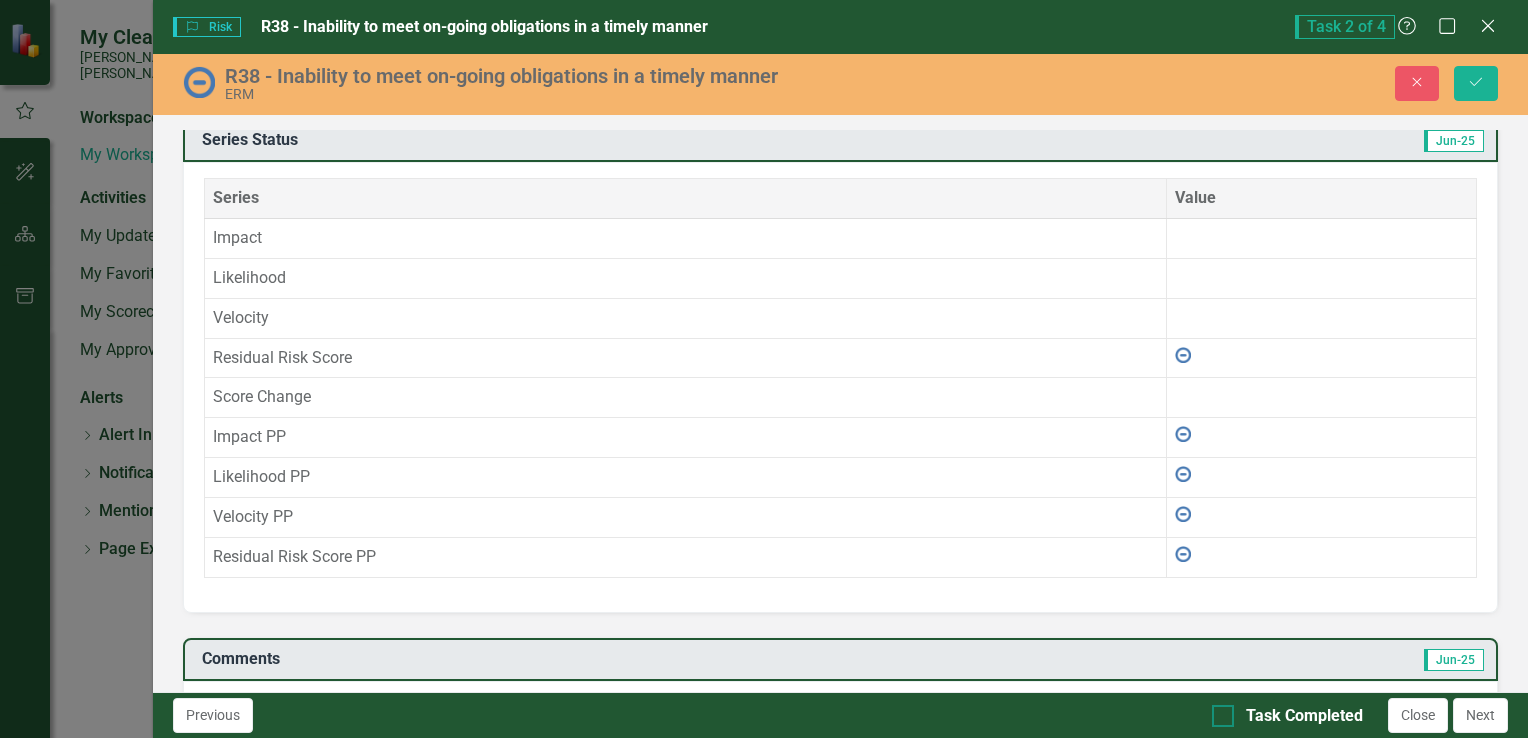 click on "Task Completed" at bounding box center (1218, 711) 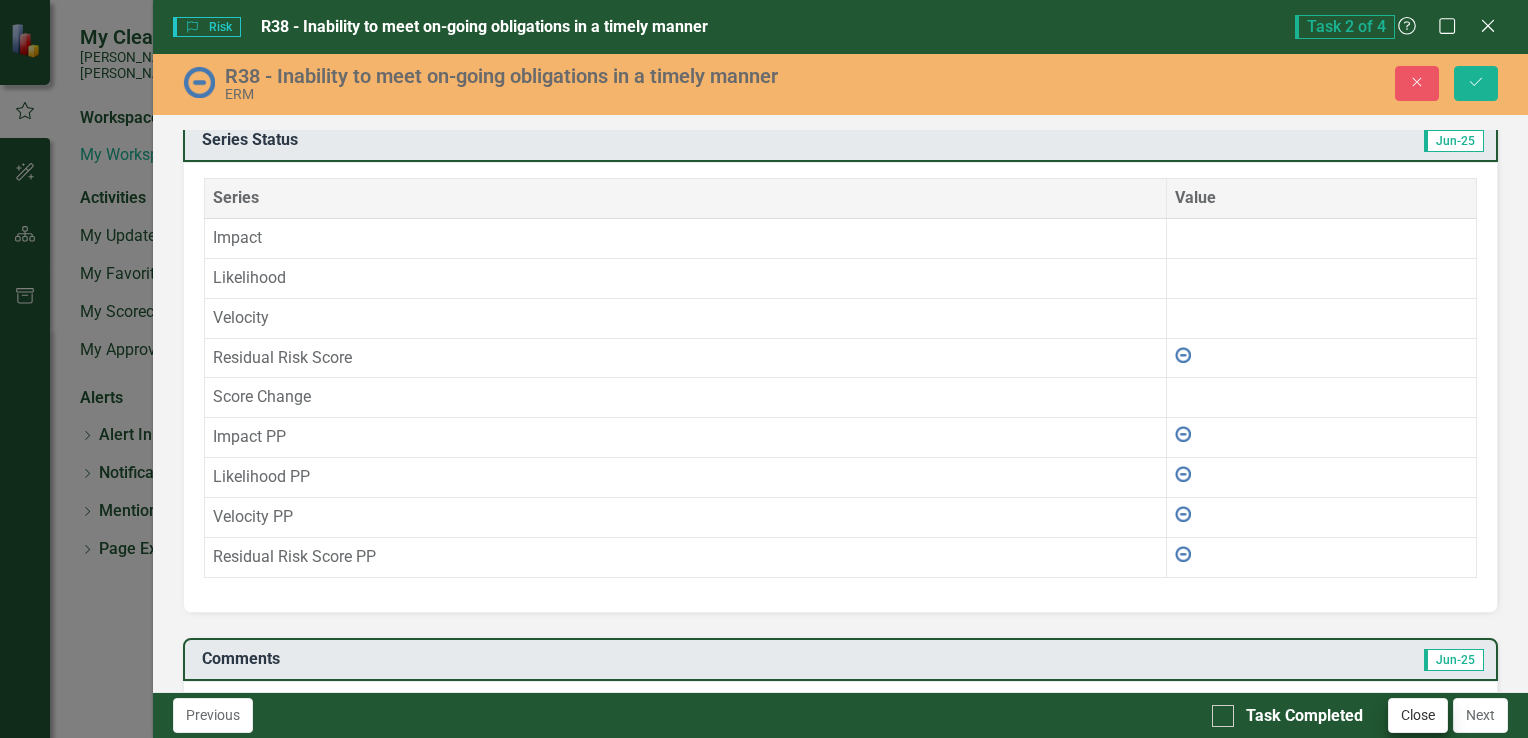 checkbox on "true" 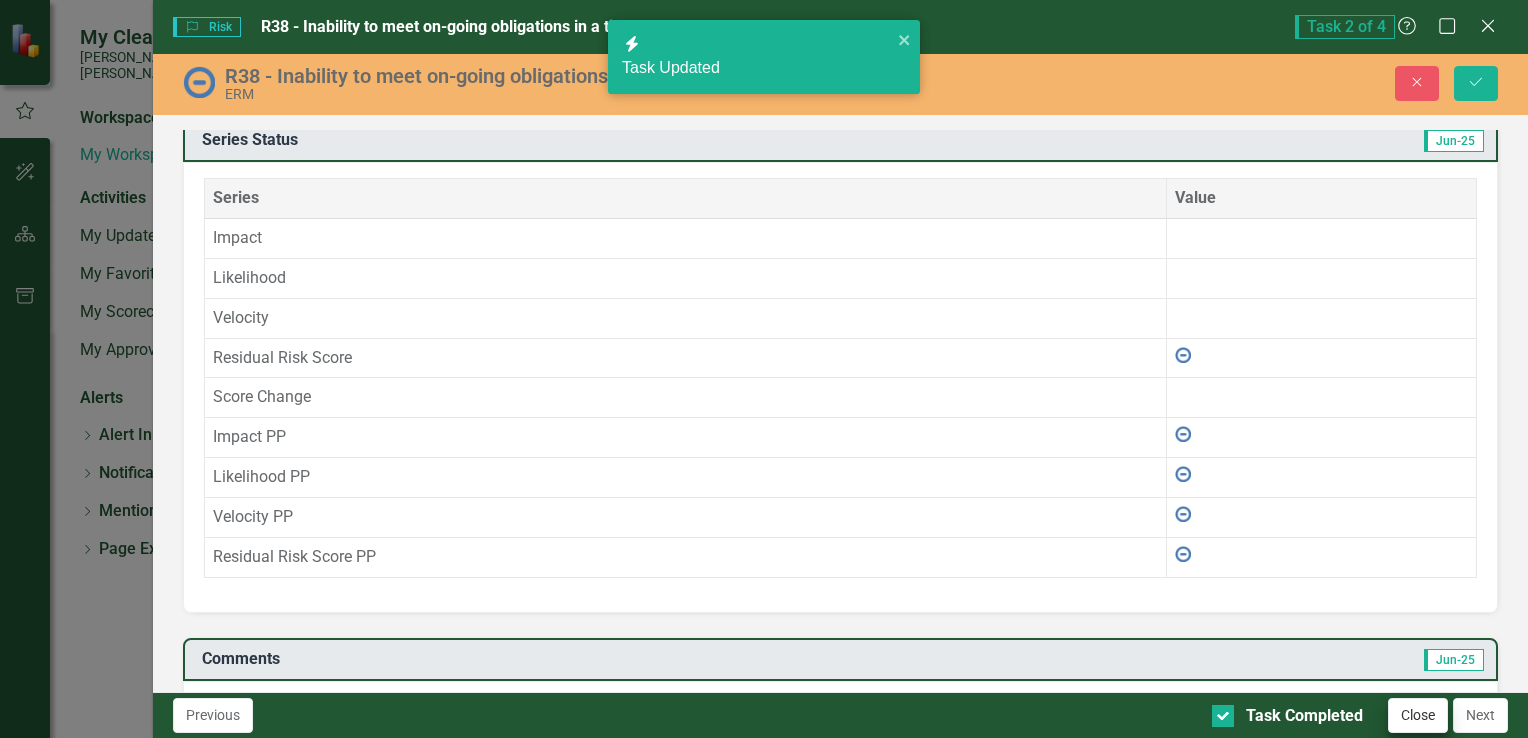 checkbox on "true" 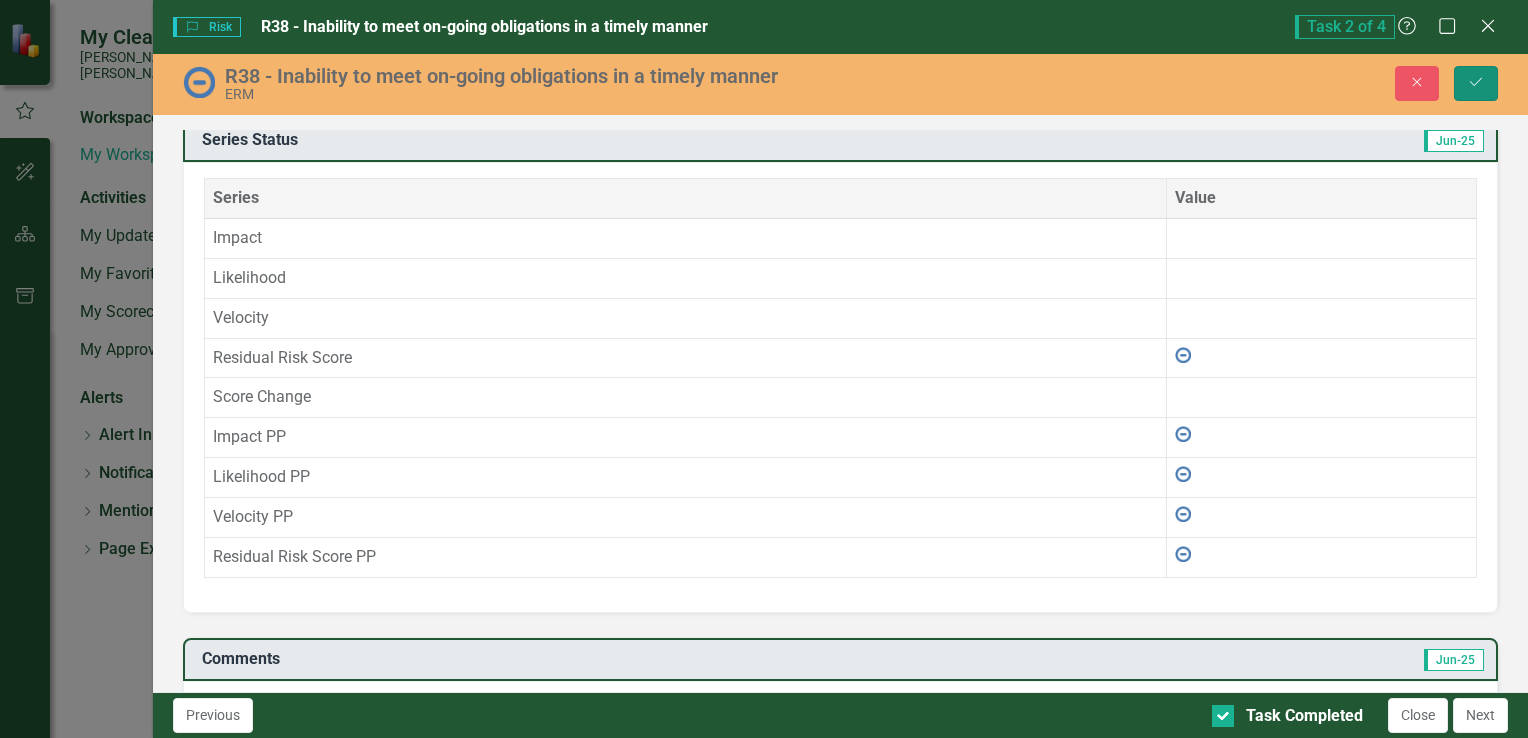 click on "Save" at bounding box center (1476, 83) 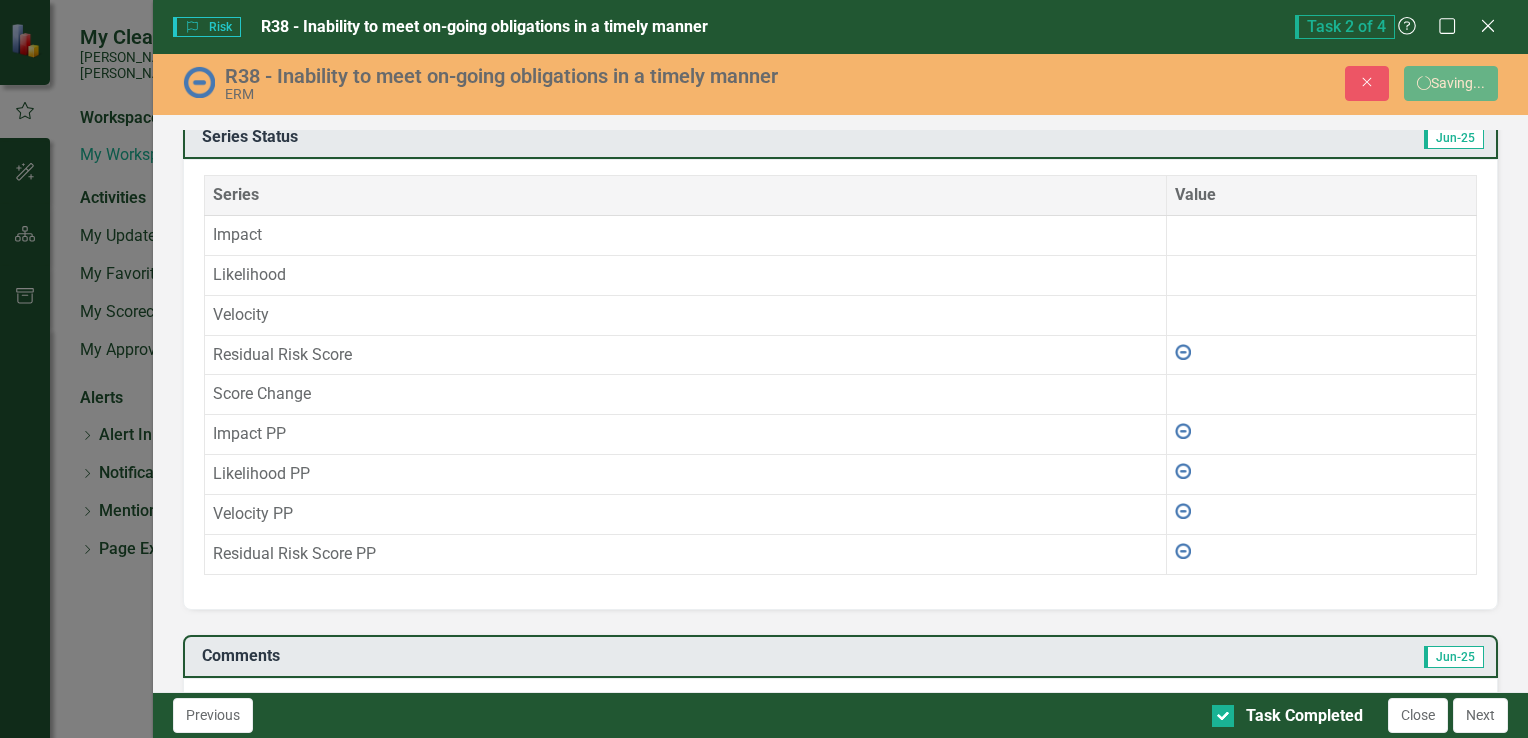 scroll, scrollTop: 1224, scrollLeft: 0, axis: vertical 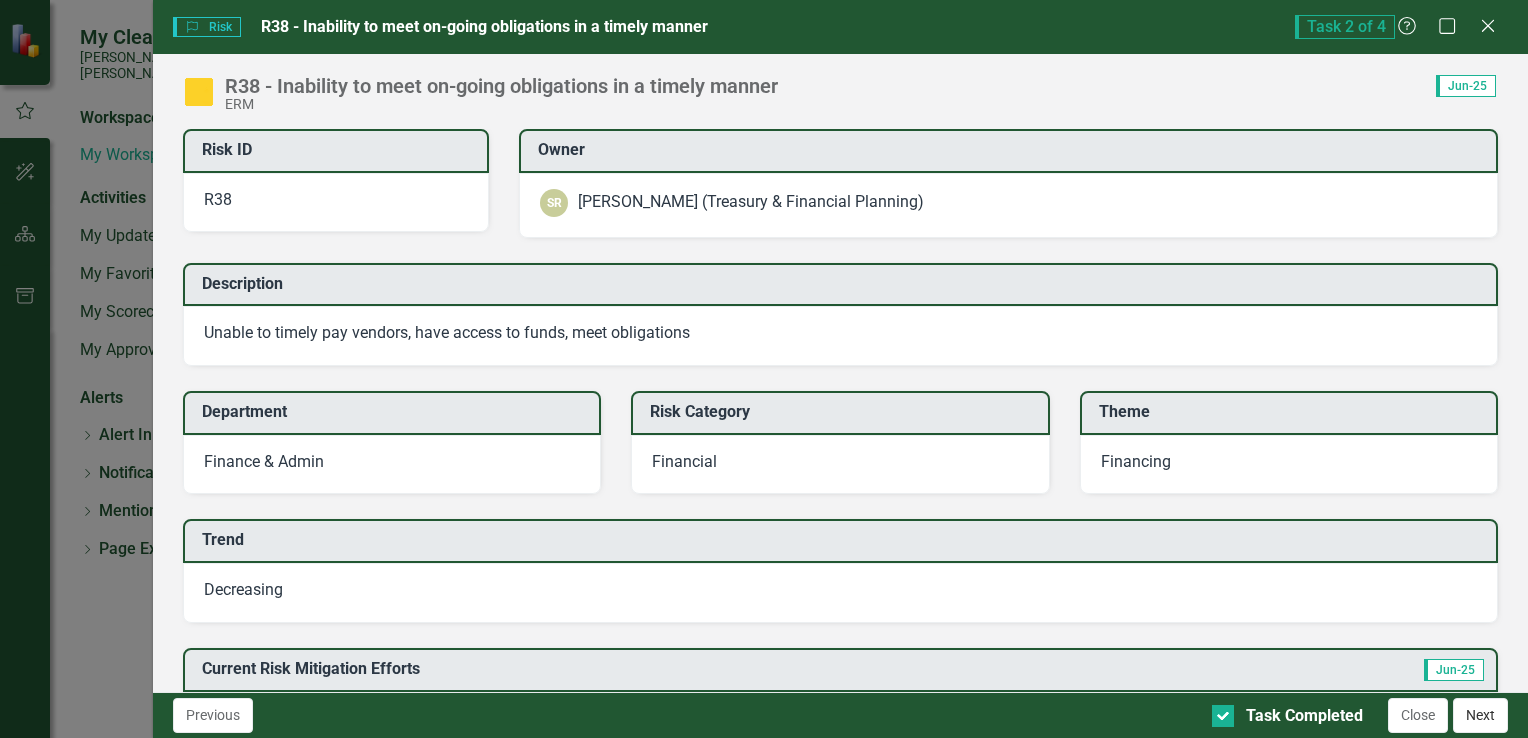 click on "Next" at bounding box center [1480, 715] 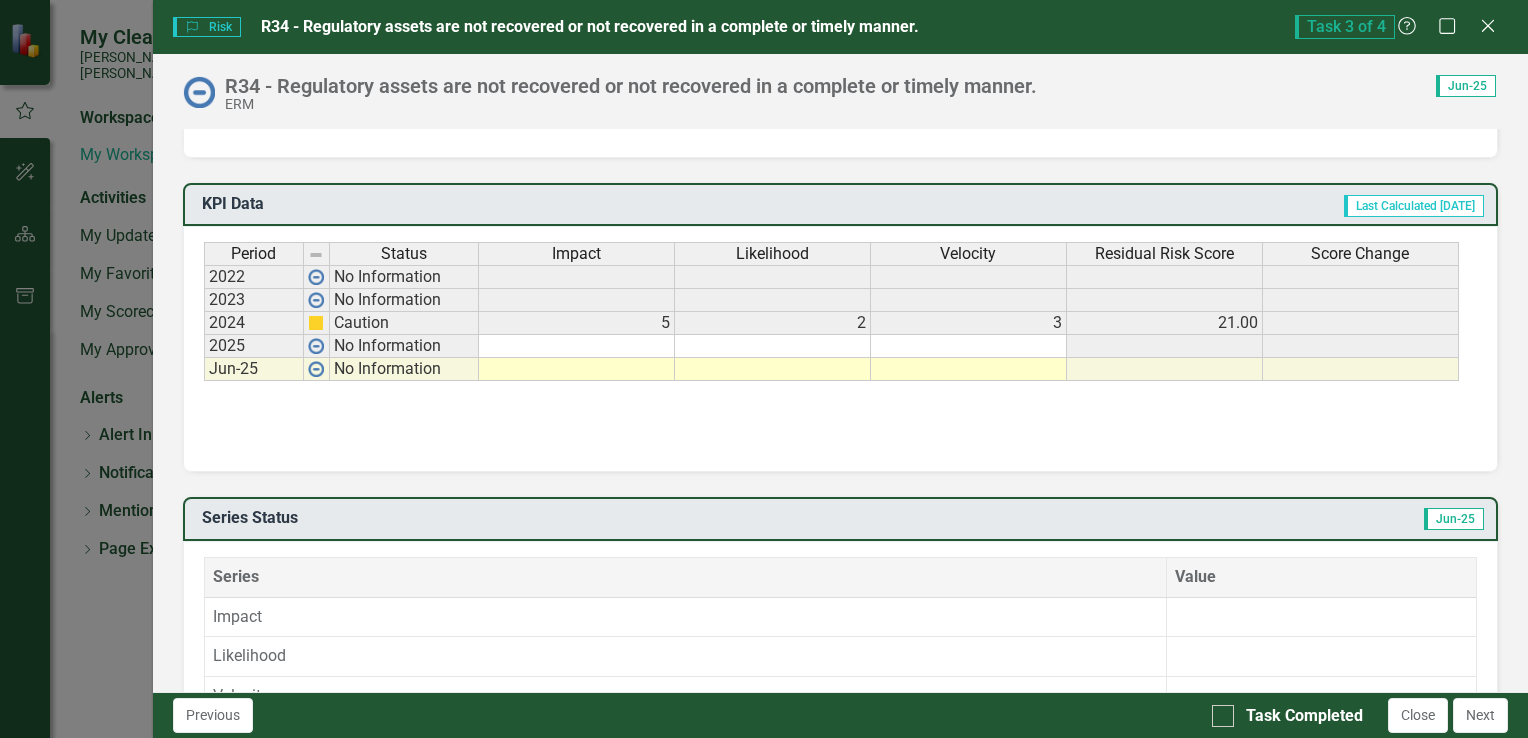 scroll, scrollTop: 900, scrollLeft: 0, axis: vertical 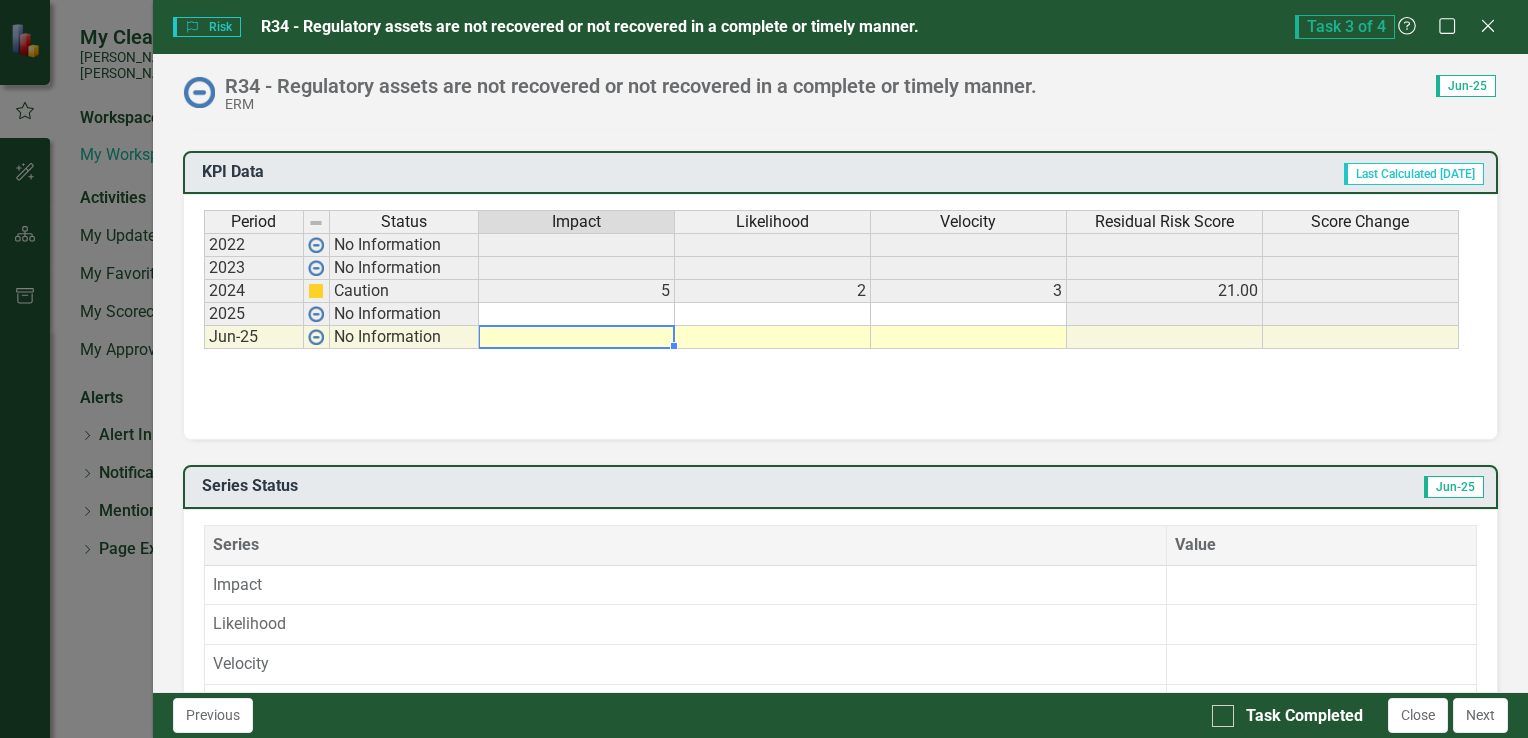 click at bounding box center [577, 337] 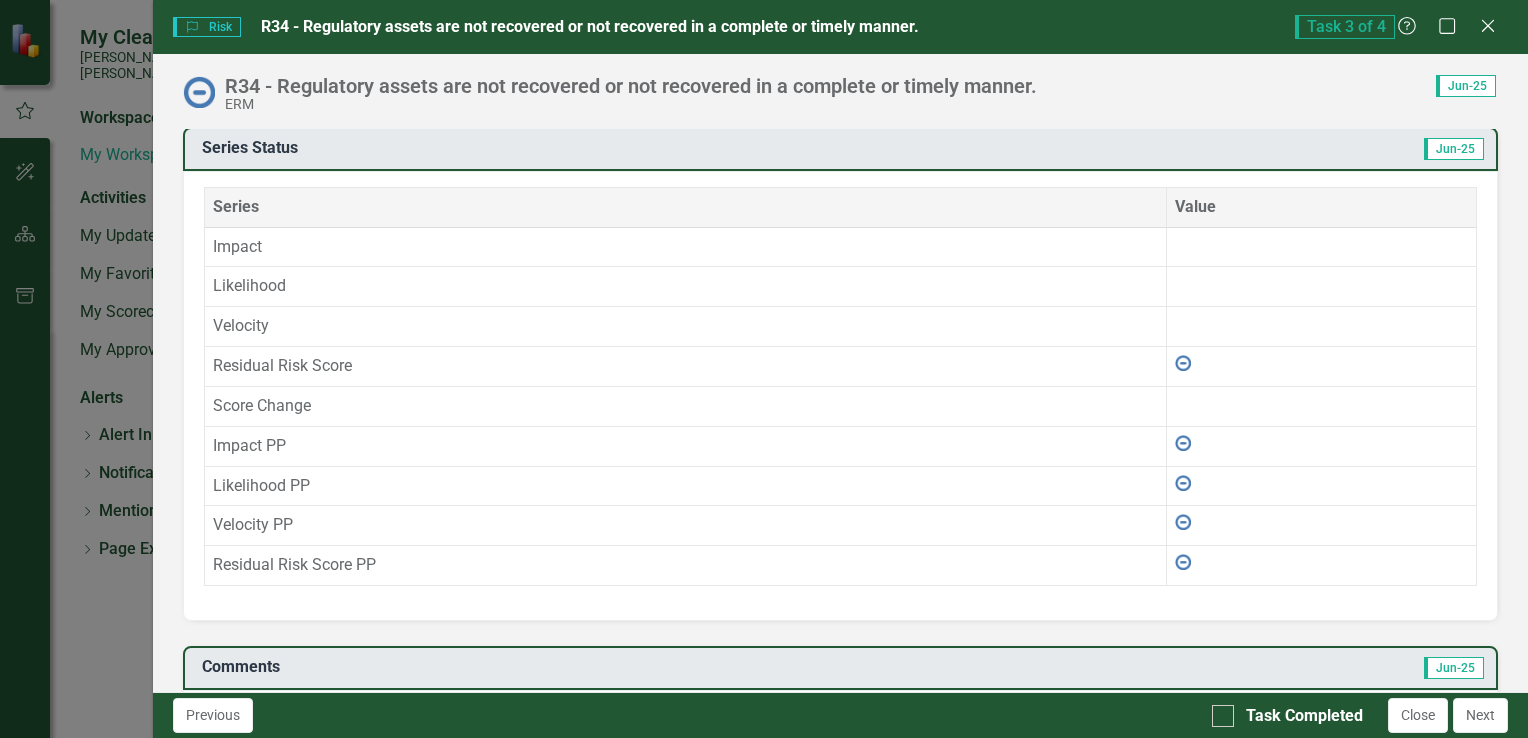 scroll, scrollTop: 1246, scrollLeft: 0, axis: vertical 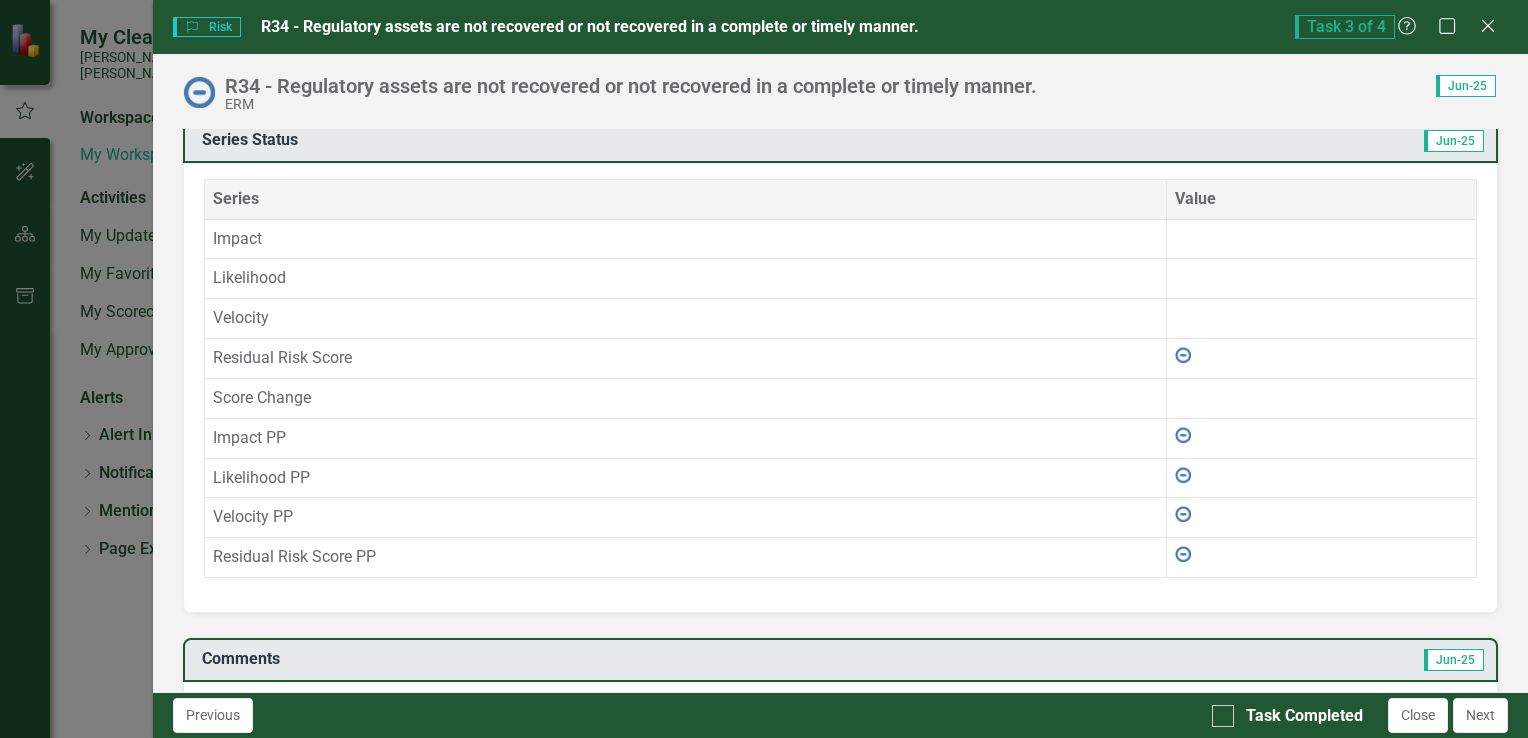 click at bounding box center (840, 711) 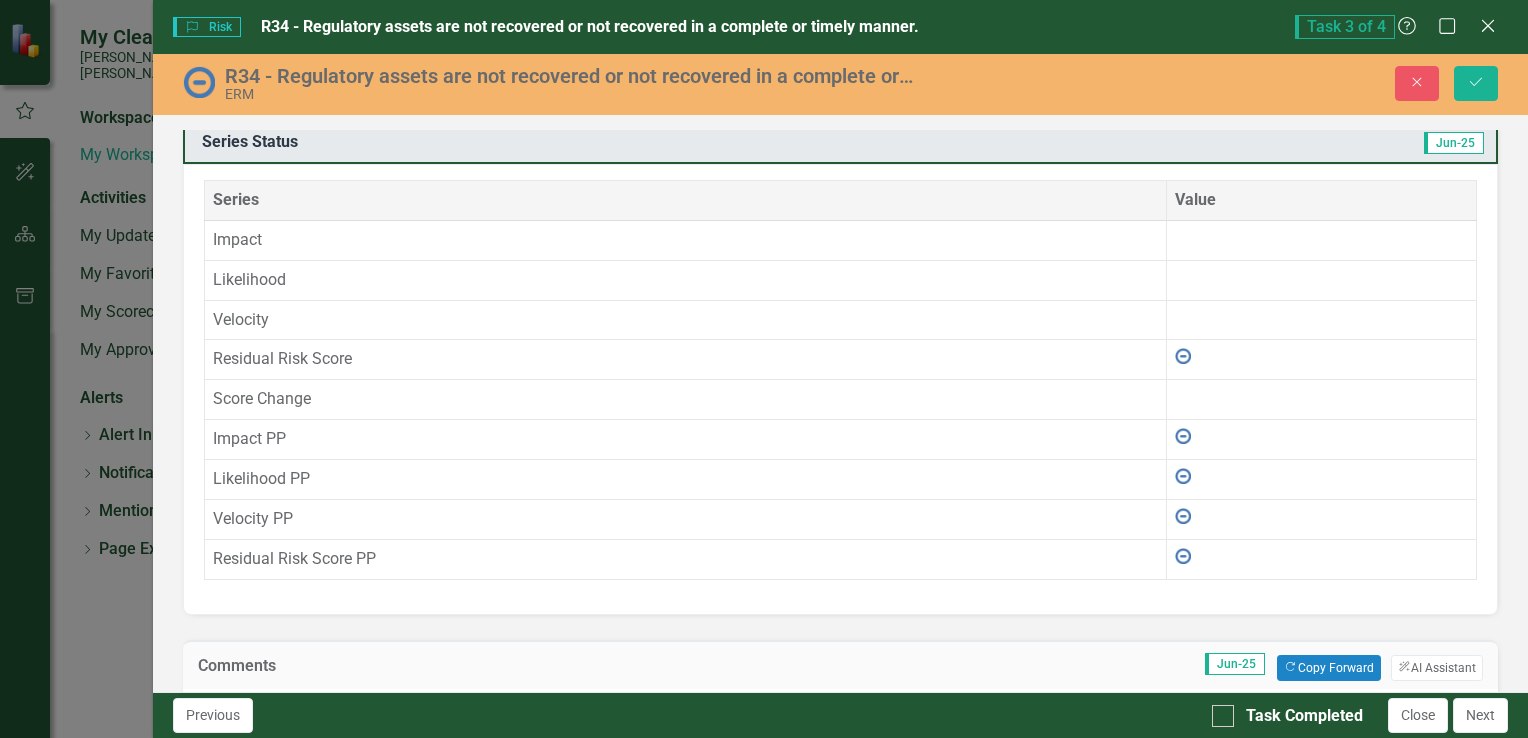 click on "Normal Text To open the popup, press Shift+Enter To open the popup, press Shift+Enter" at bounding box center [840, 909] 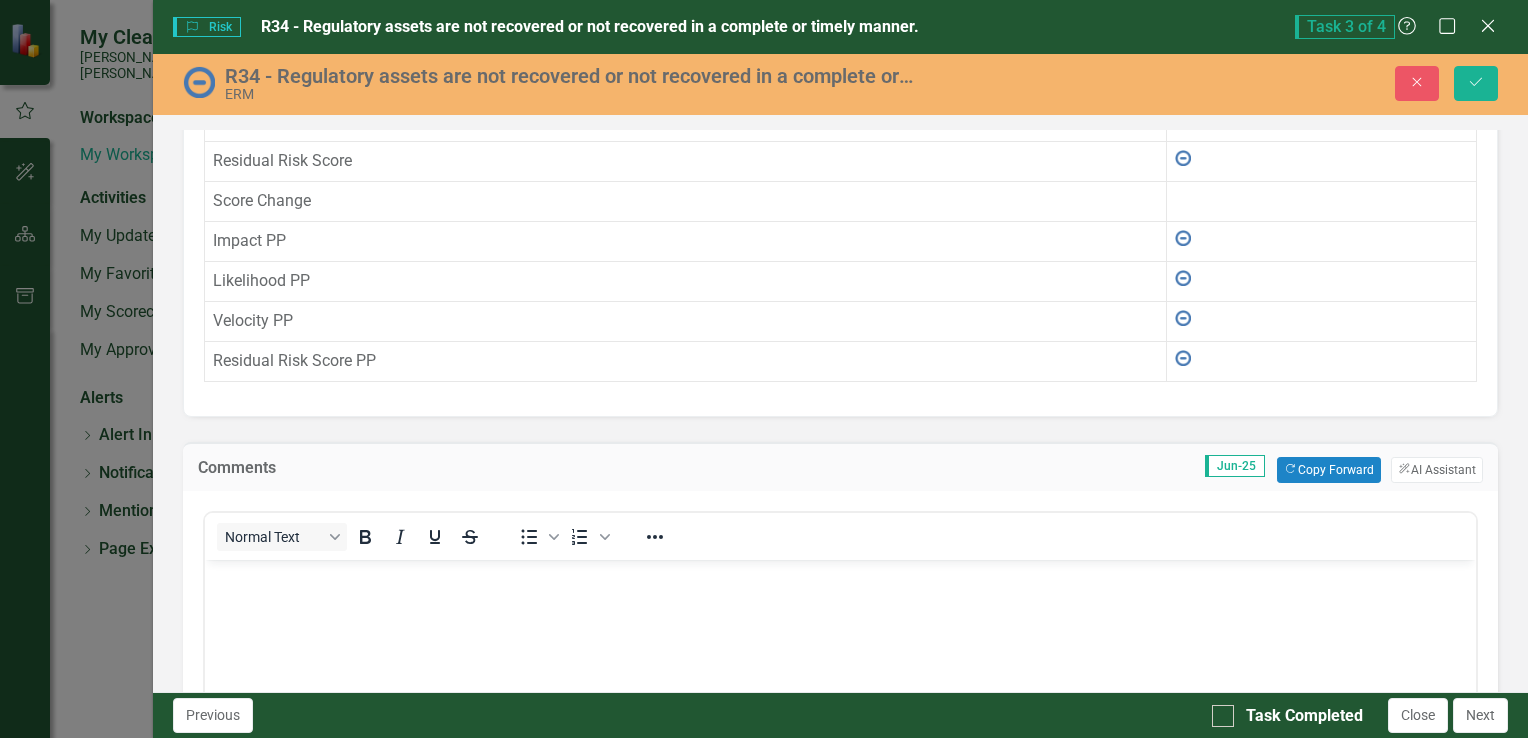 scroll, scrollTop: 1646, scrollLeft: 0, axis: vertical 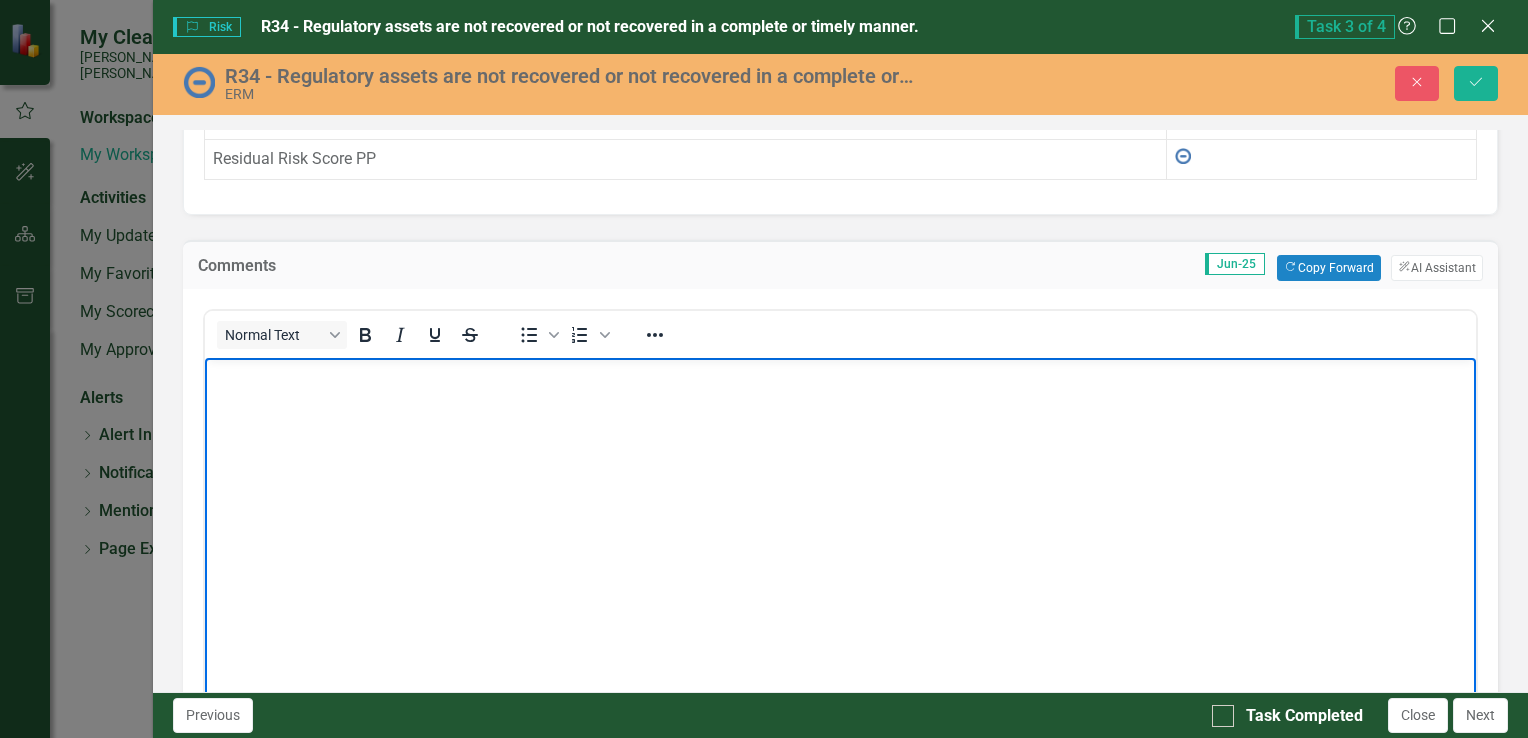 click at bounding box center (839, 507) 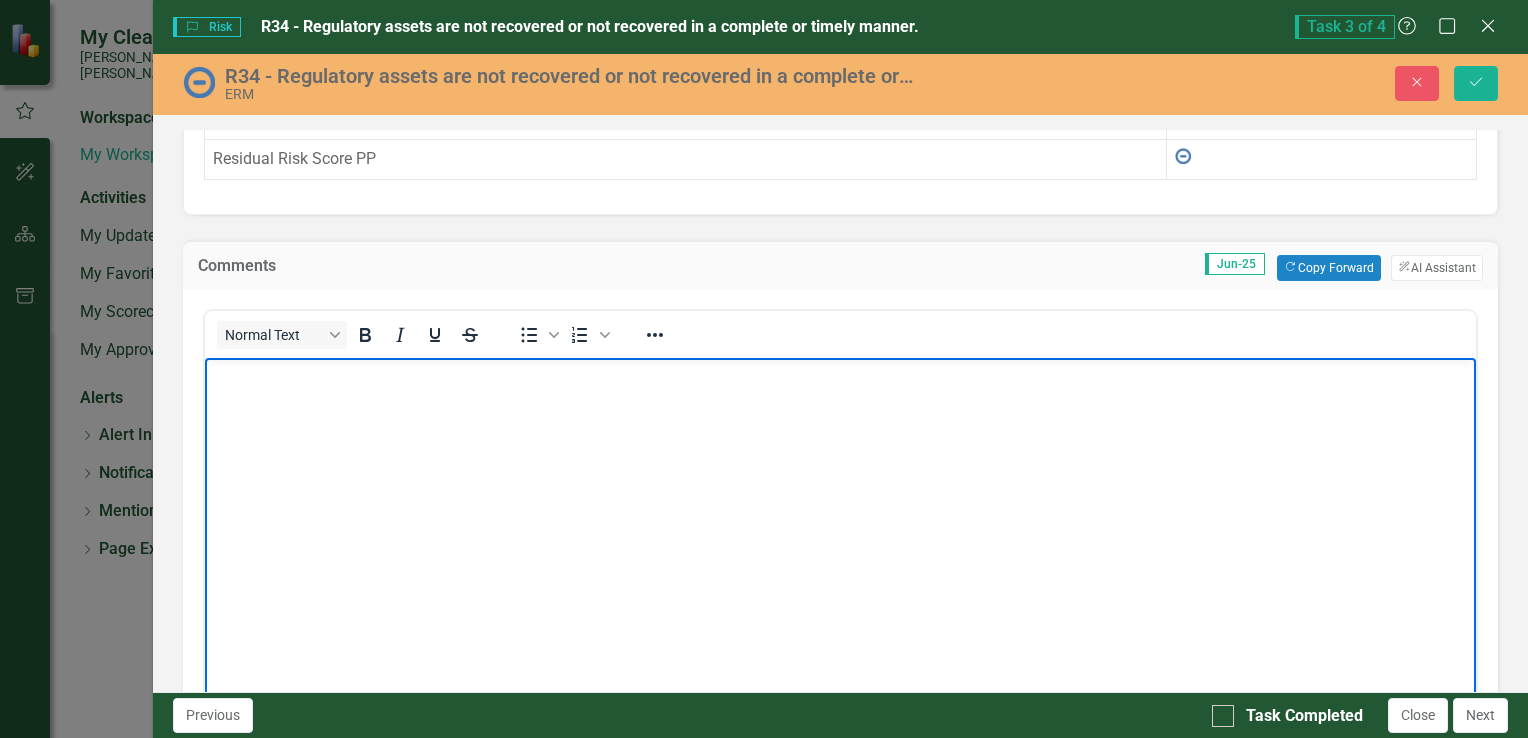 type 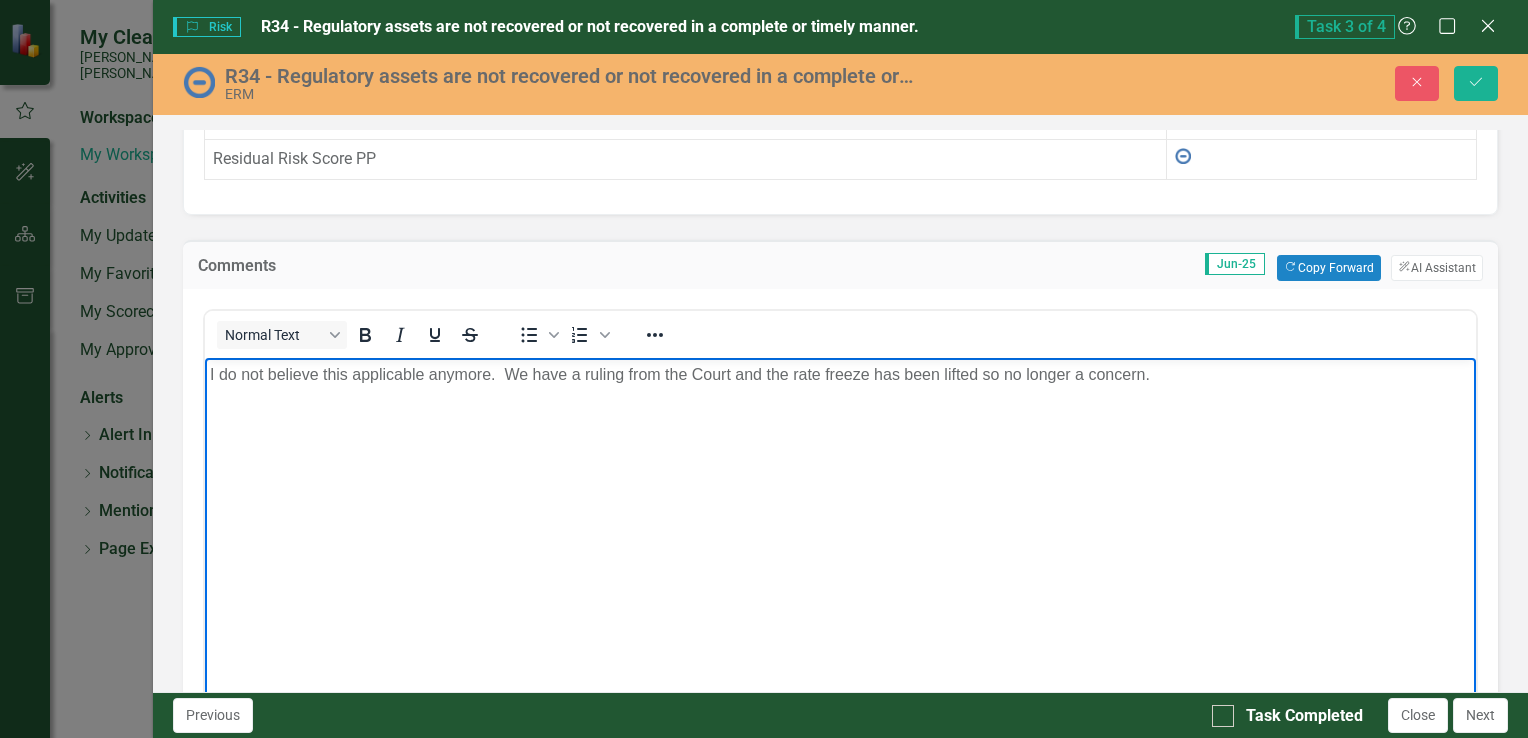 click on "I do not believe this applicable anymore.  We have a ruling from the Court and the rate freeze has been lifted so no longer a concern." at bounding box center (839, 374) 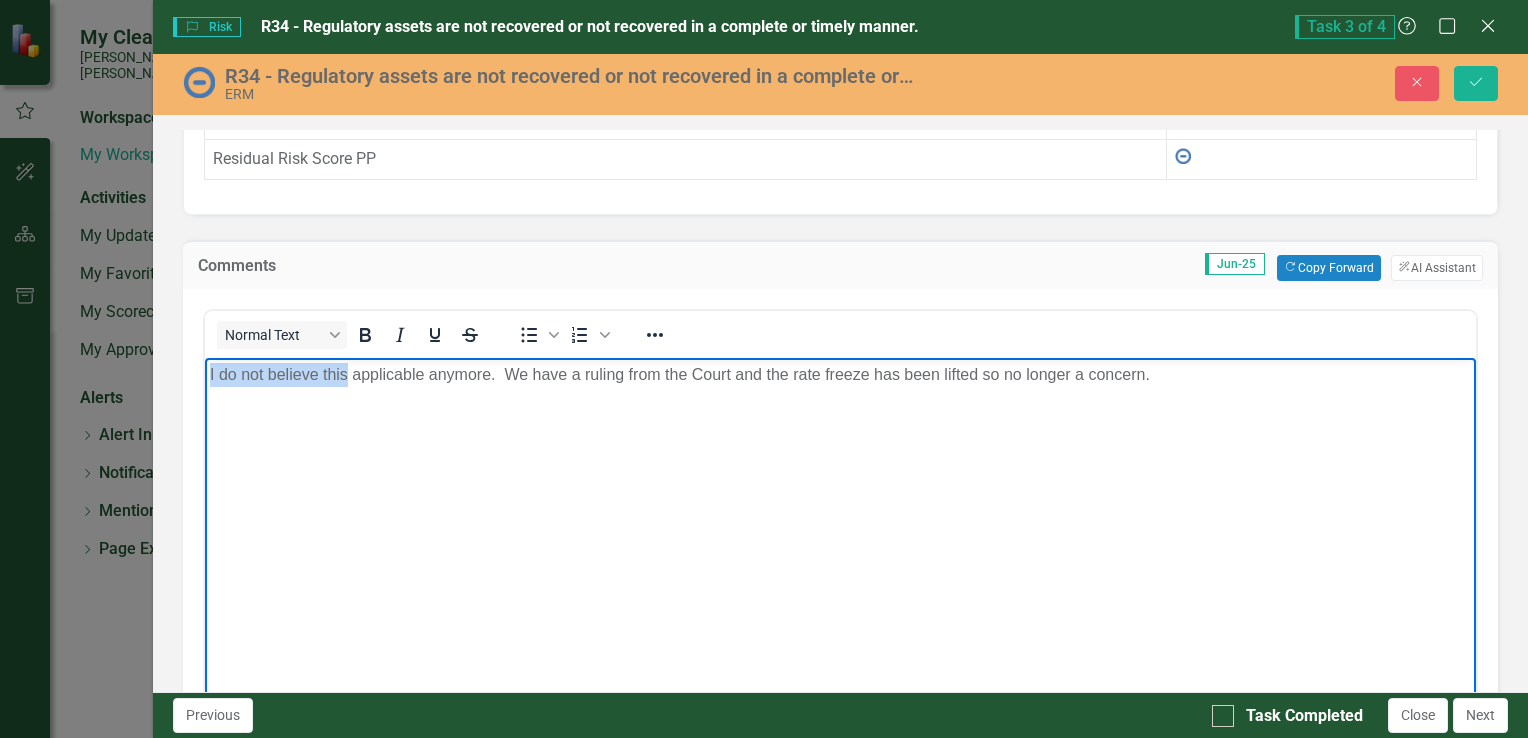 drag, startPoint x: 344, startPoint y: 369, endPoint x: 204, endPoint y: 373, distance: 140.05713 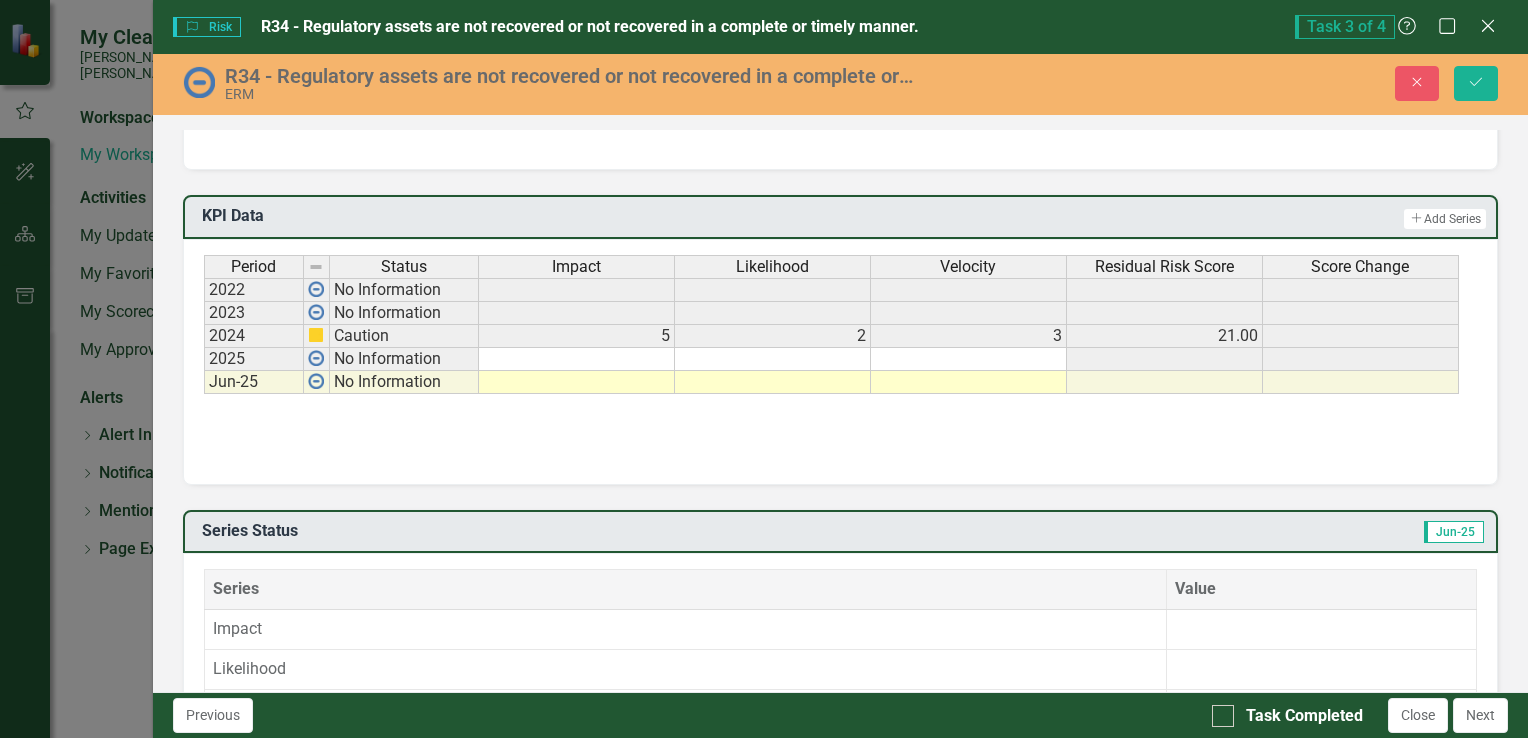 scroll, scrollTop: 846, scrollLeft: 0, axis: vertical 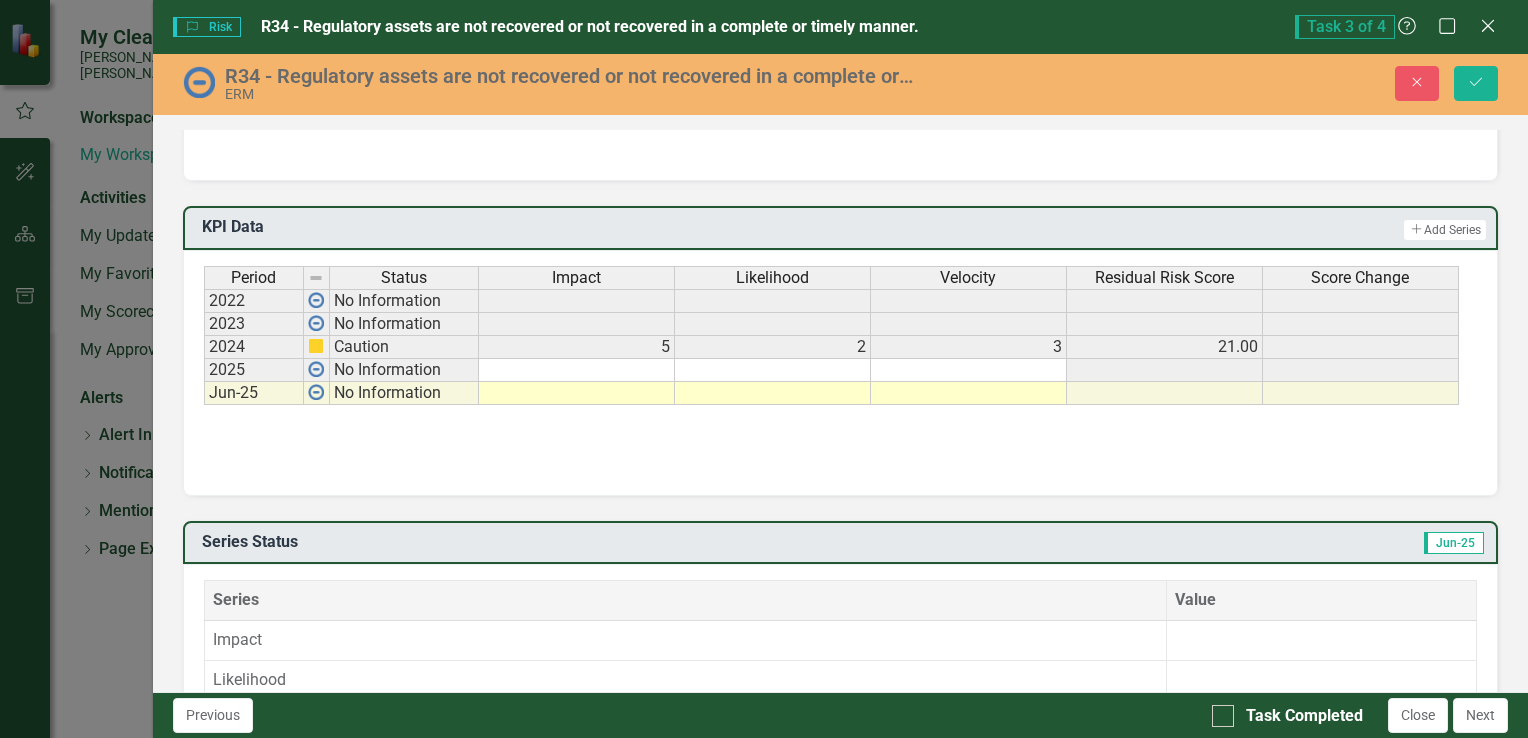 click at bounding box center [577, 393] 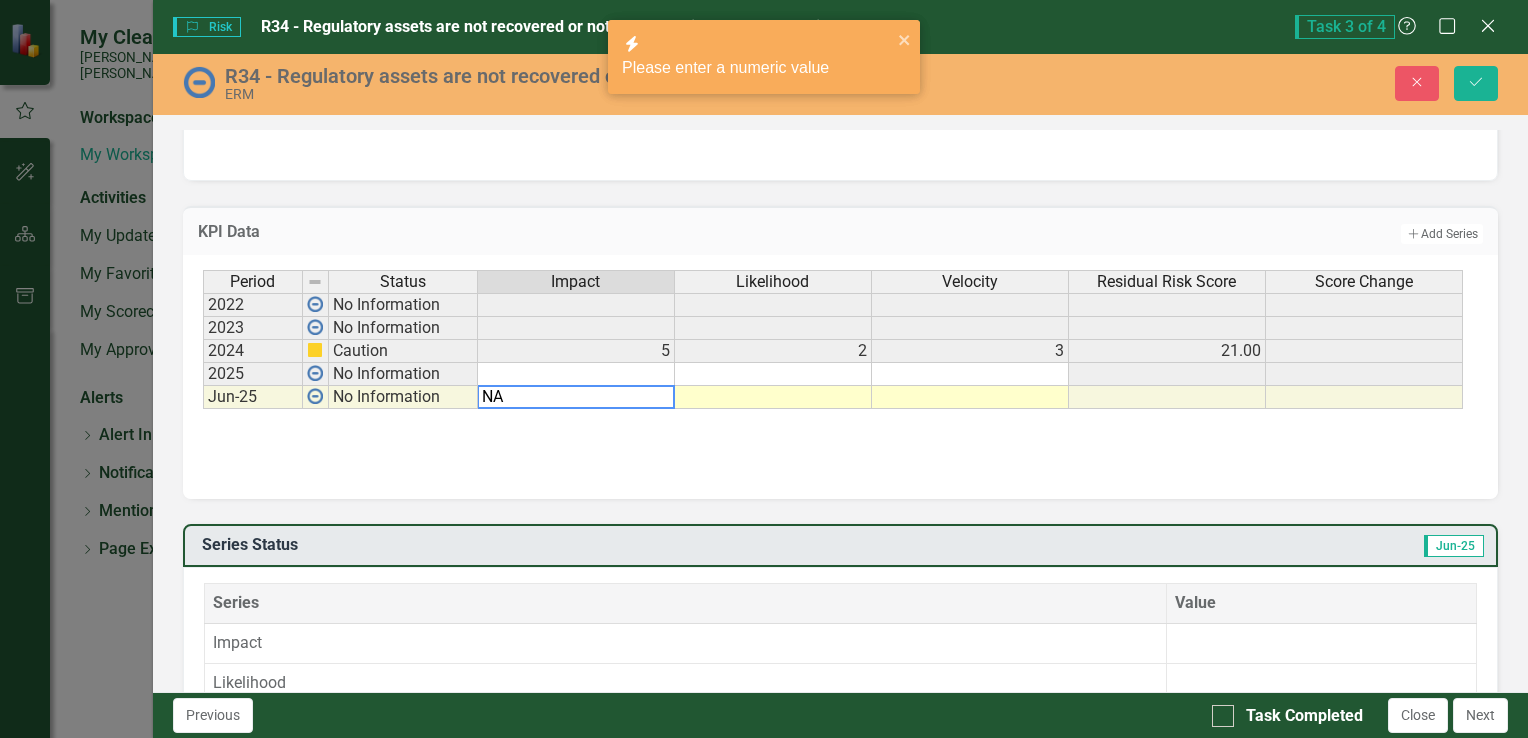 type on "NA" 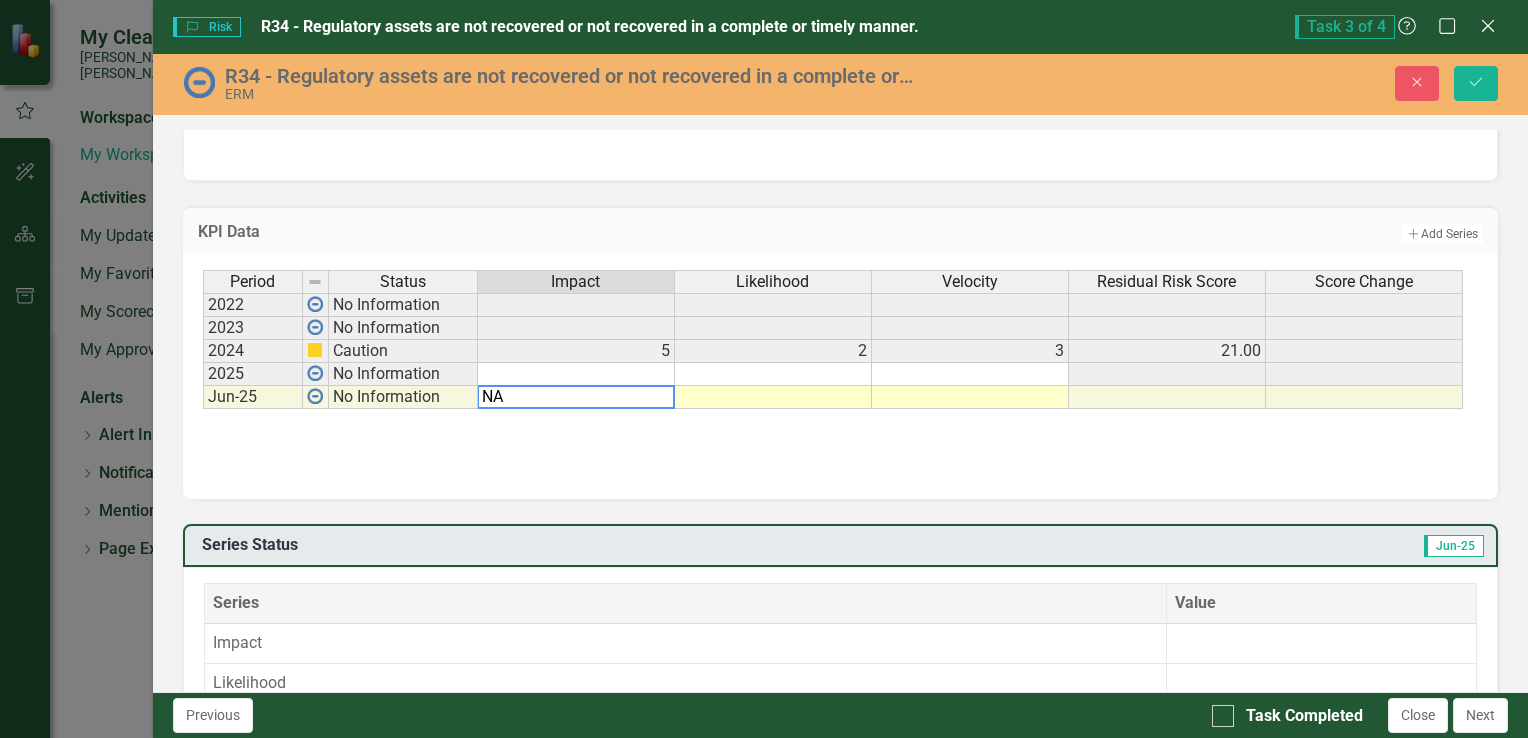 click at bounding box center [773, 397] 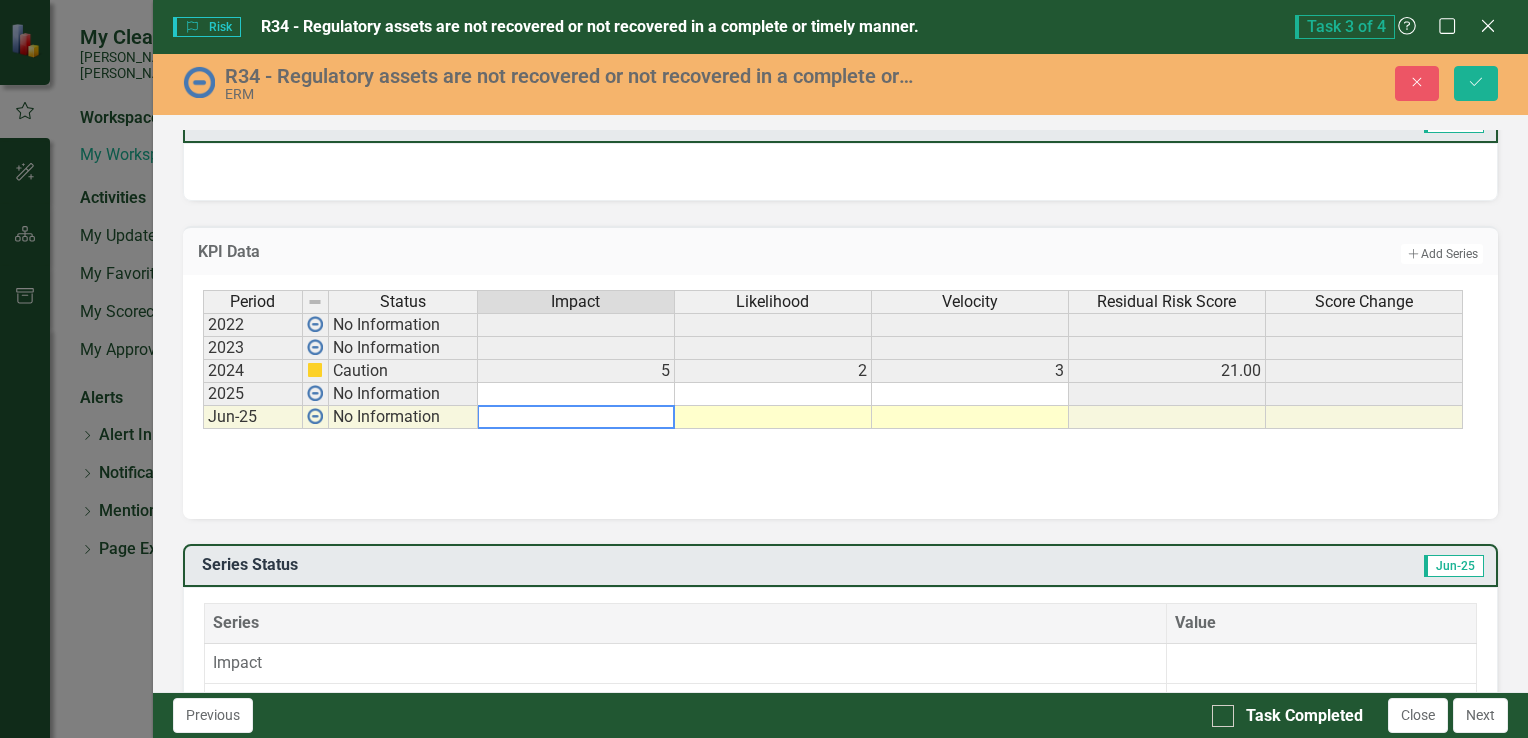 scroll, scrollTop: 900, scrollLeft: 0, axis: vertical 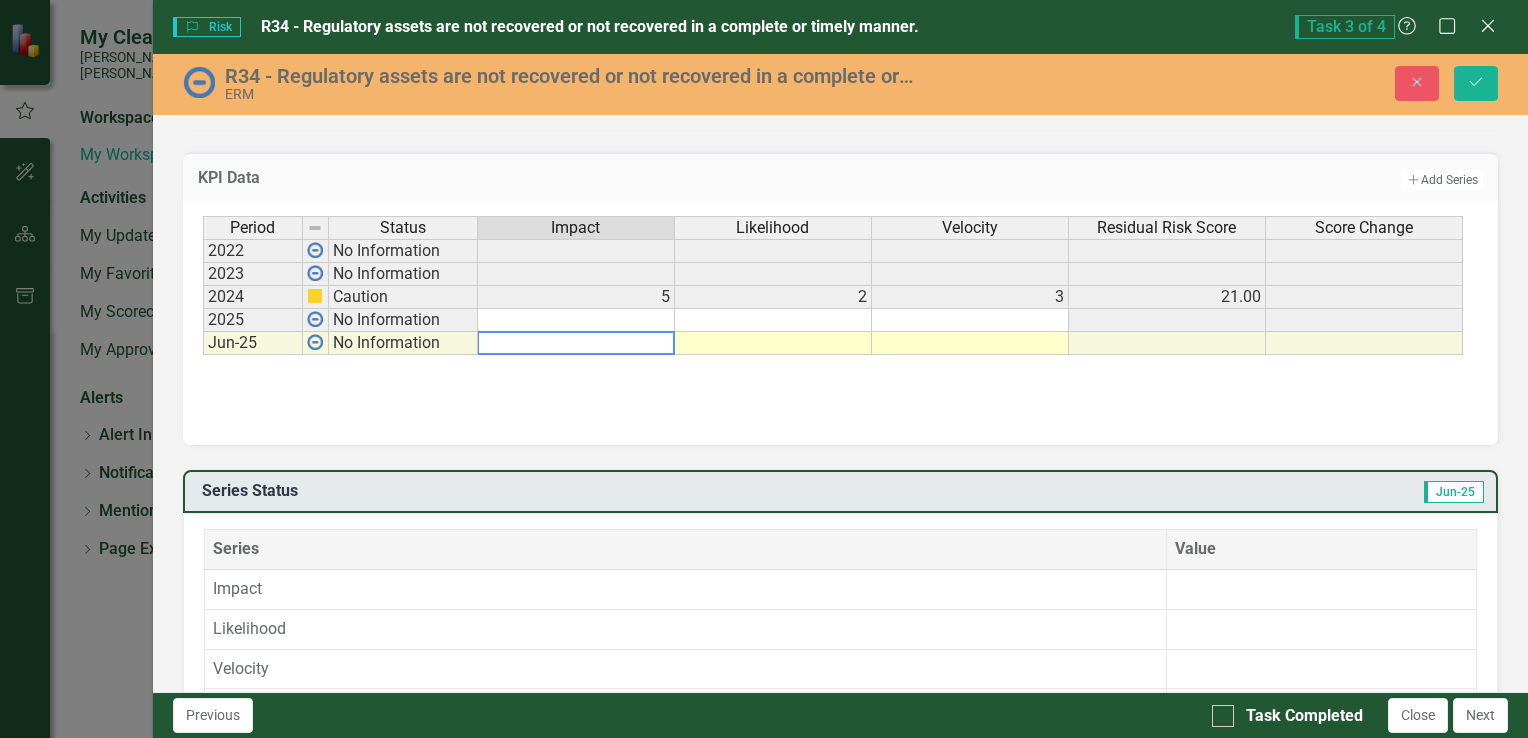 click at bounding box center [576, 343] 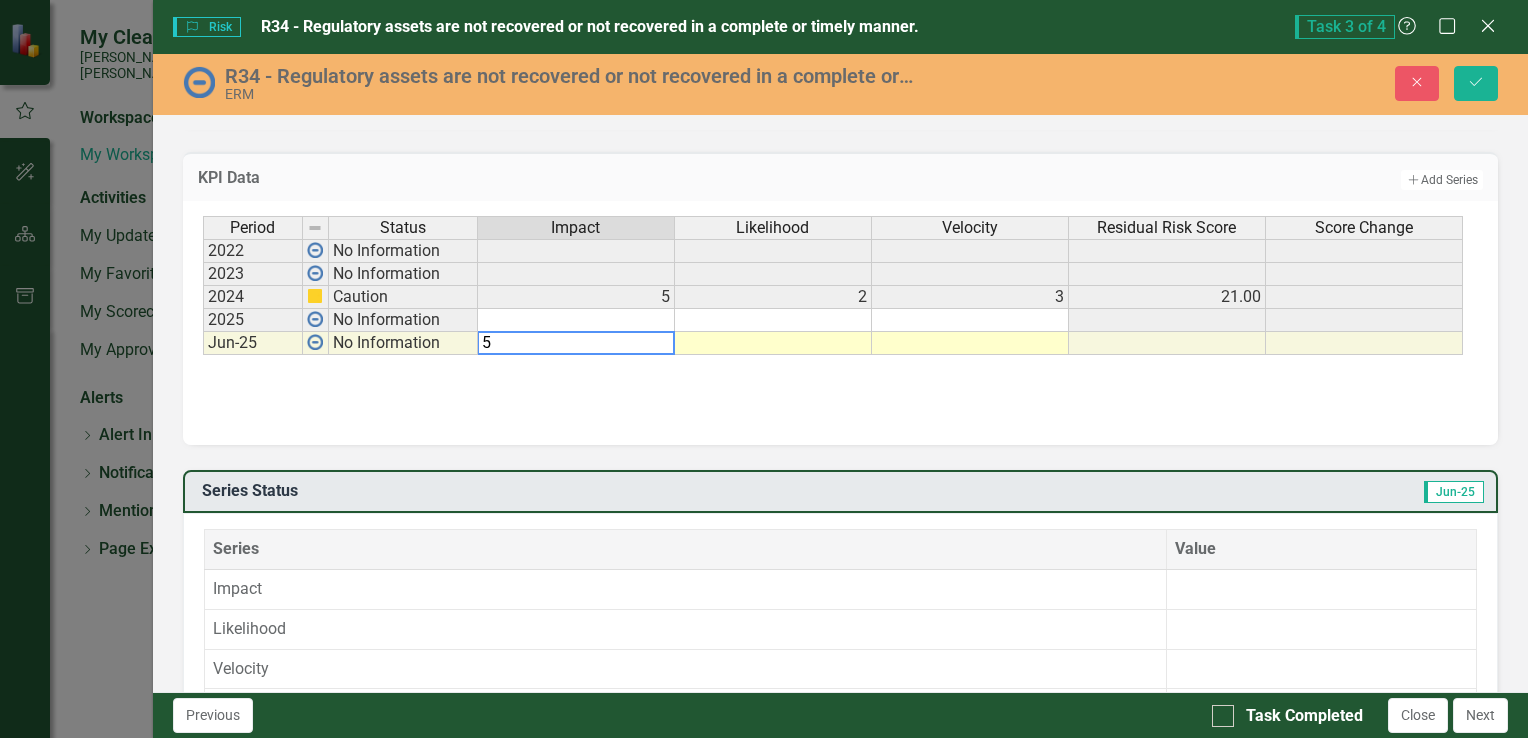 type on "5" 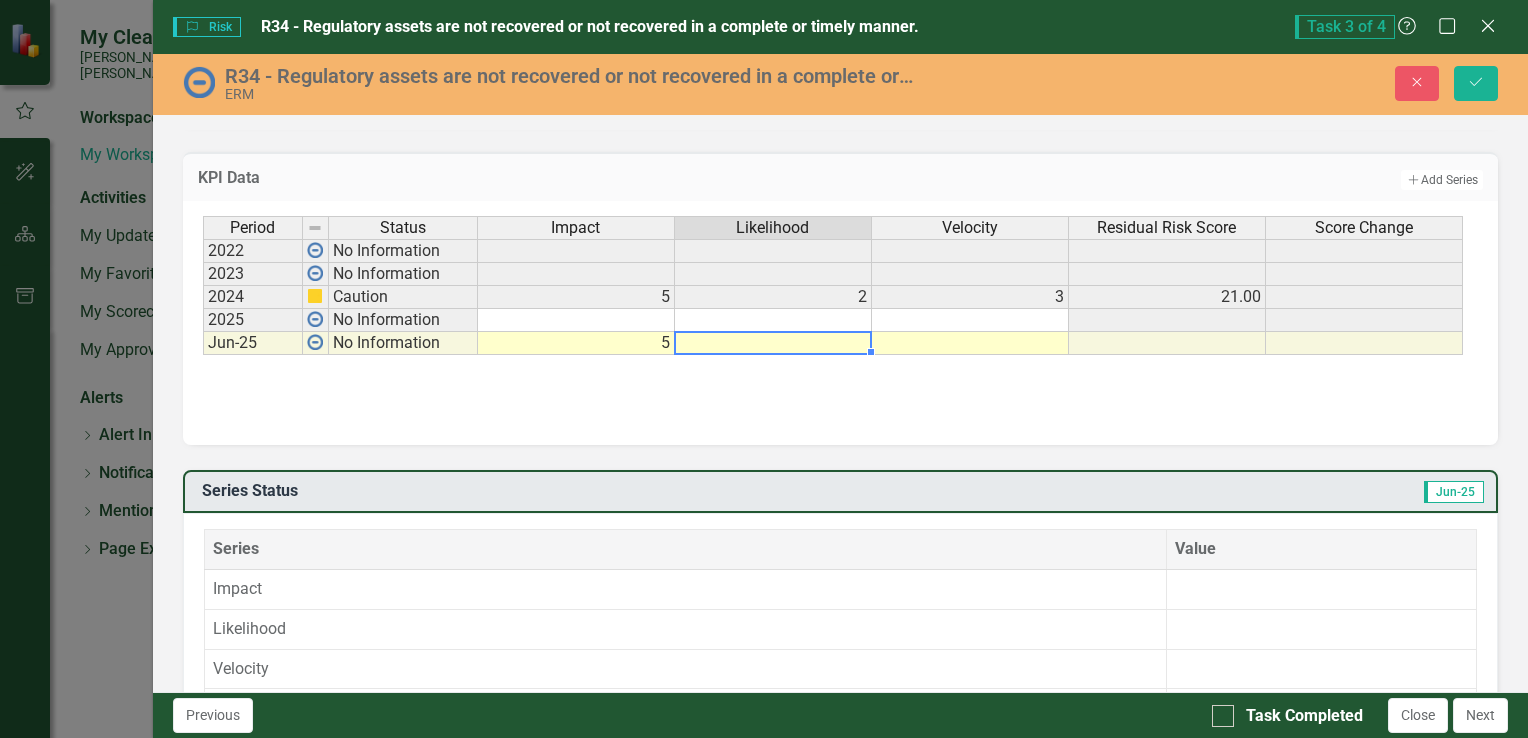 click at bounding box center [773, 343] 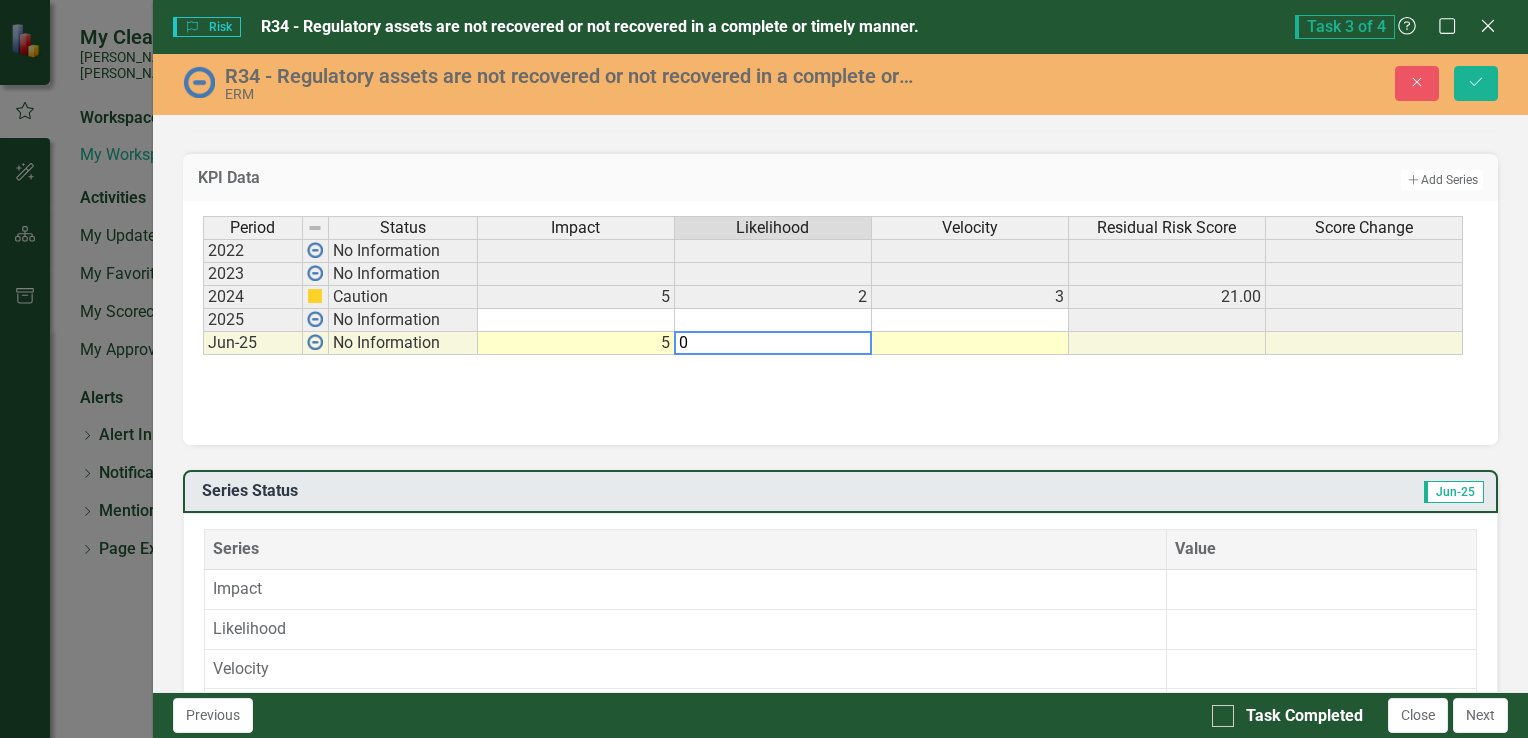 type on "0" 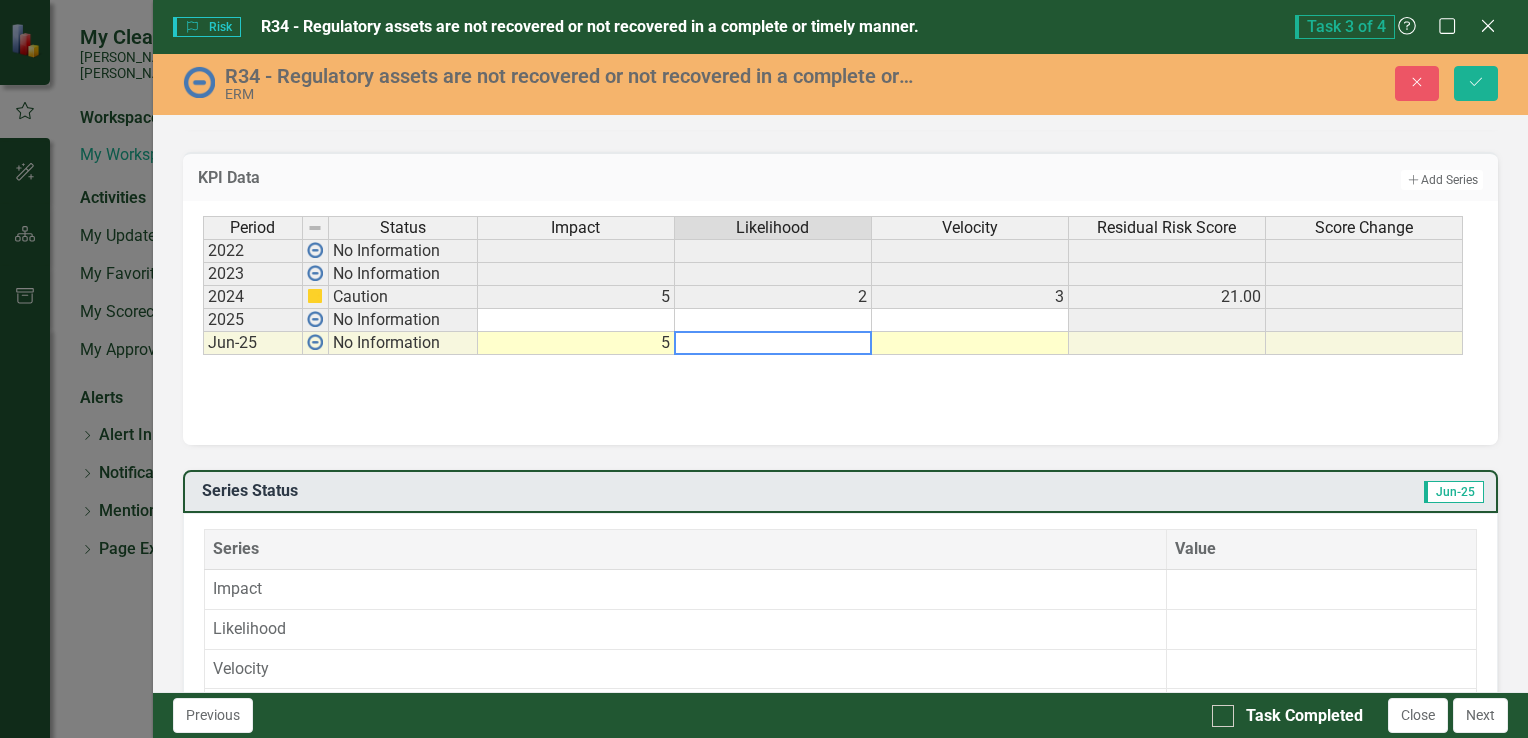 click at bounding box center (970, 343) 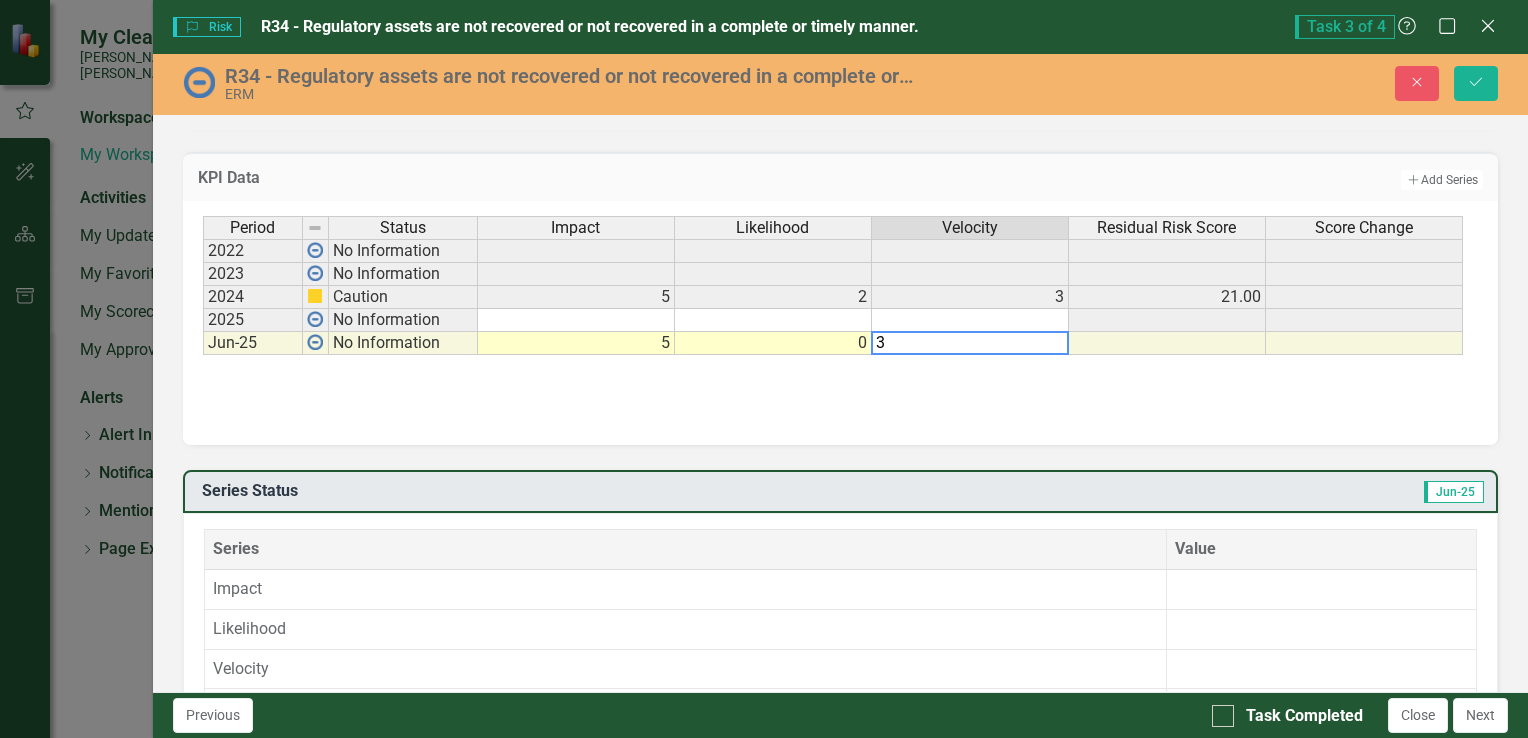 type on "3" 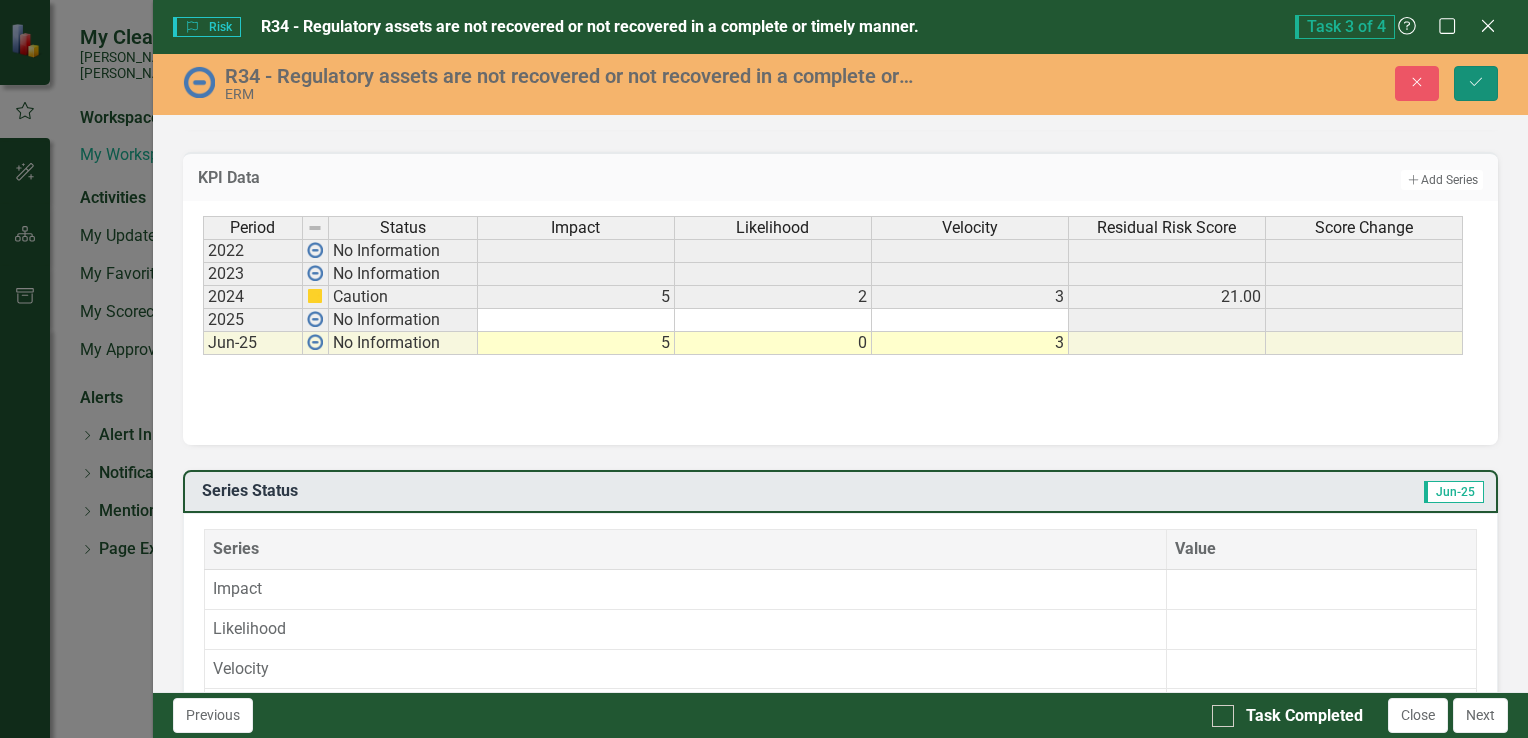 click on "Save" 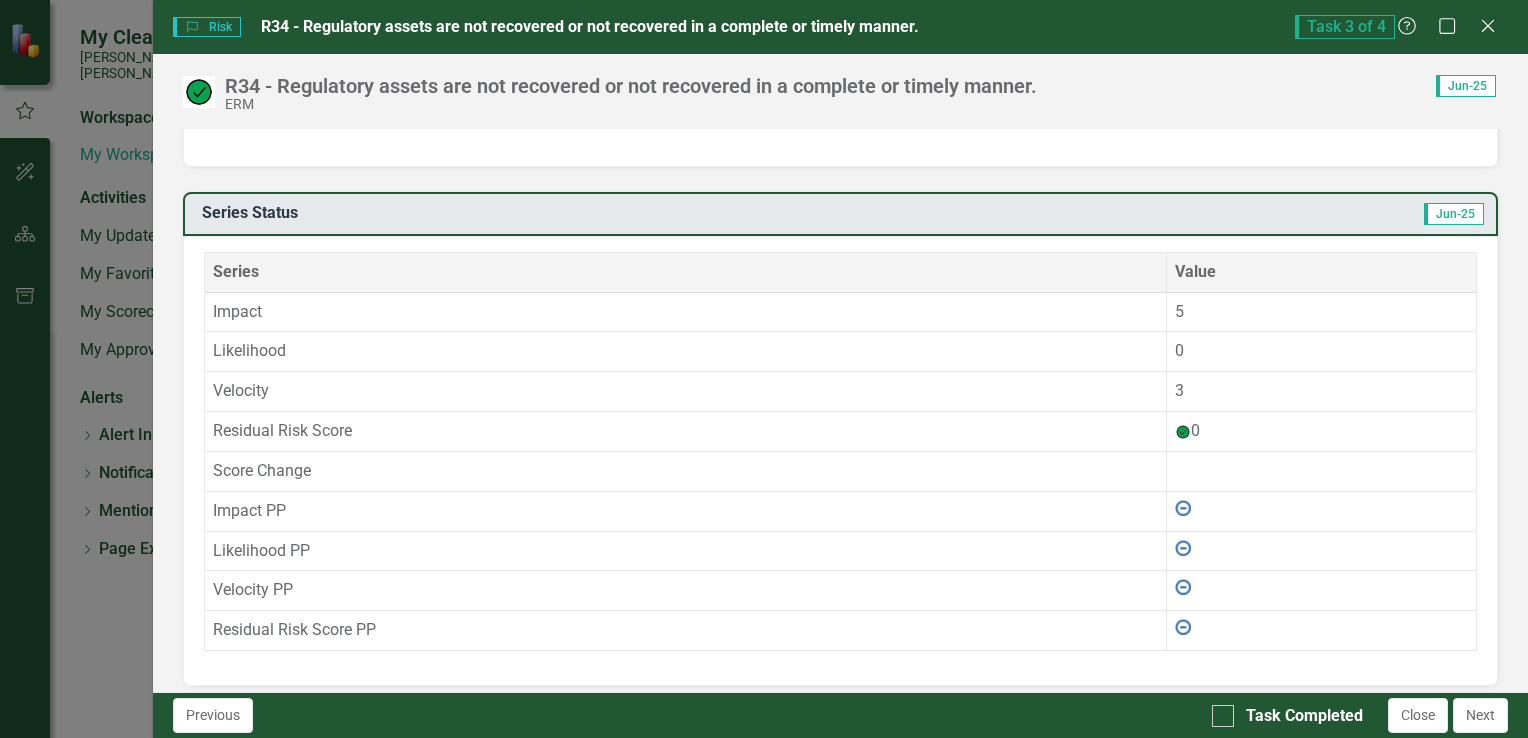 scroll, scrollTop: 1247, scrollLeft: 0, axis: vertical 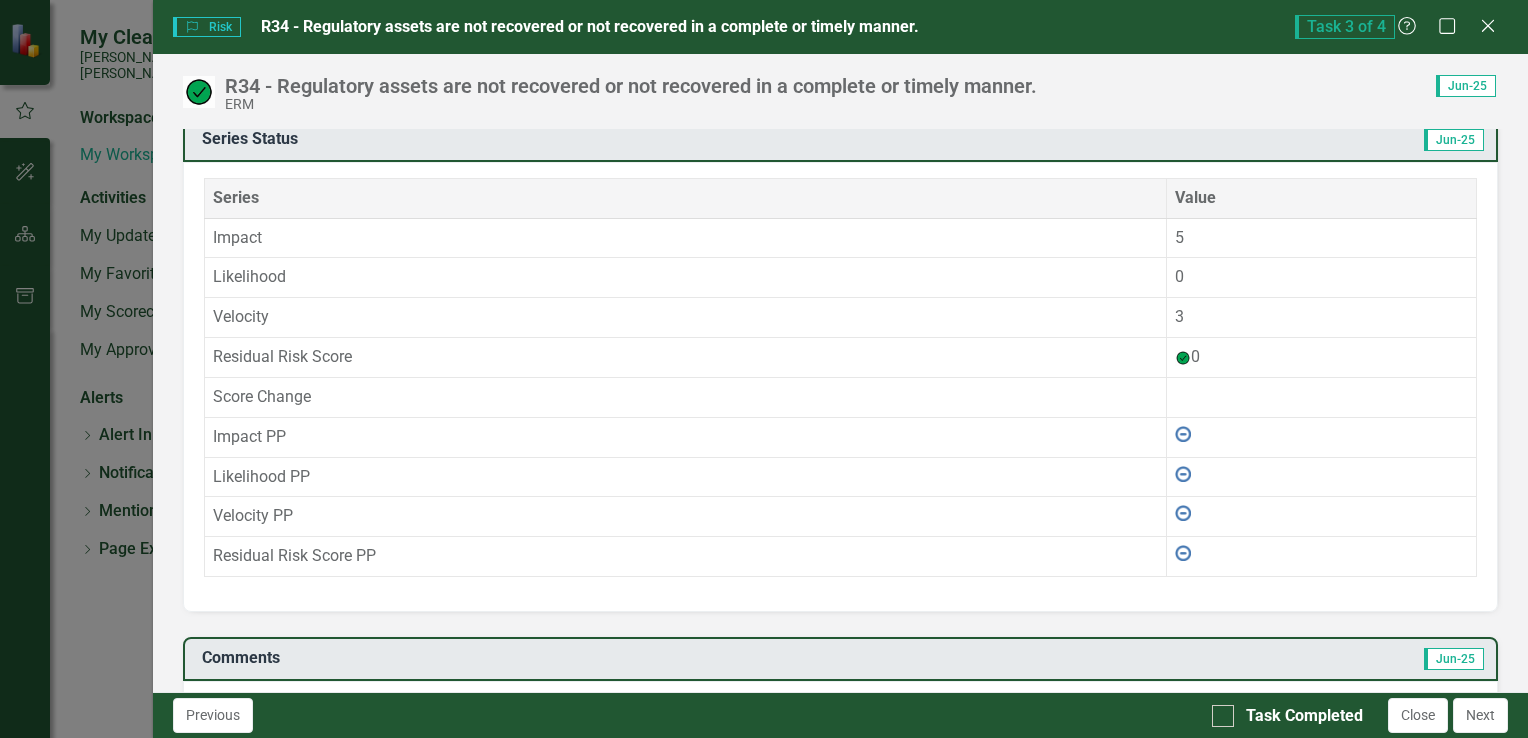 click on "This is not applicable anymore.  We have a ruling from the Court and the rate freeze has been lifted so no longer a concern." at bounding box center (840, 708) 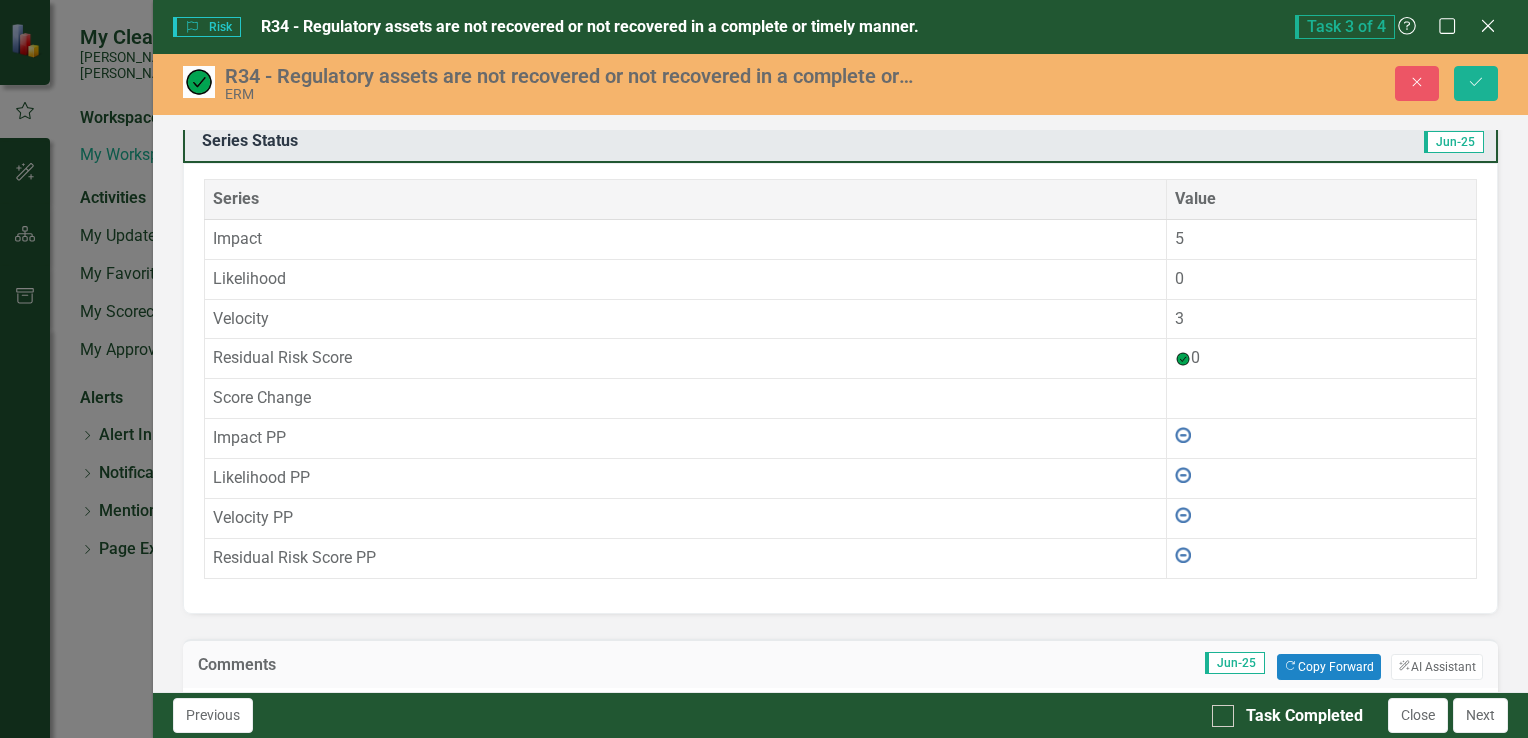 scroll, scrollTop: 0, scrollLeft: 0, axis: both 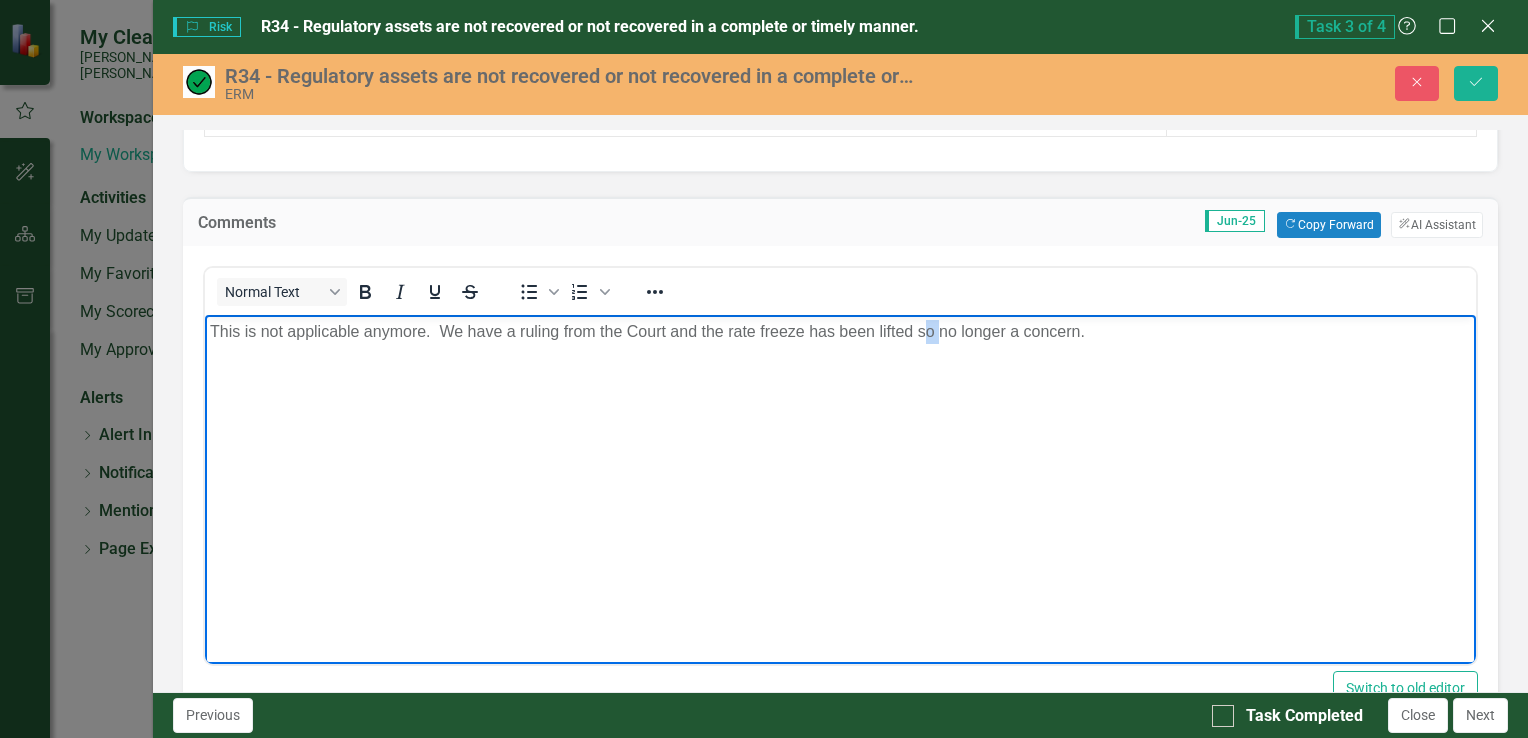 drag, startPoint x: 920, startPoint y: 334, endPoint x: 938, endPoint y: 334, distance: 18 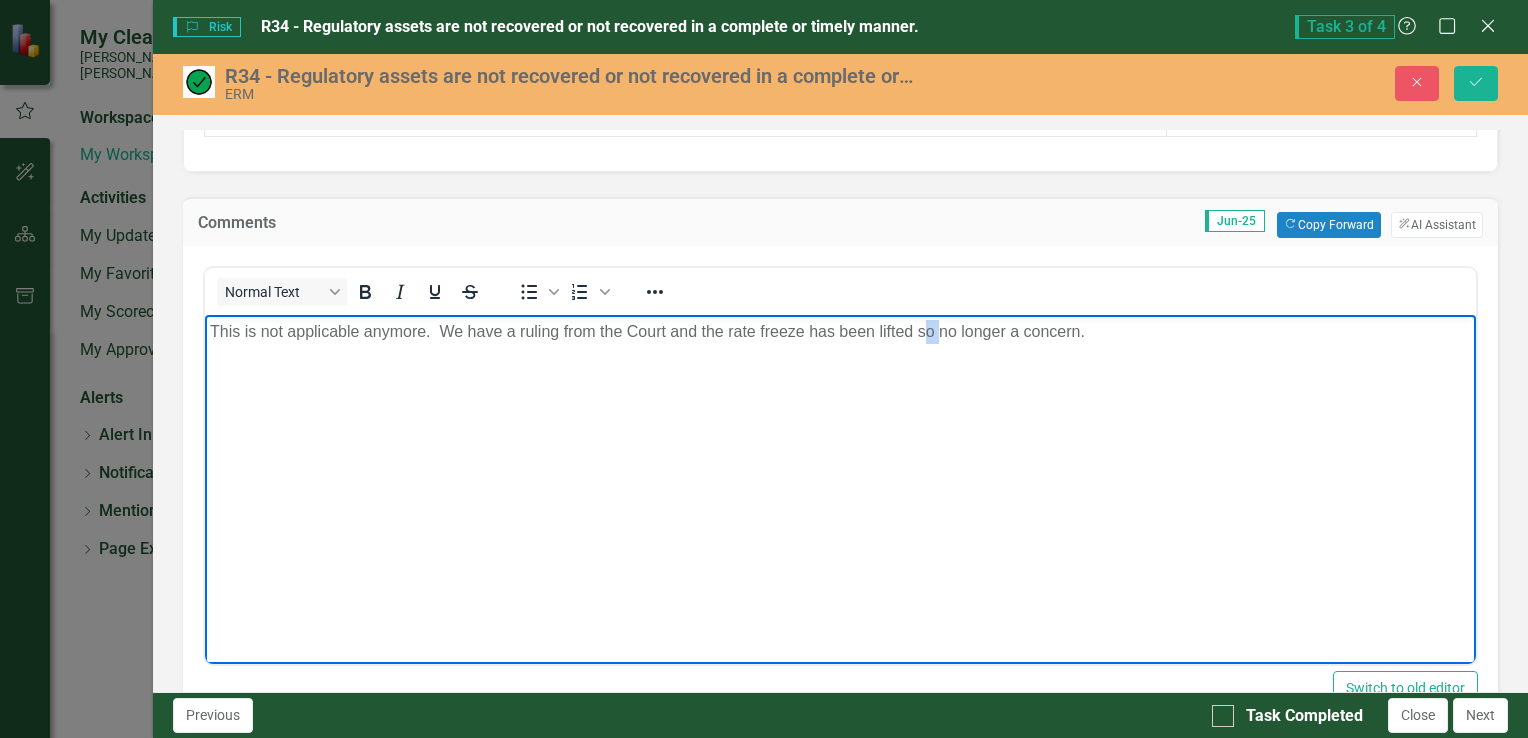 type 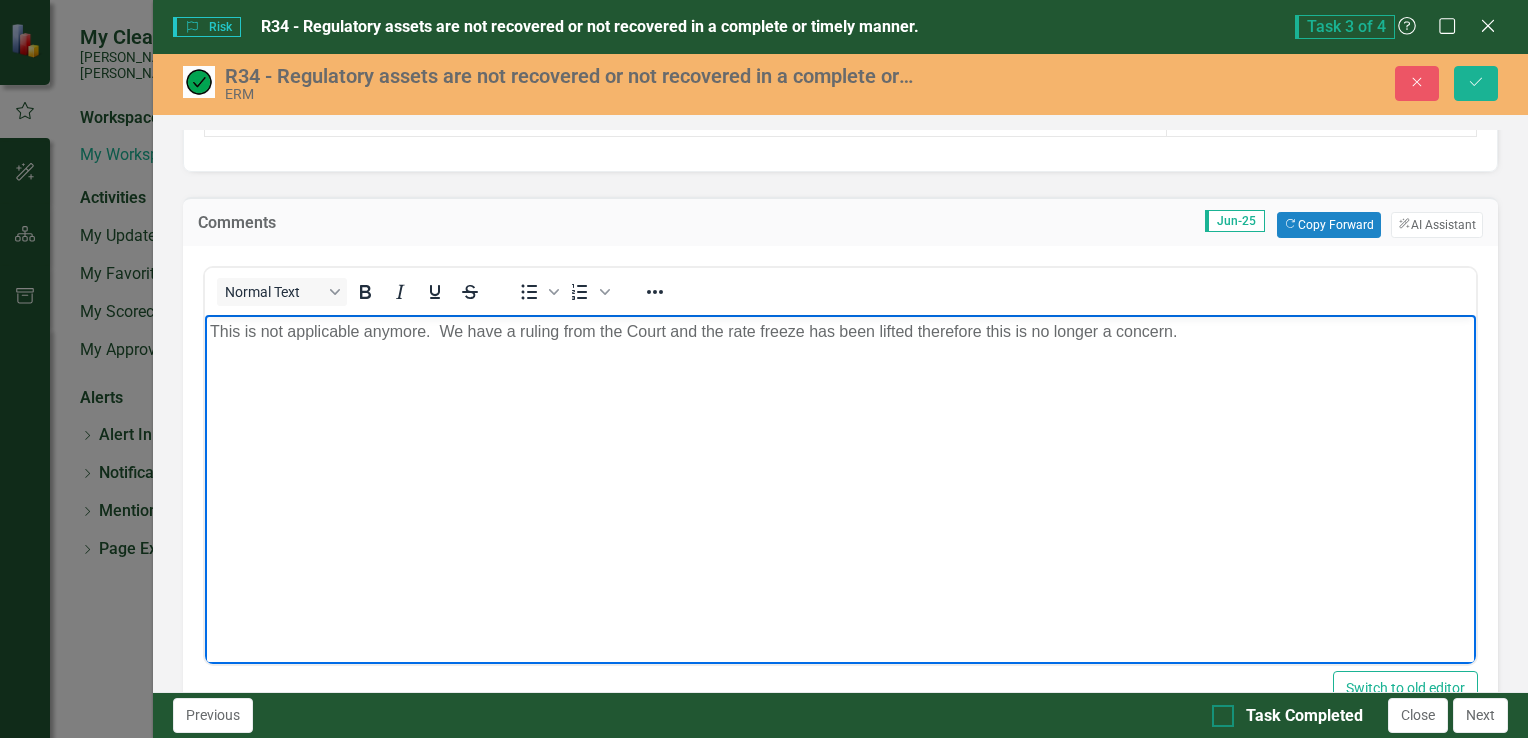 click on "Task Completed" at bounding box center (1218, 711) 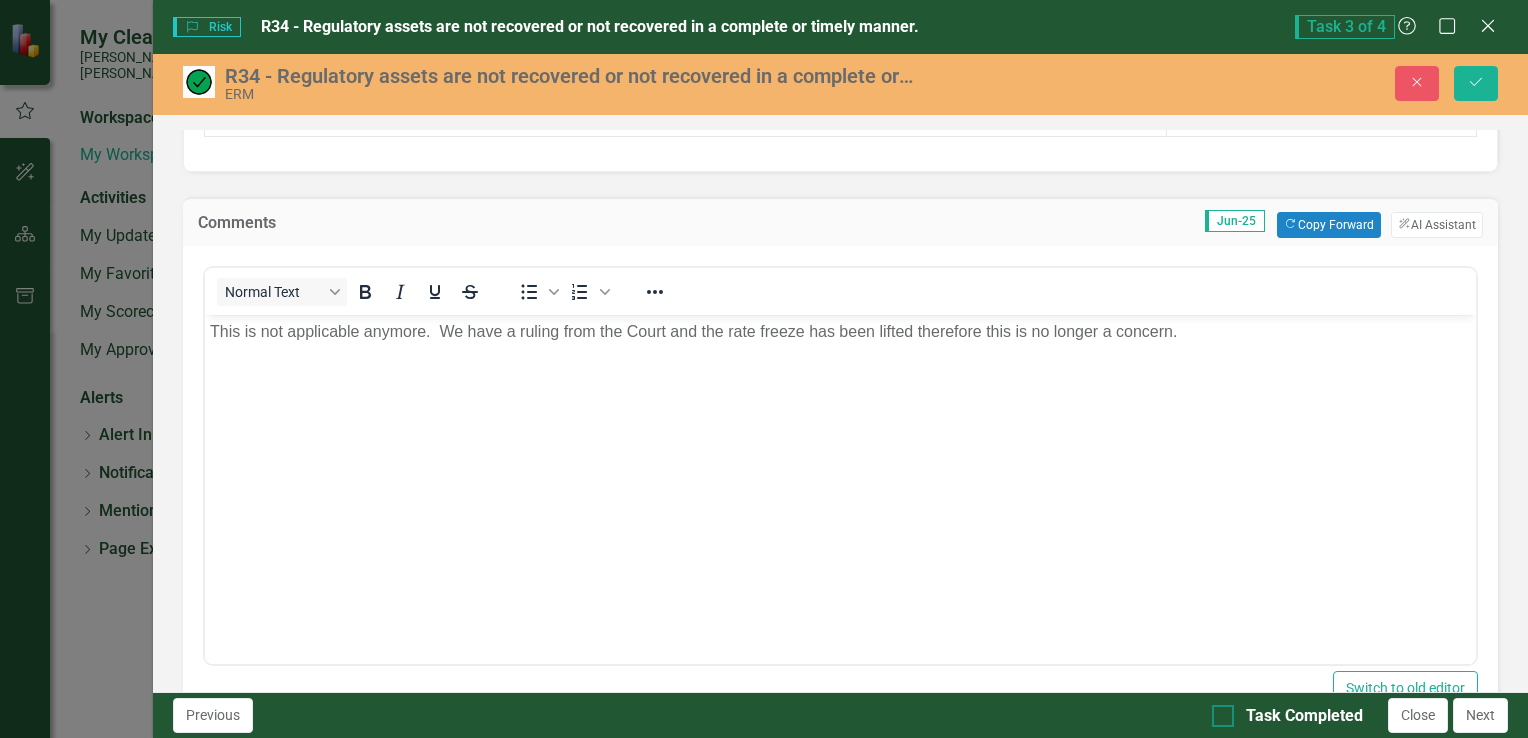 checkbox on "true" 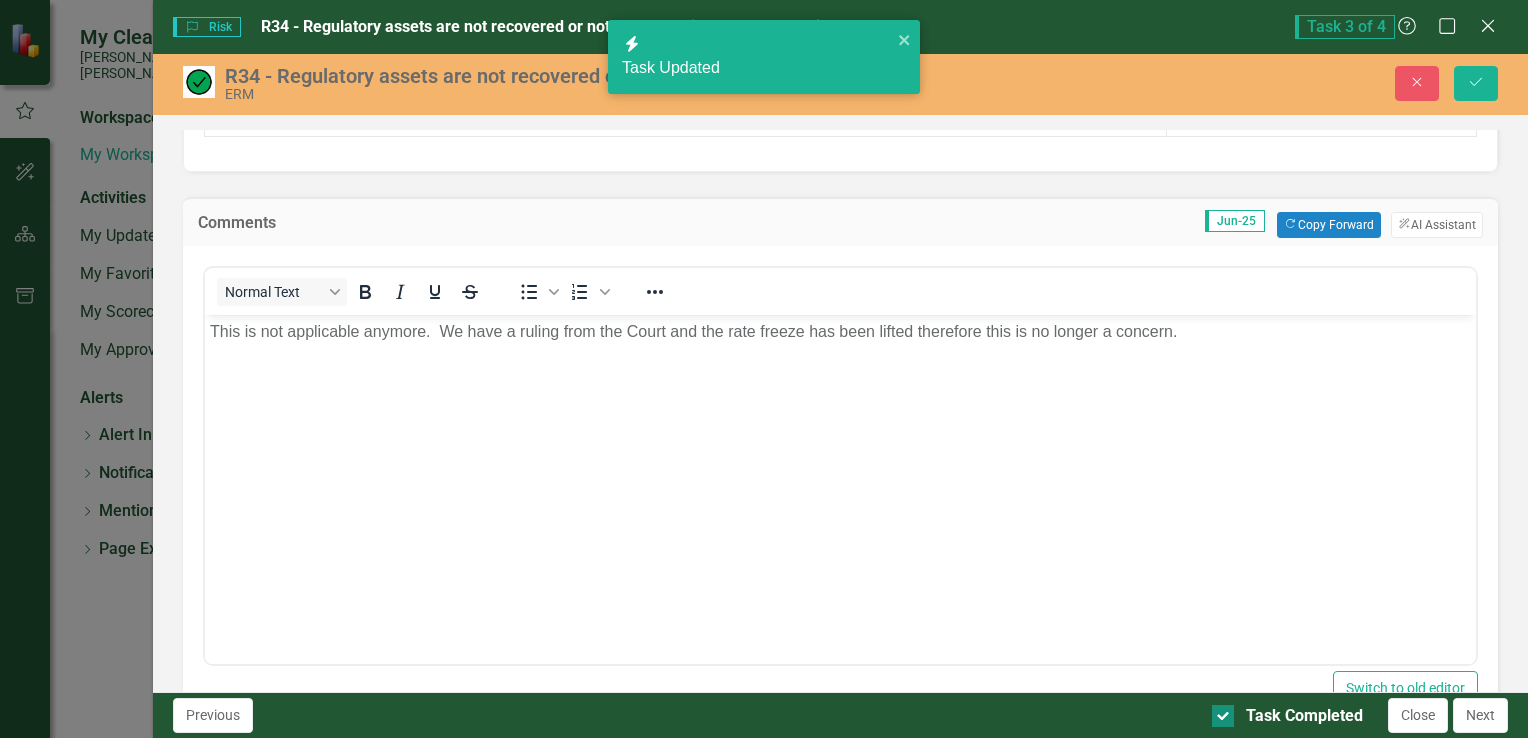 checkbox on "true" 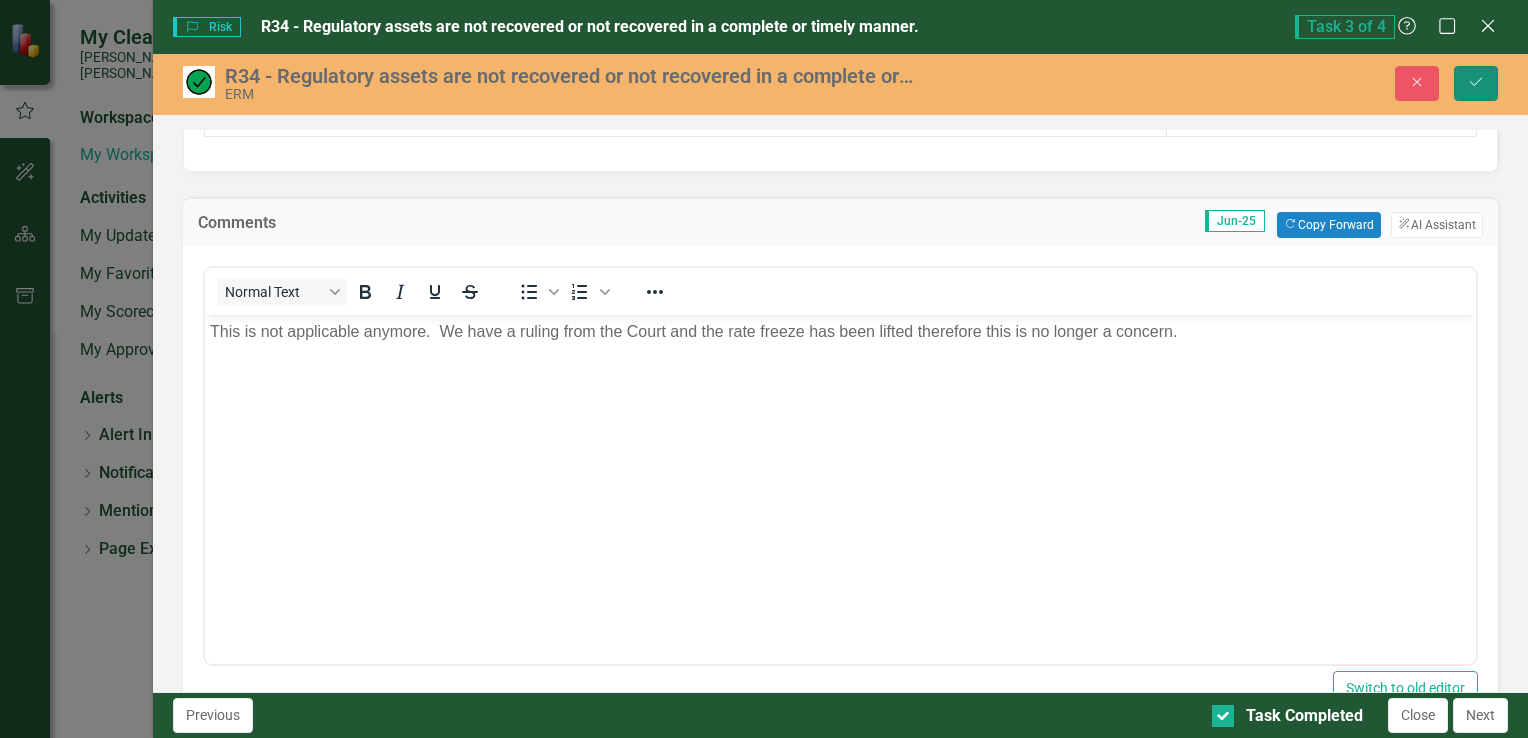 click on "Save" at bounding box center [1476, 83] 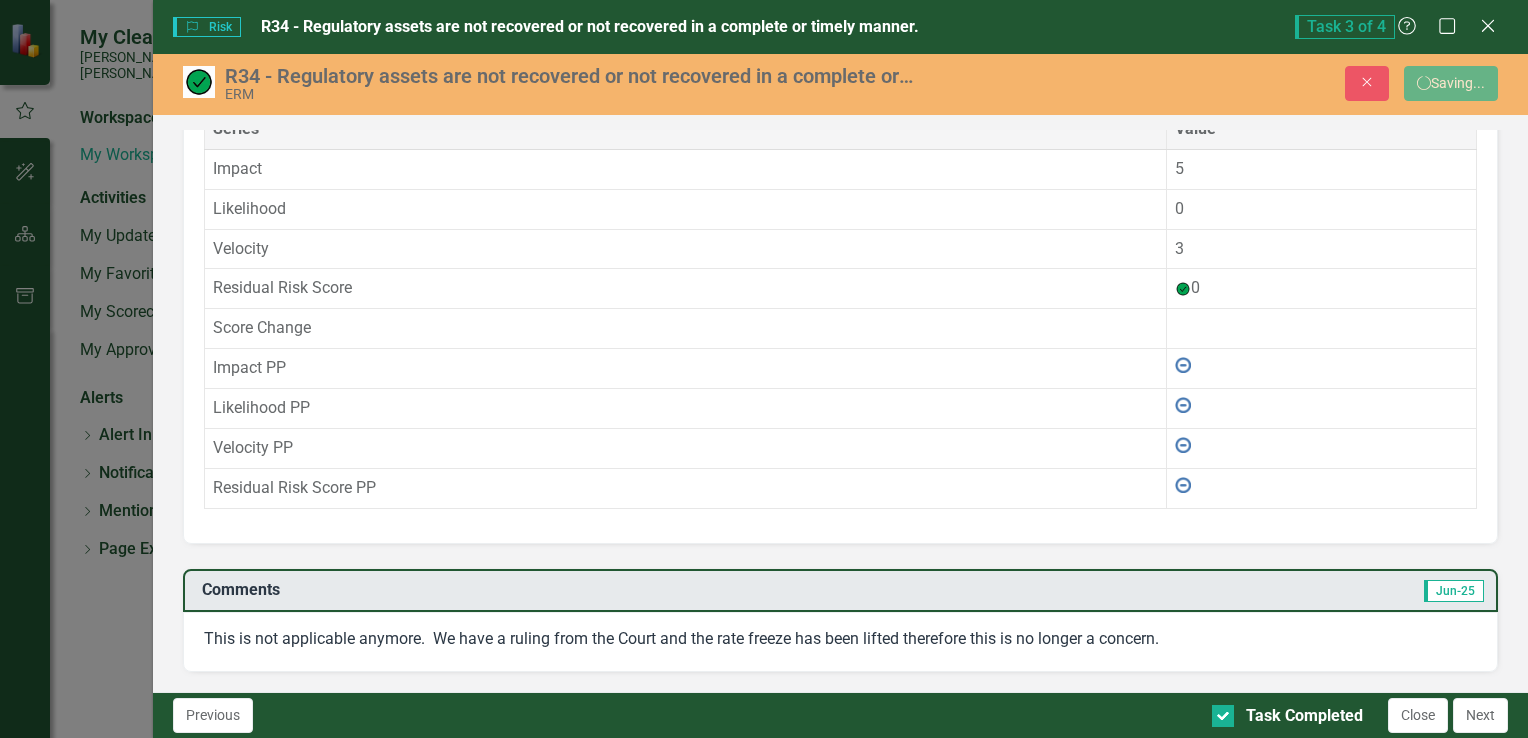 scroll, scrollTop: 1249, scrollLeft: 0, axis: vertical 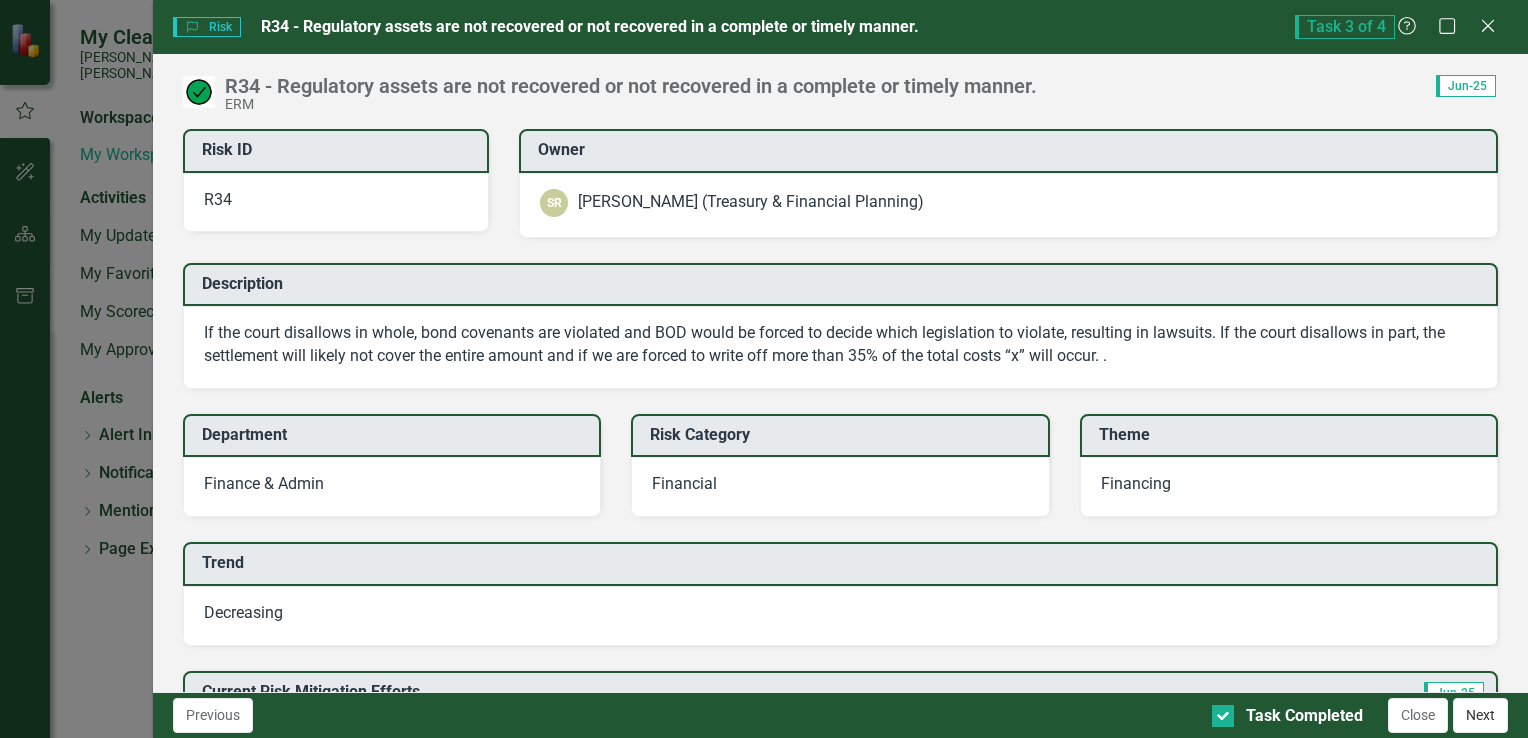 click on "Next" at bounding box center [1480, 715] 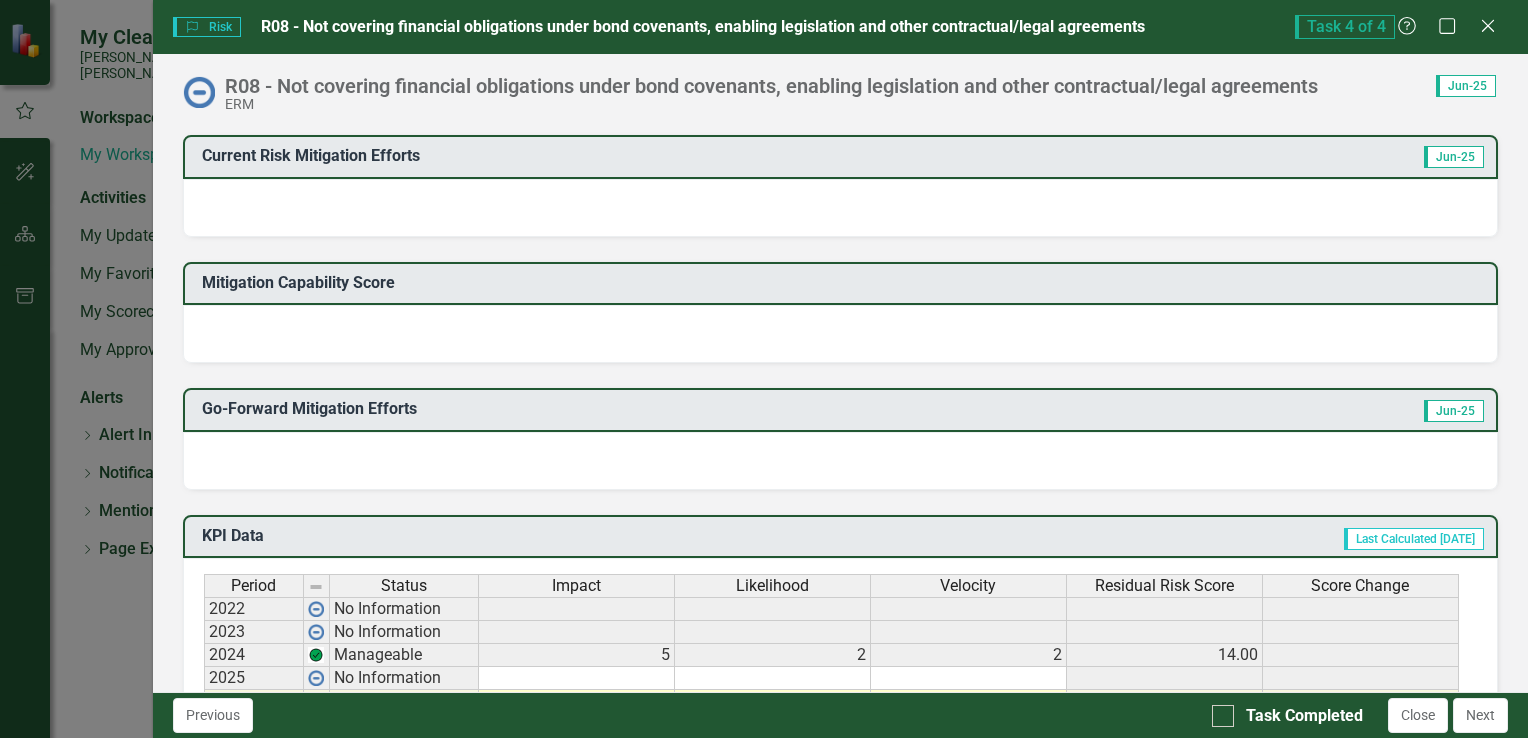 scroll, scrollTop: 600, scrollLeft: 0, axis: vertical 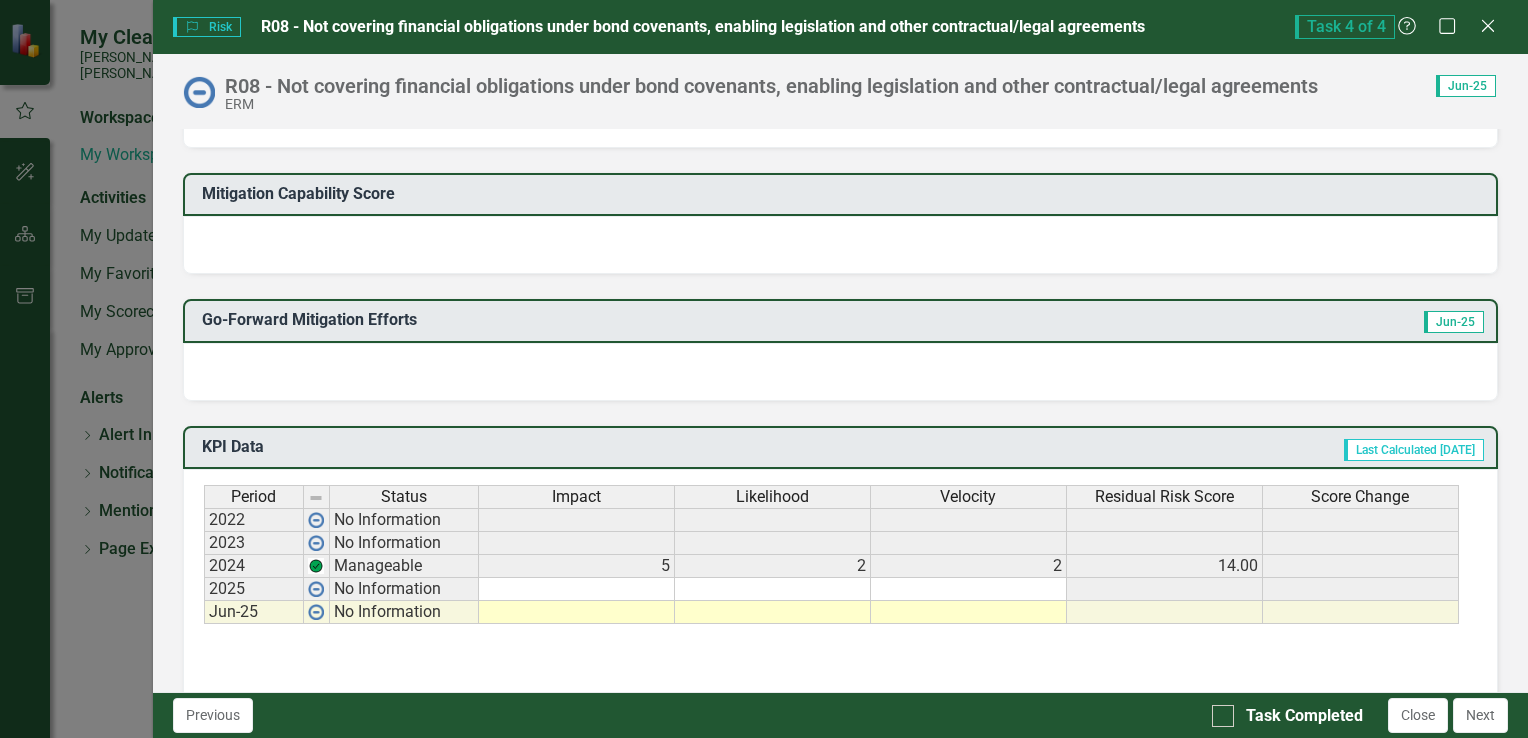click at bounding box center (577, 612) 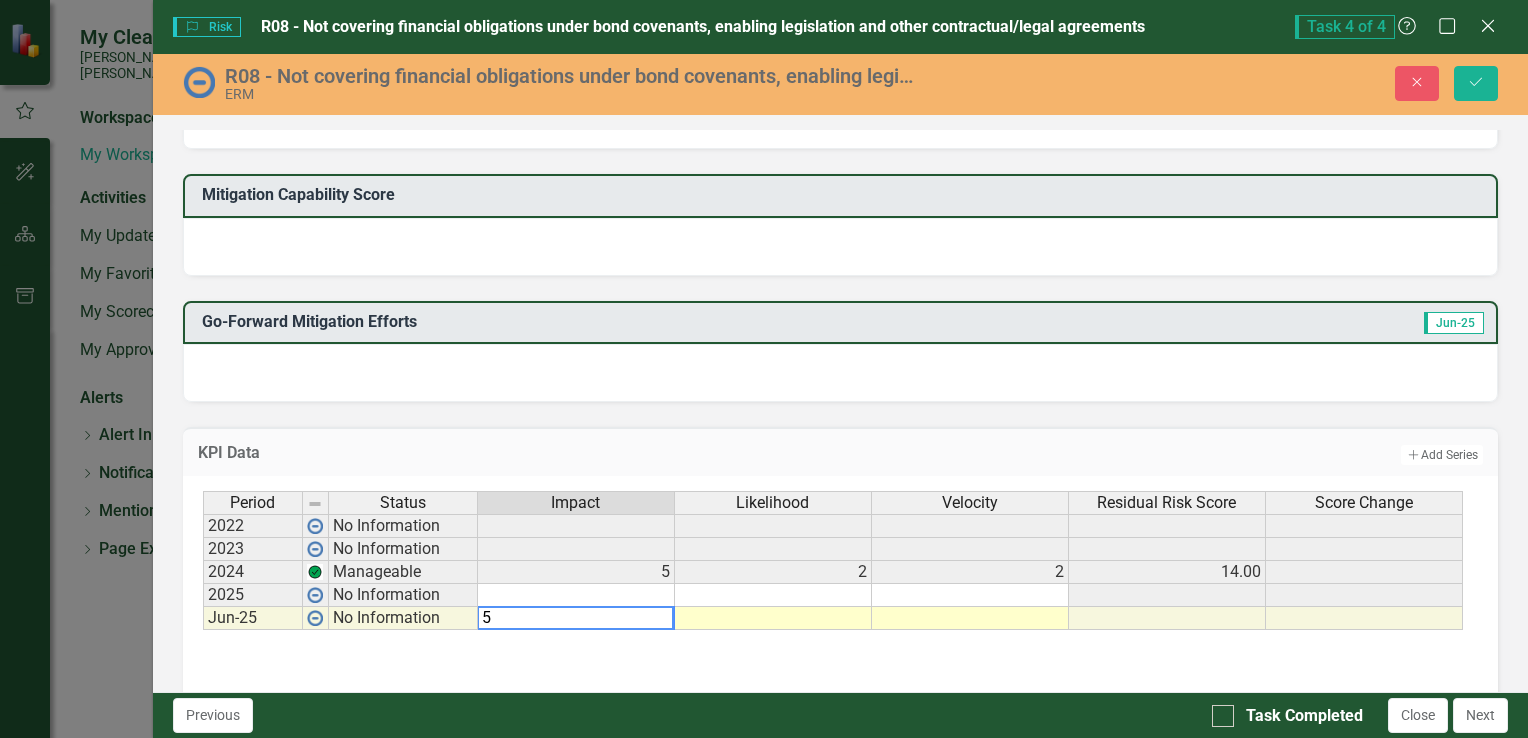 type on "5" 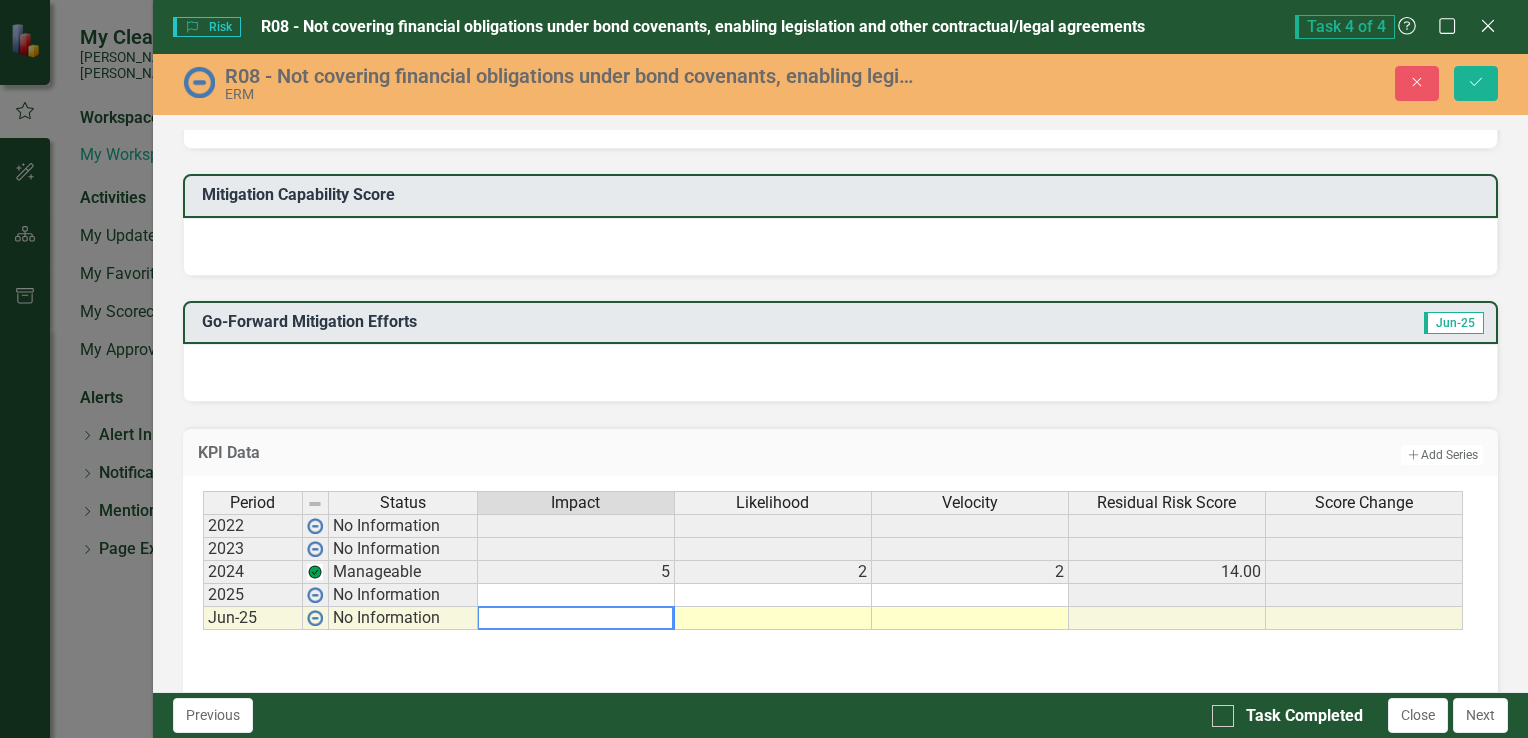 click at bounding box center (773, 618) 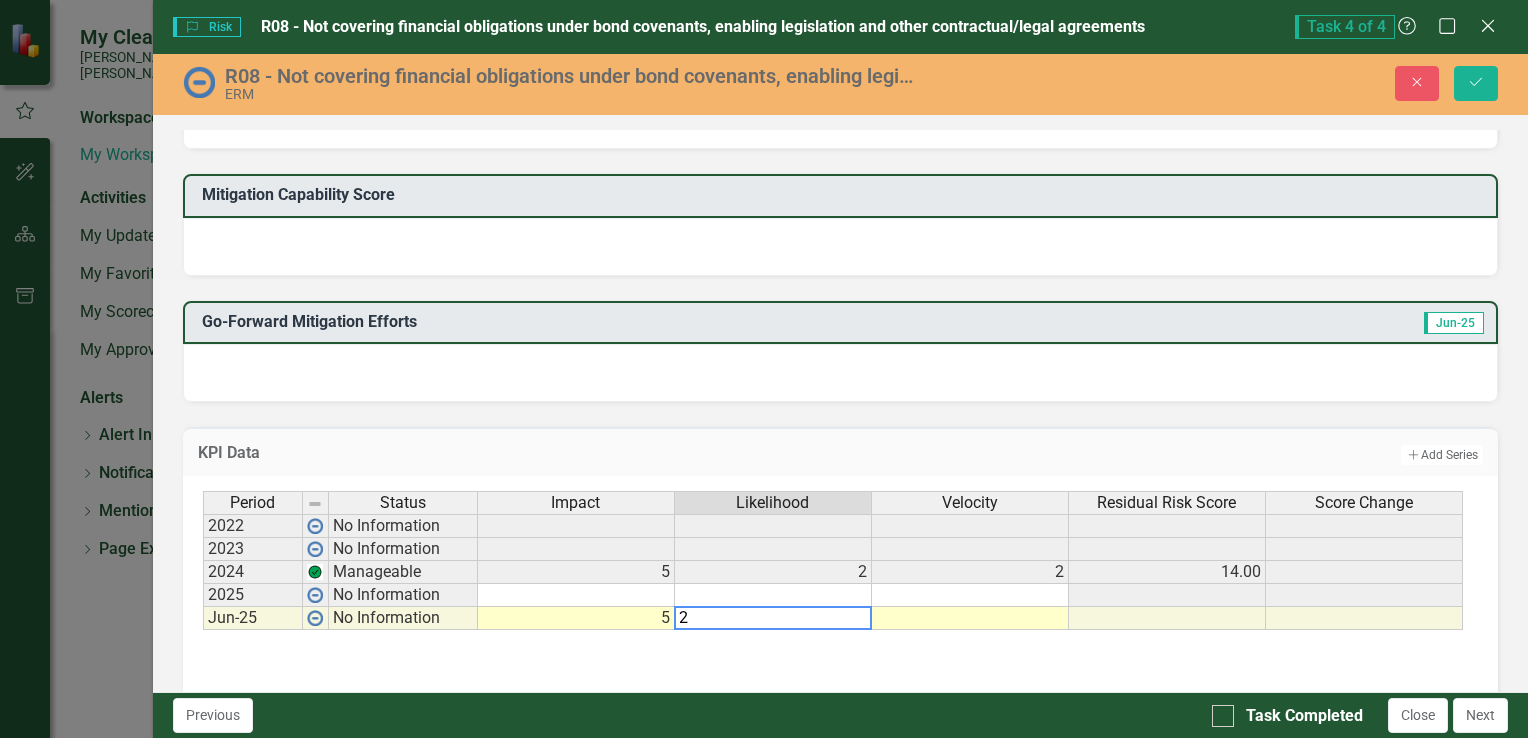 type on "2" 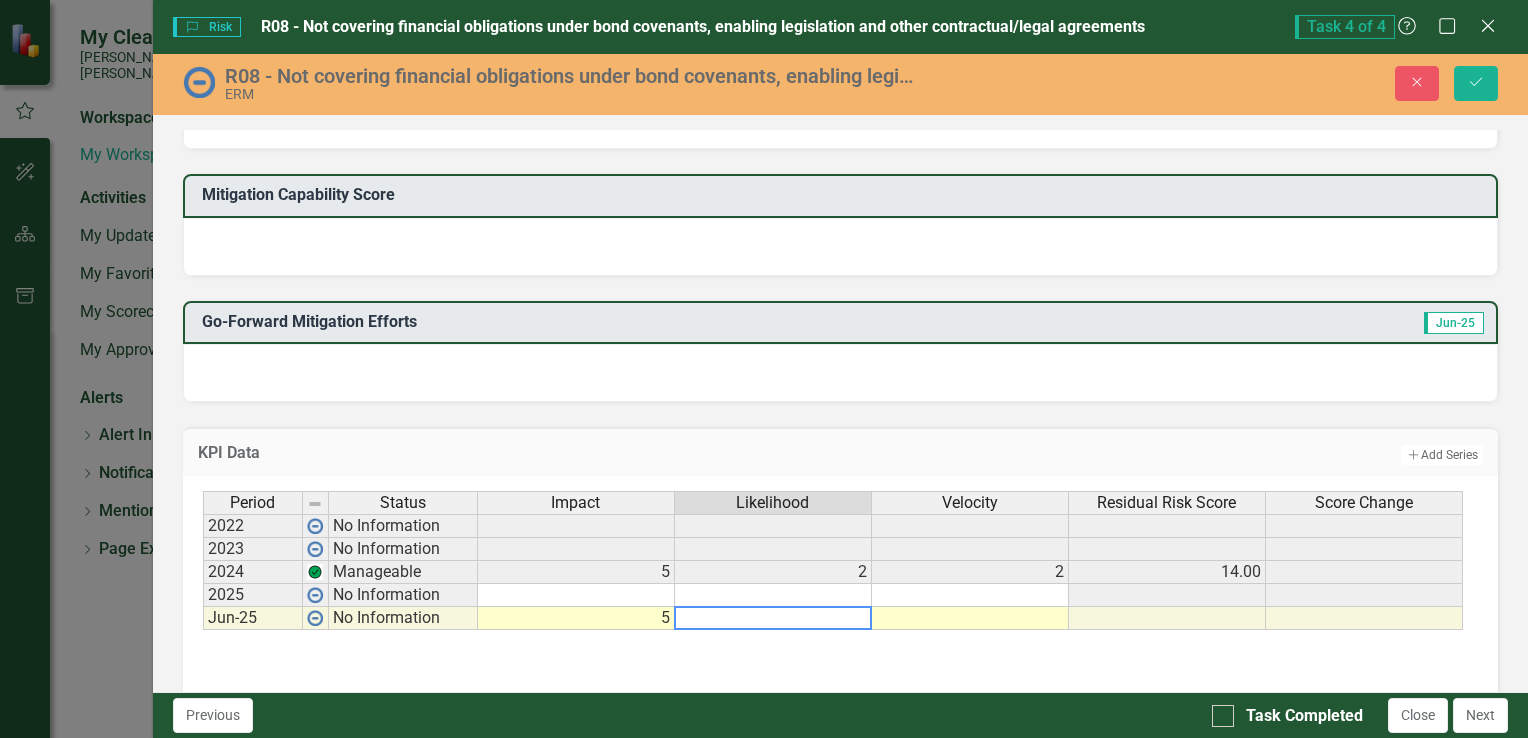 click at bounding box center [970, 618] 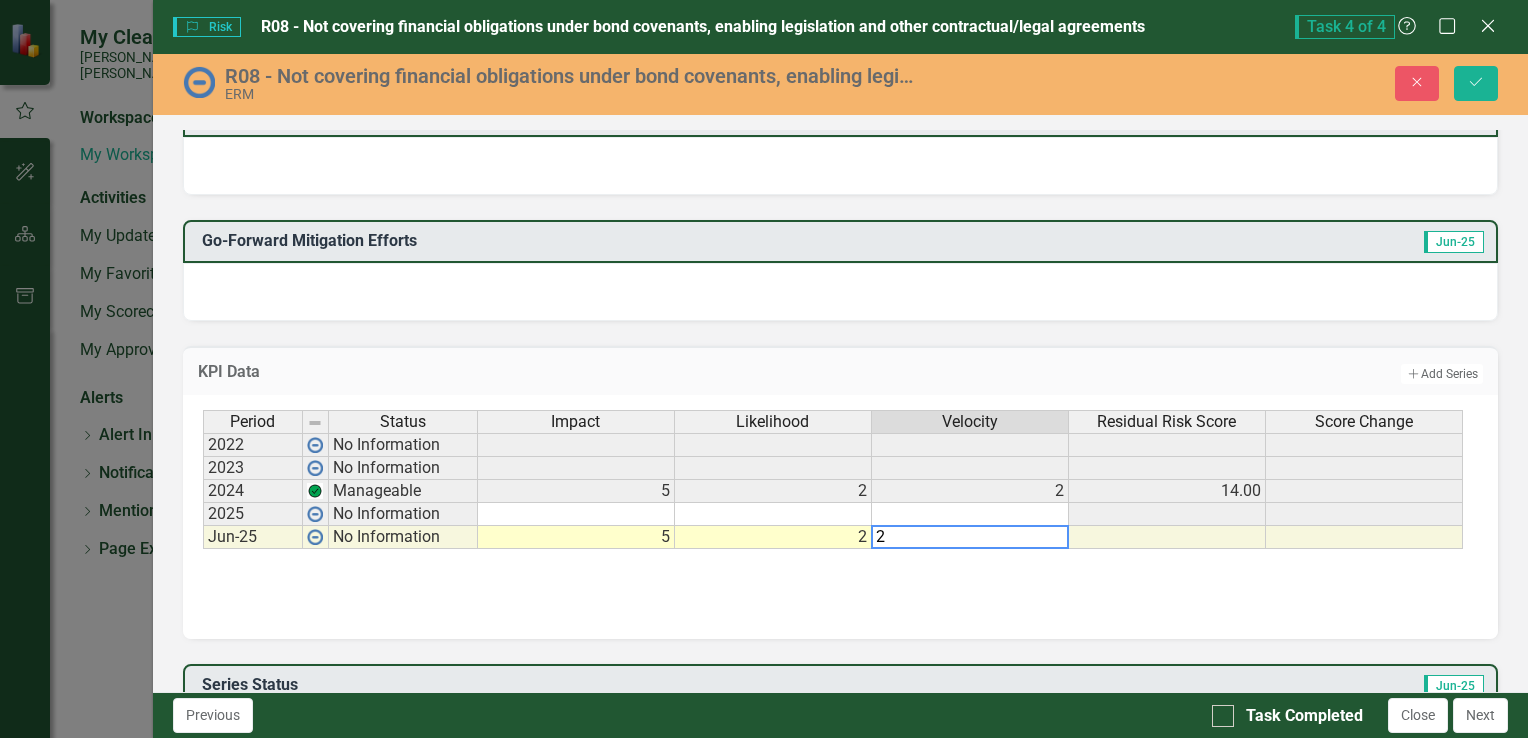 scroll, scrollTop: 900, scrollLeft: 0, axis: vertical 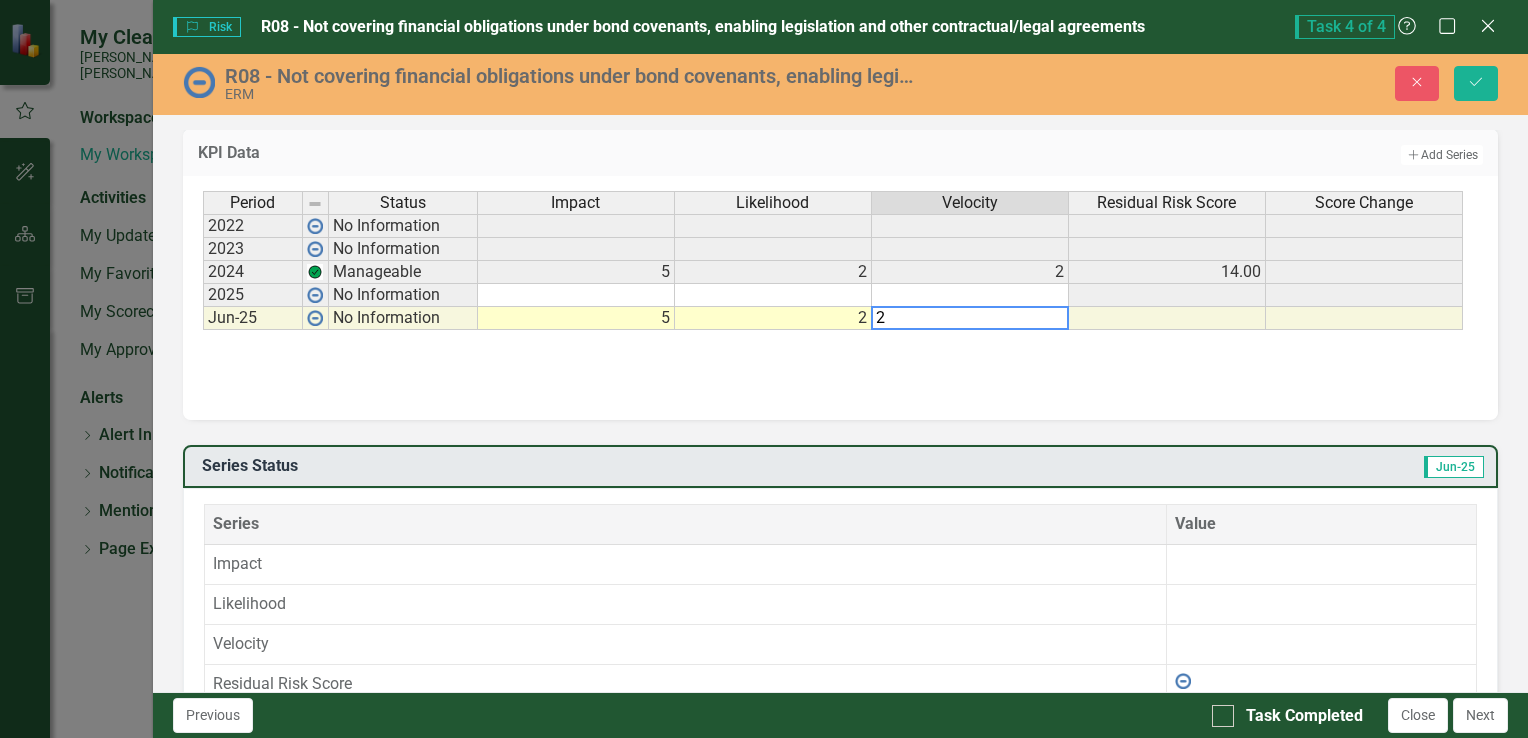 type on "2" 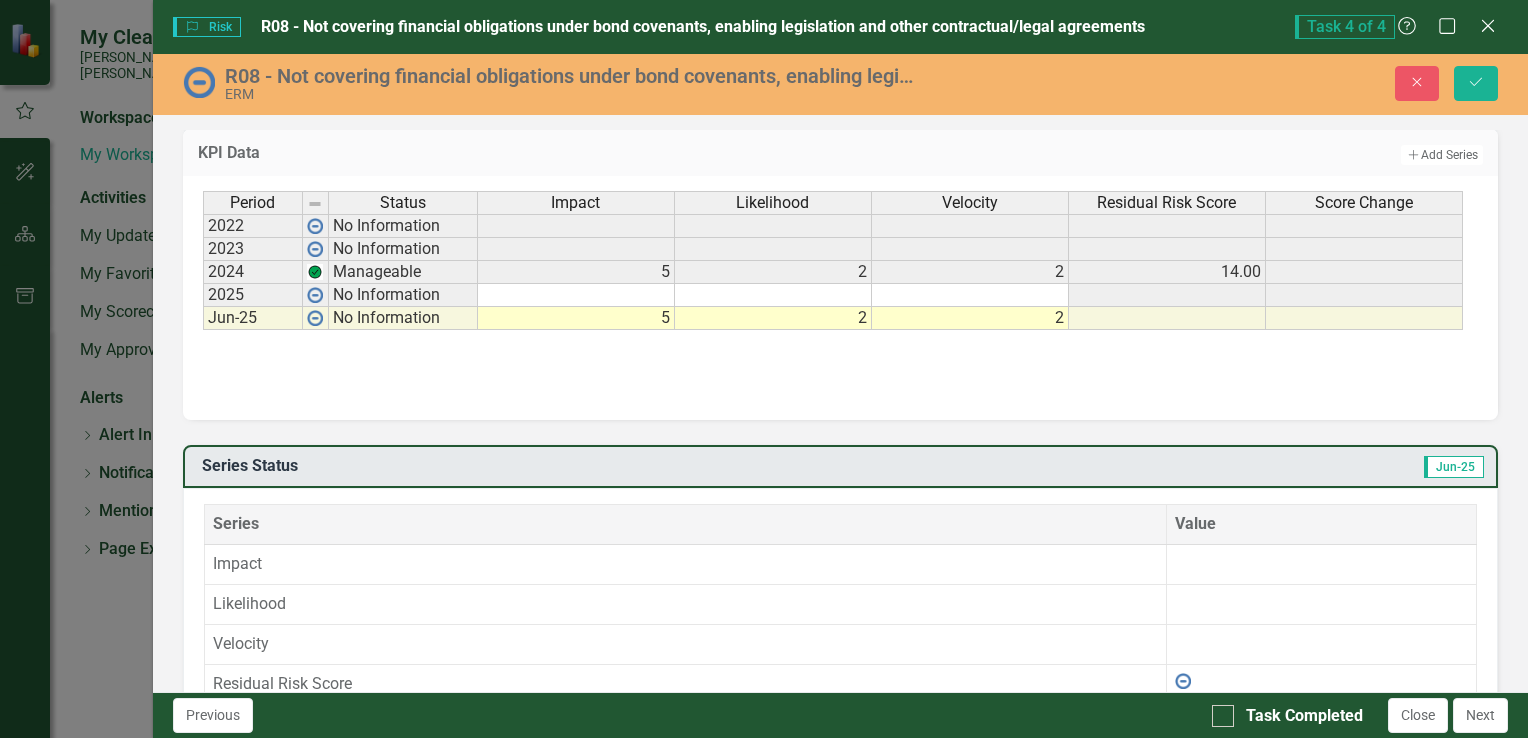 click on "Series Status Jun-25 Series Value Impact Likelihood Velocity Residual Risk Score Score Change Impact PP Likelihood PP Velocity PP Residual Risk Score PP" at bounding box center [840, 679] 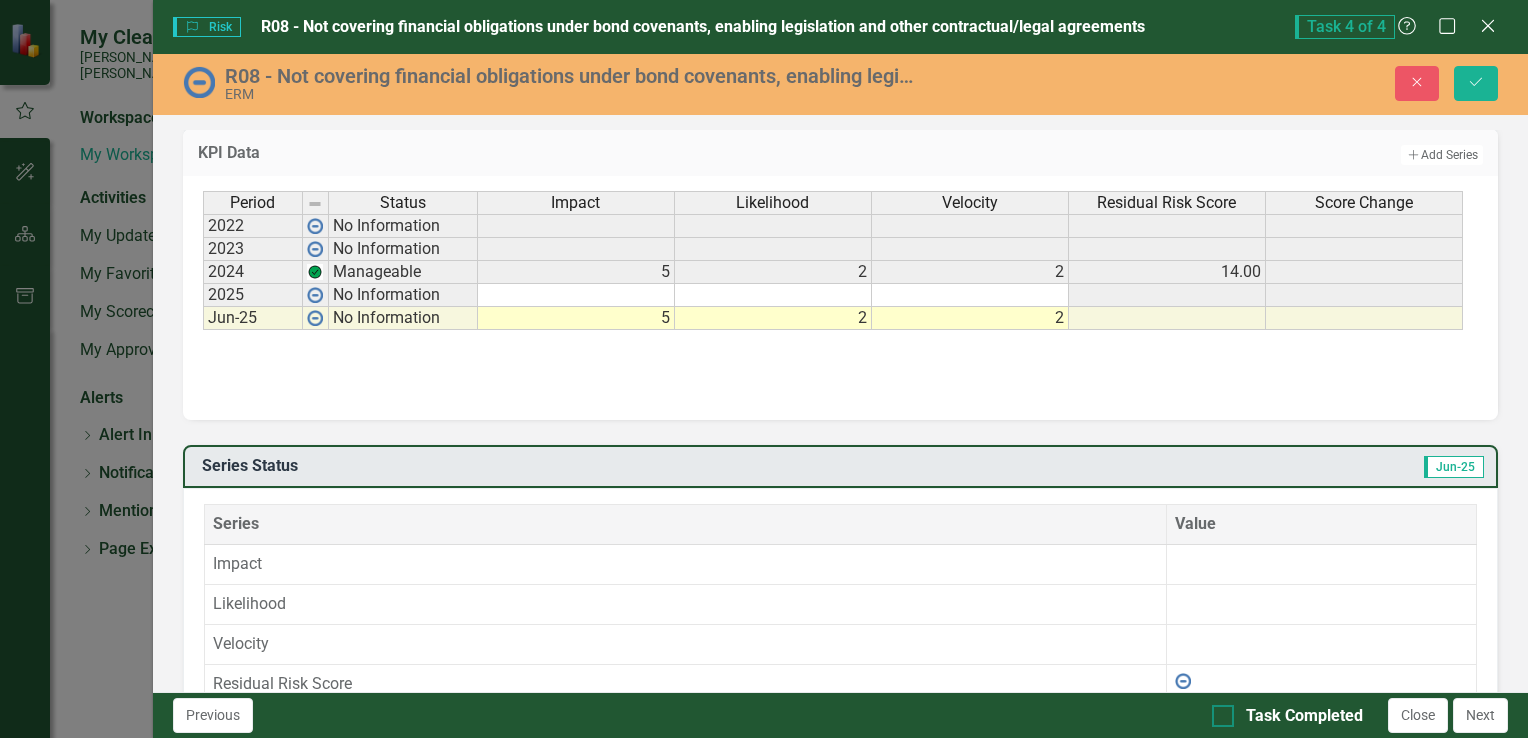 click on "Task Completed" at bounding box center [1287, 716] 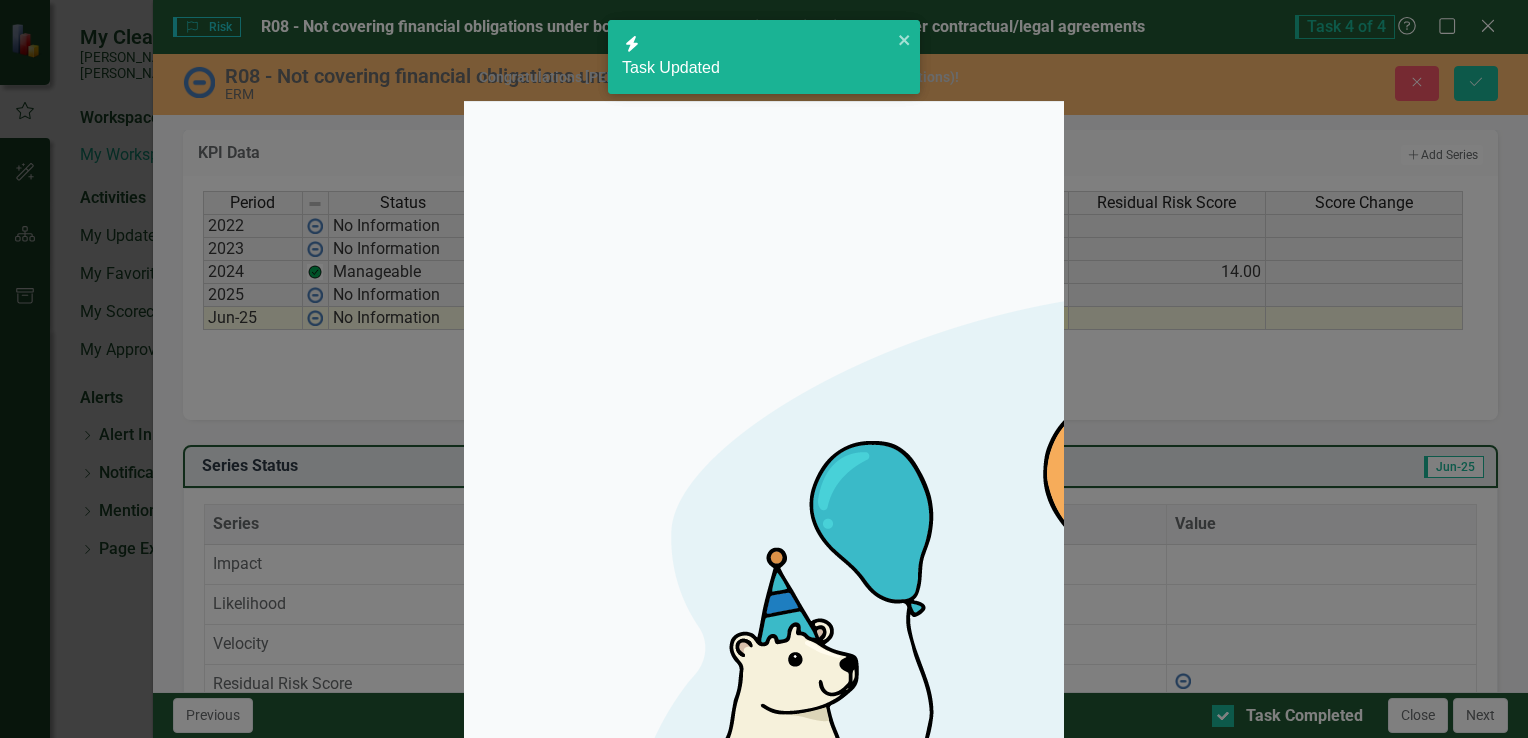 checkbox on "false" 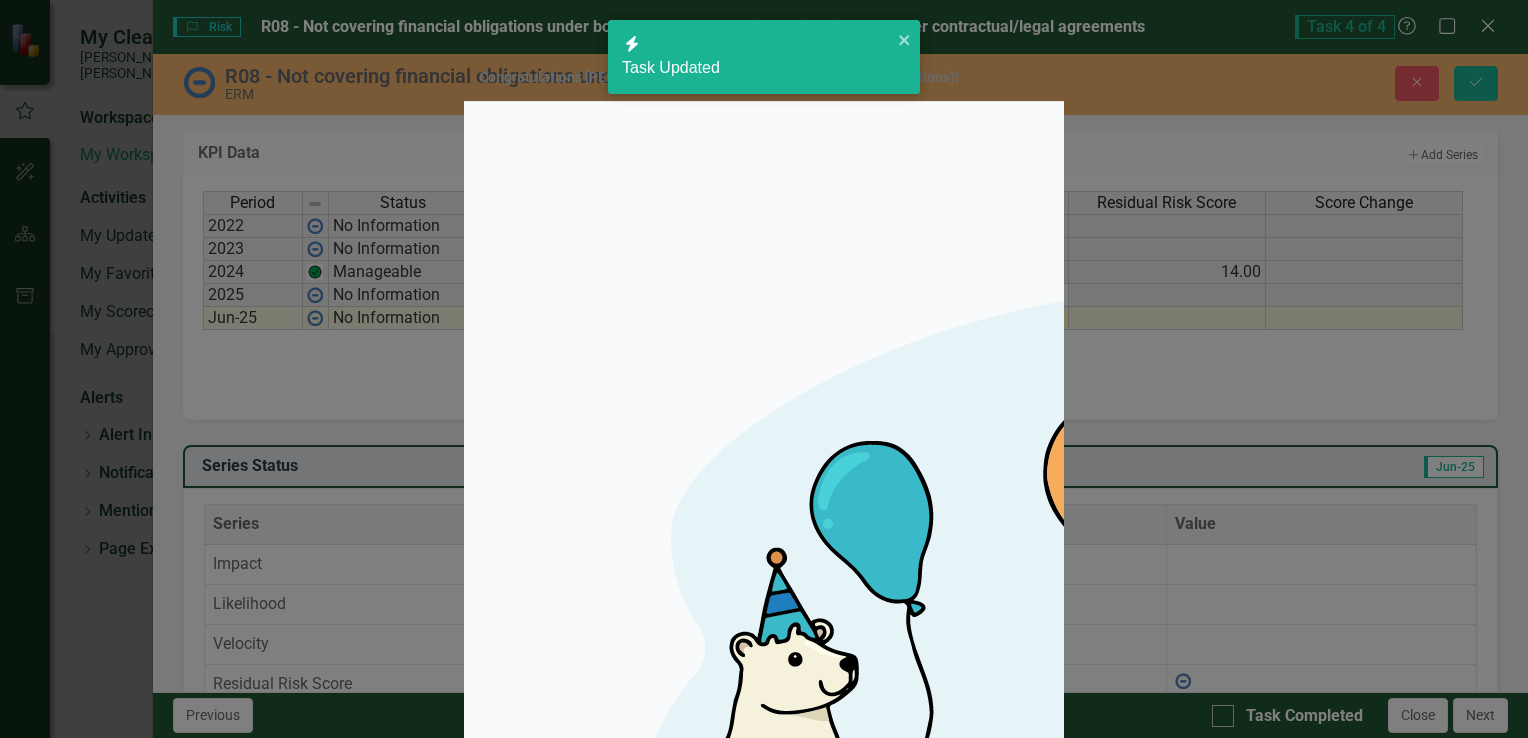checkbox on "true" 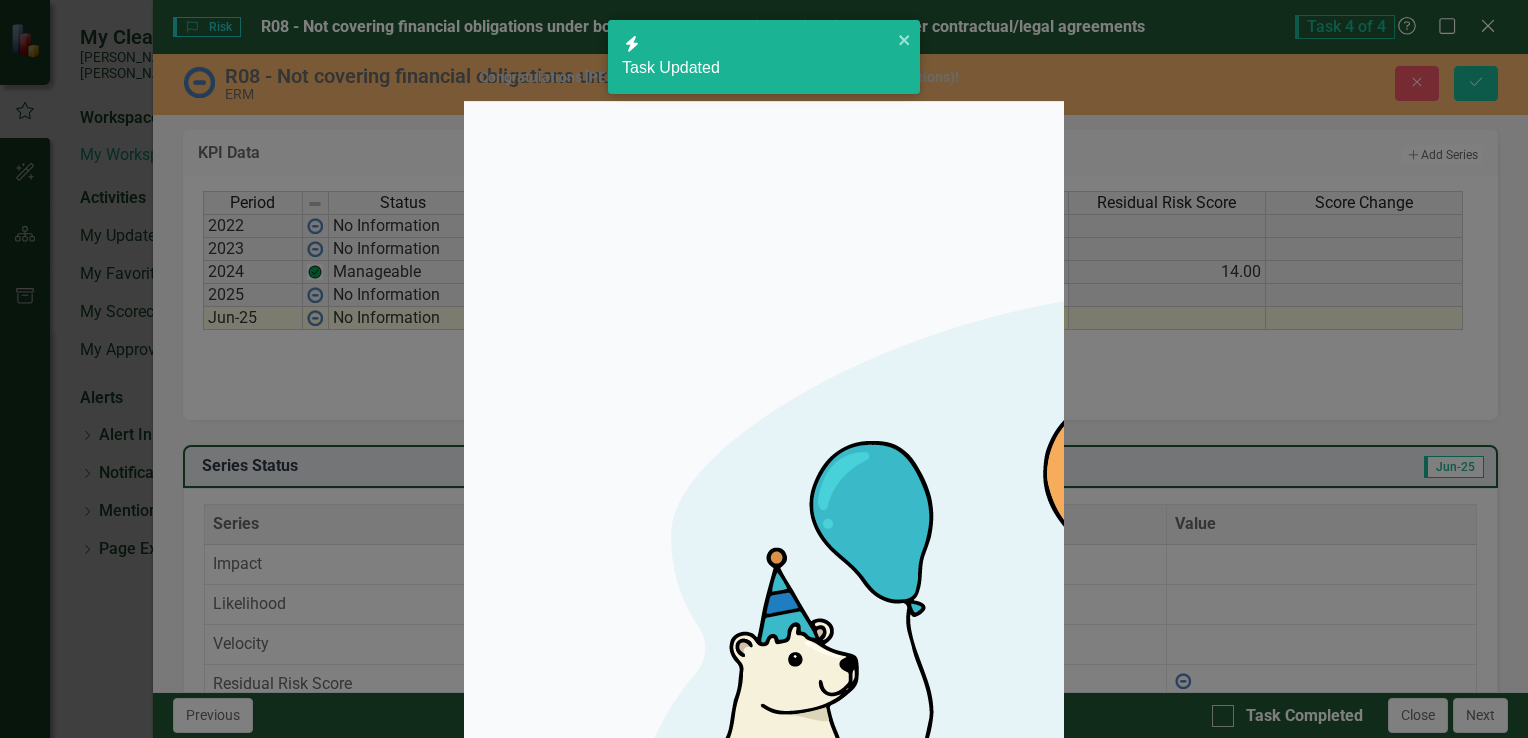 click on "Close" at bounding box center (1019, 1379) 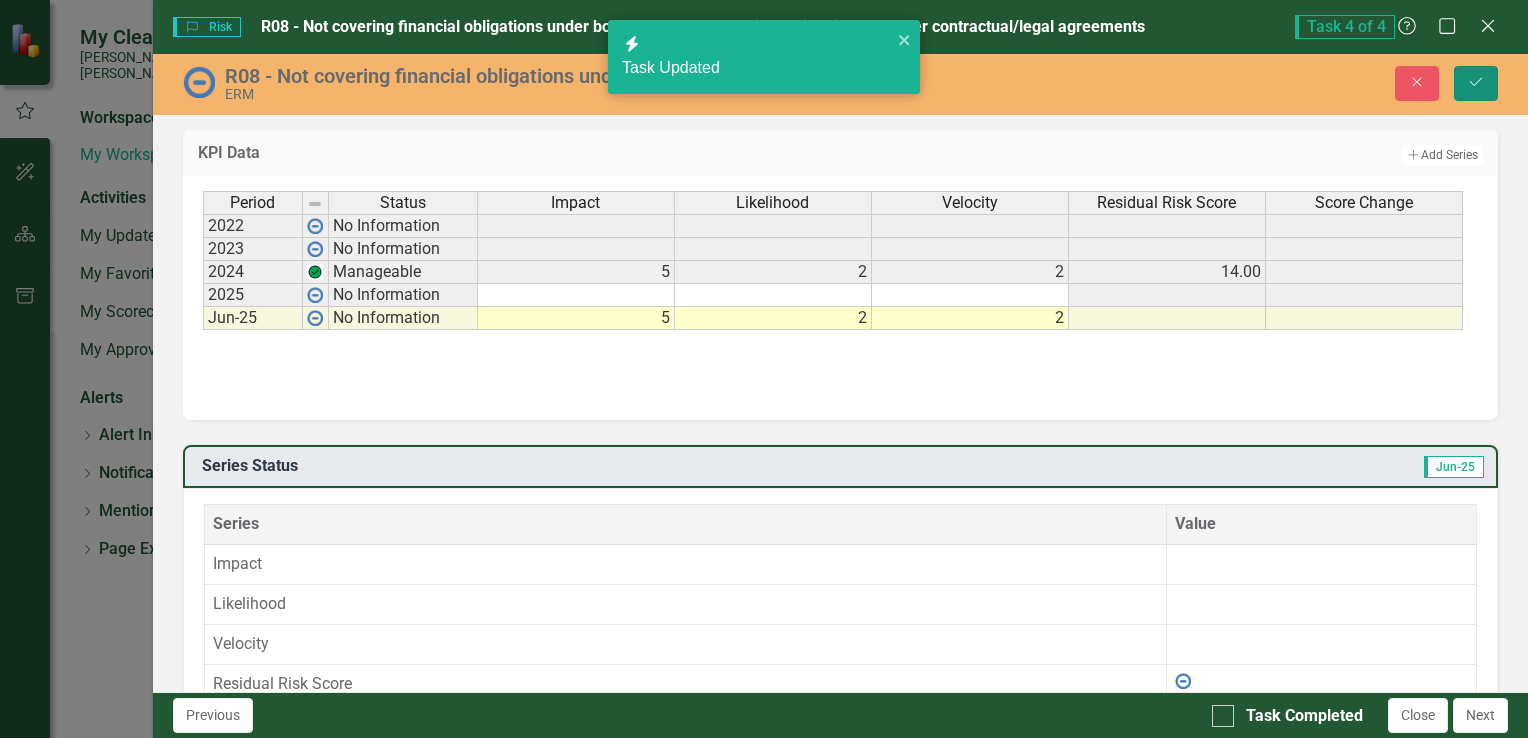 click on "Save" 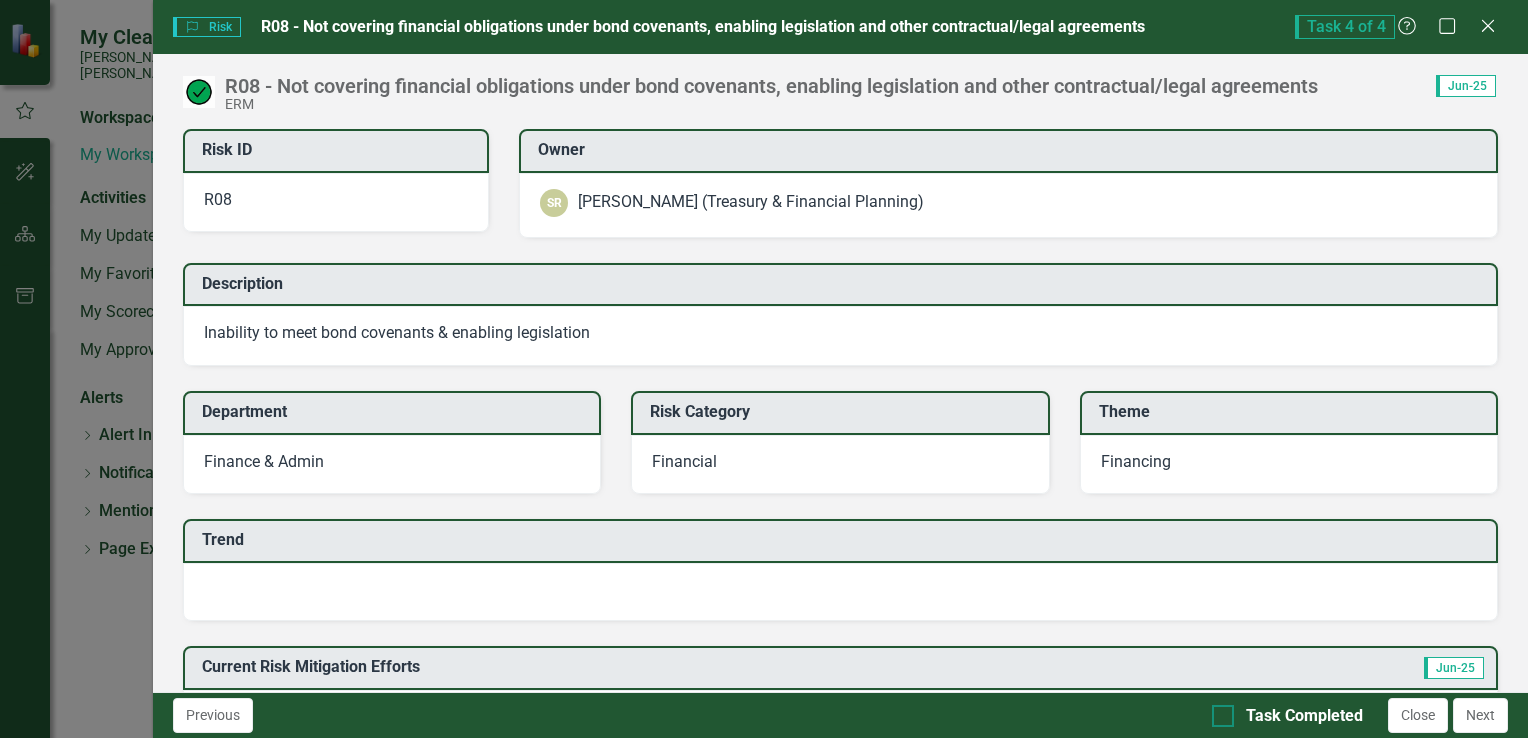 click on "Task Completed" at bounding box center (1218, 711) 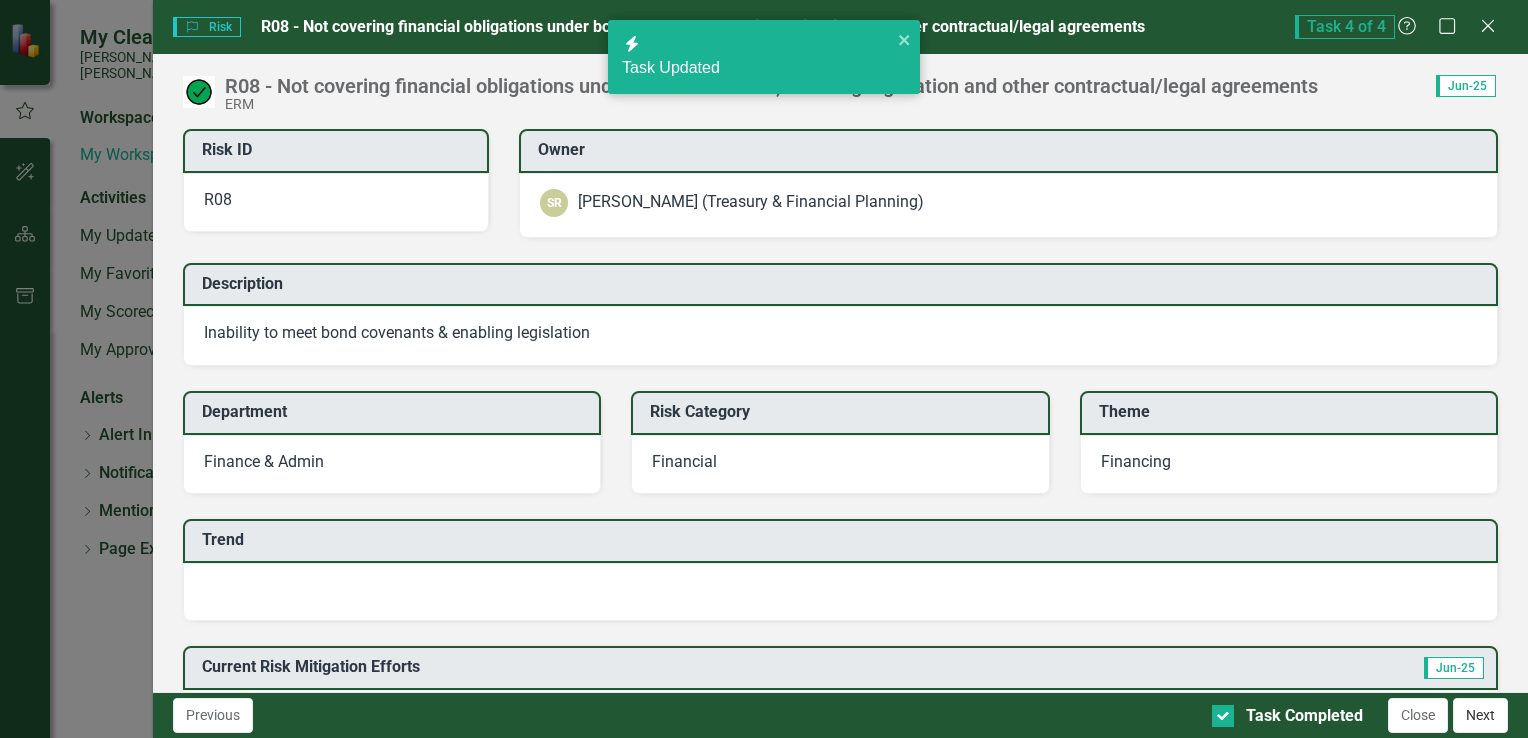 click on "Next" at bounding box center [1480, 715] 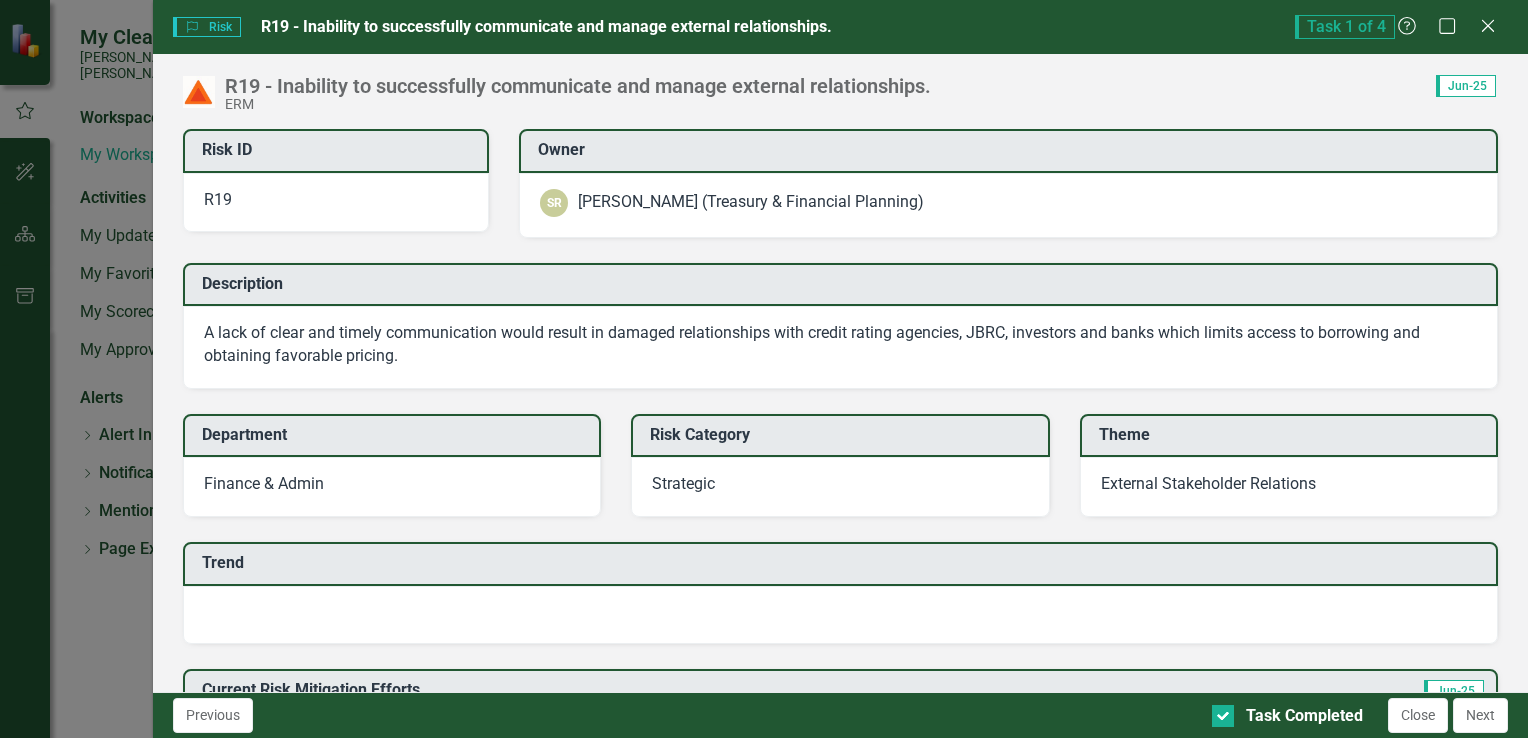 scroll, scrollTop: 0, scrollLeft: 0, axis: both 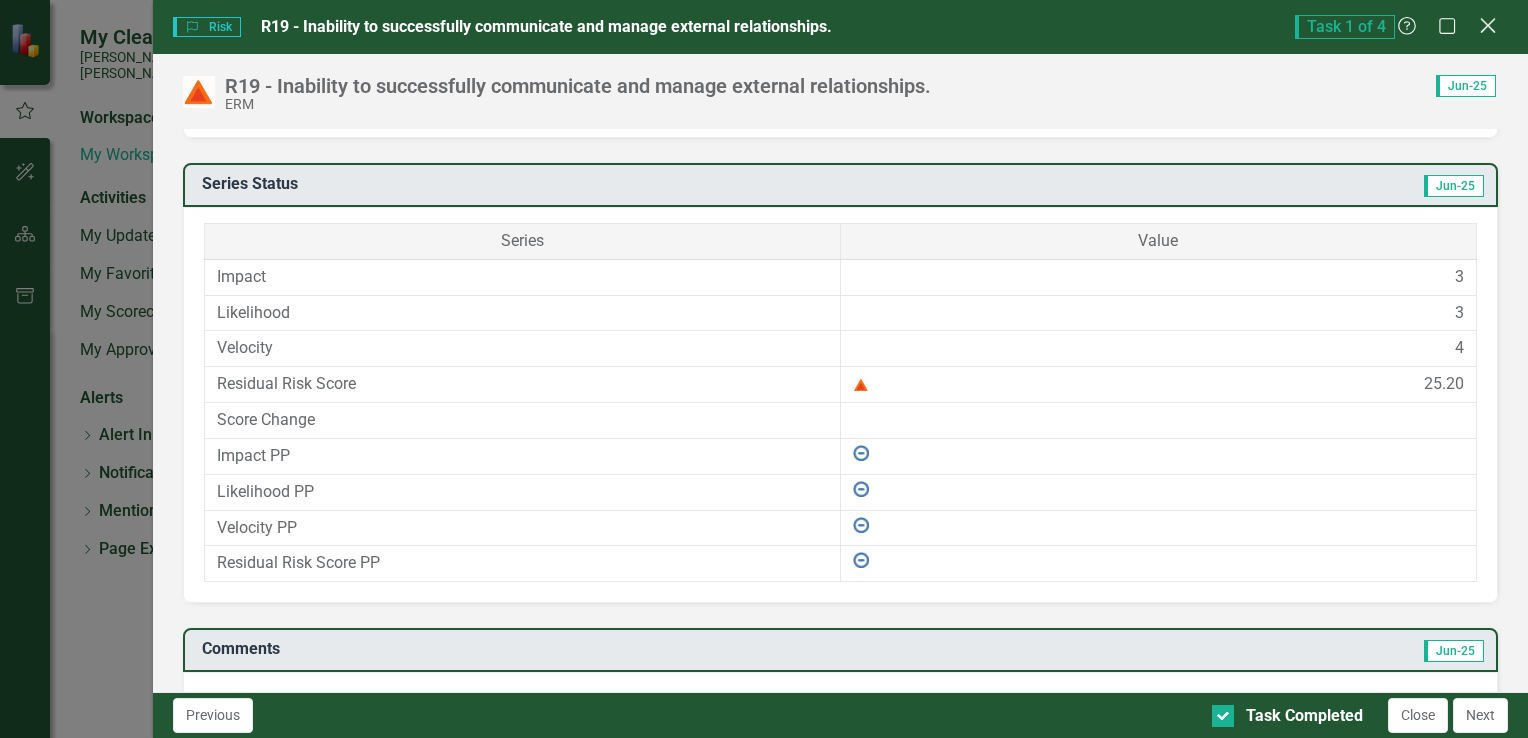 click on "Close" 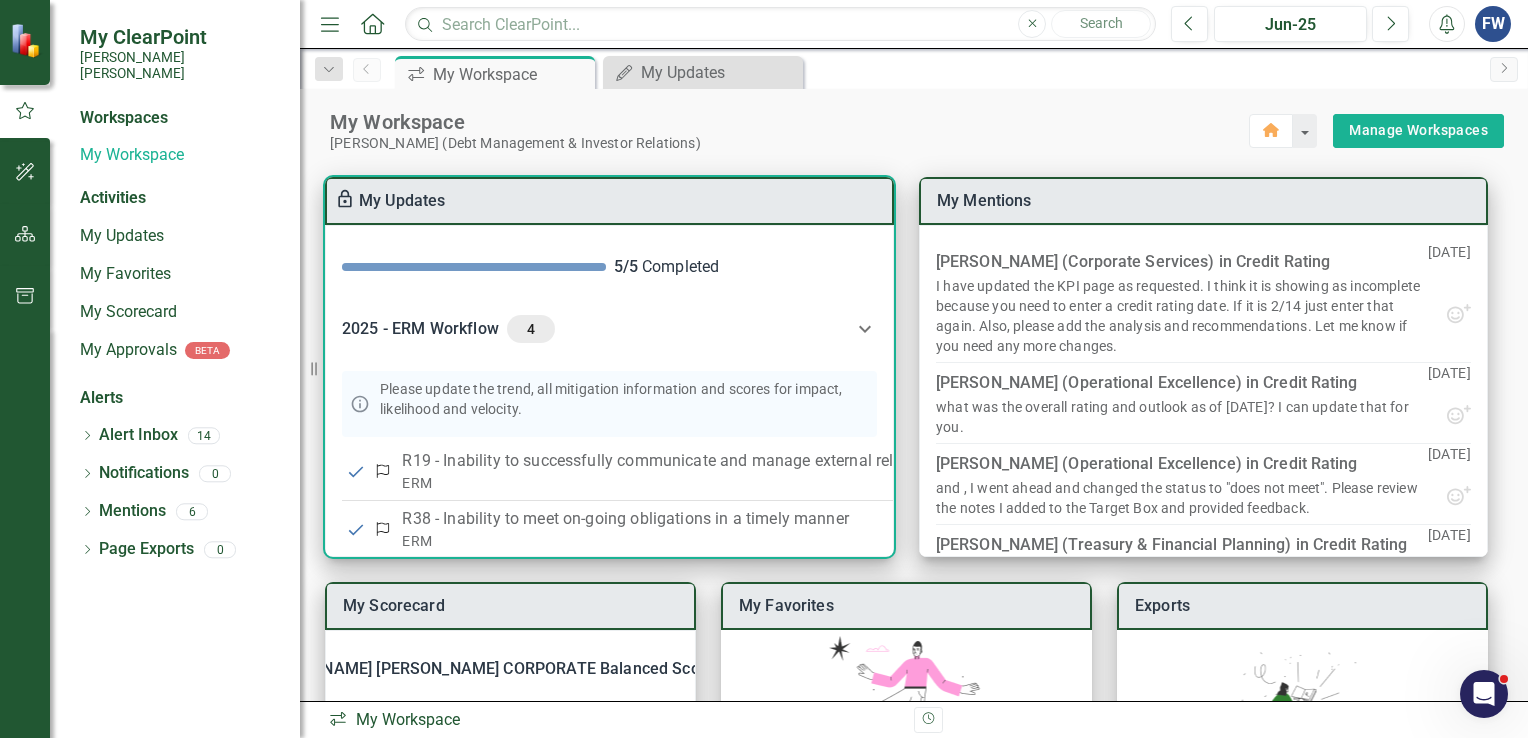 scroll, scrollTop: 0, scrollLeft: 0, axis: both 